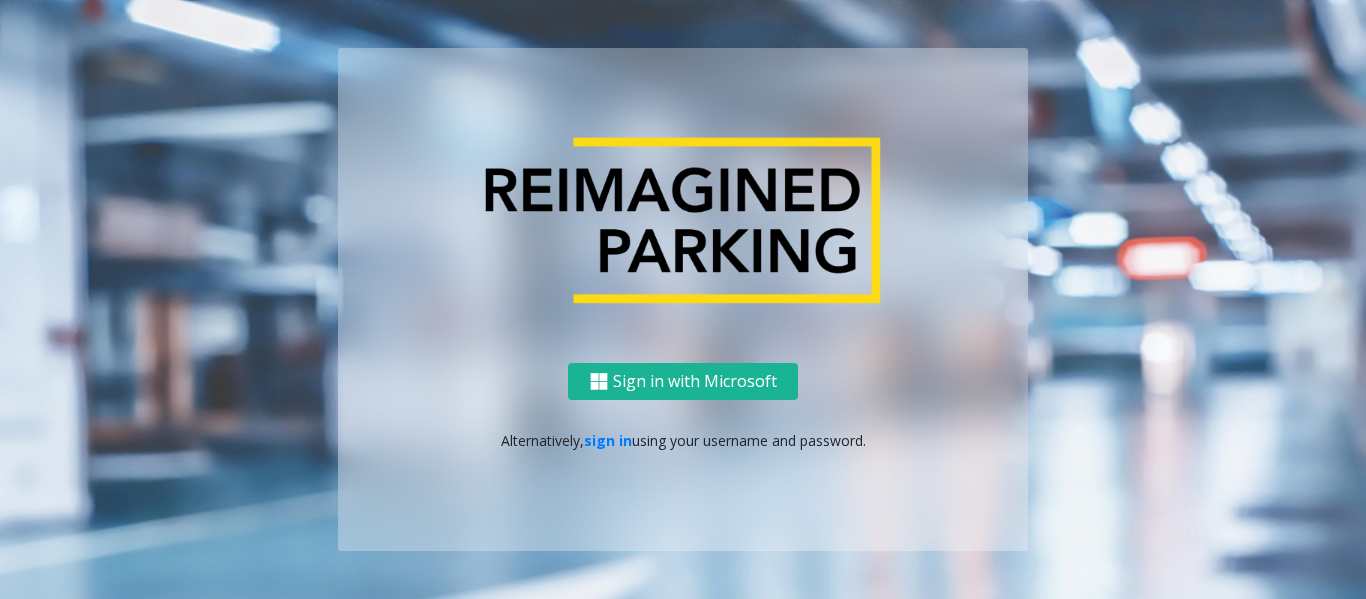 scroll, scrollTop: 0, scrollLeft: 0, axis: both 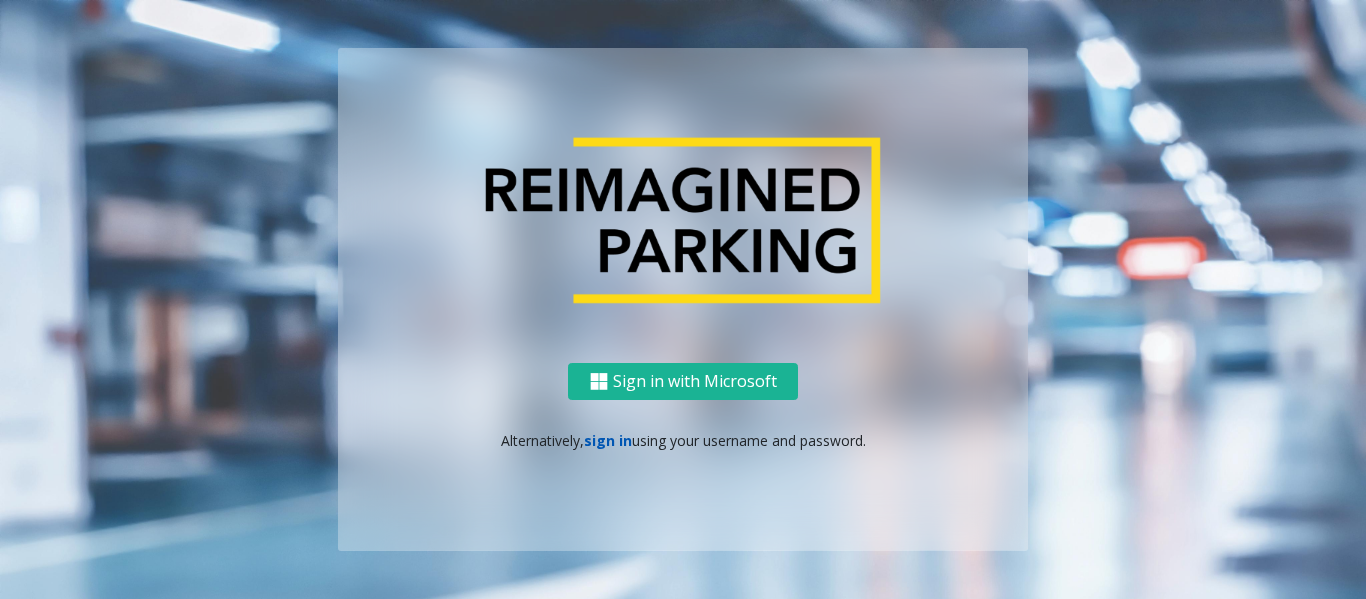 click on "sign in" 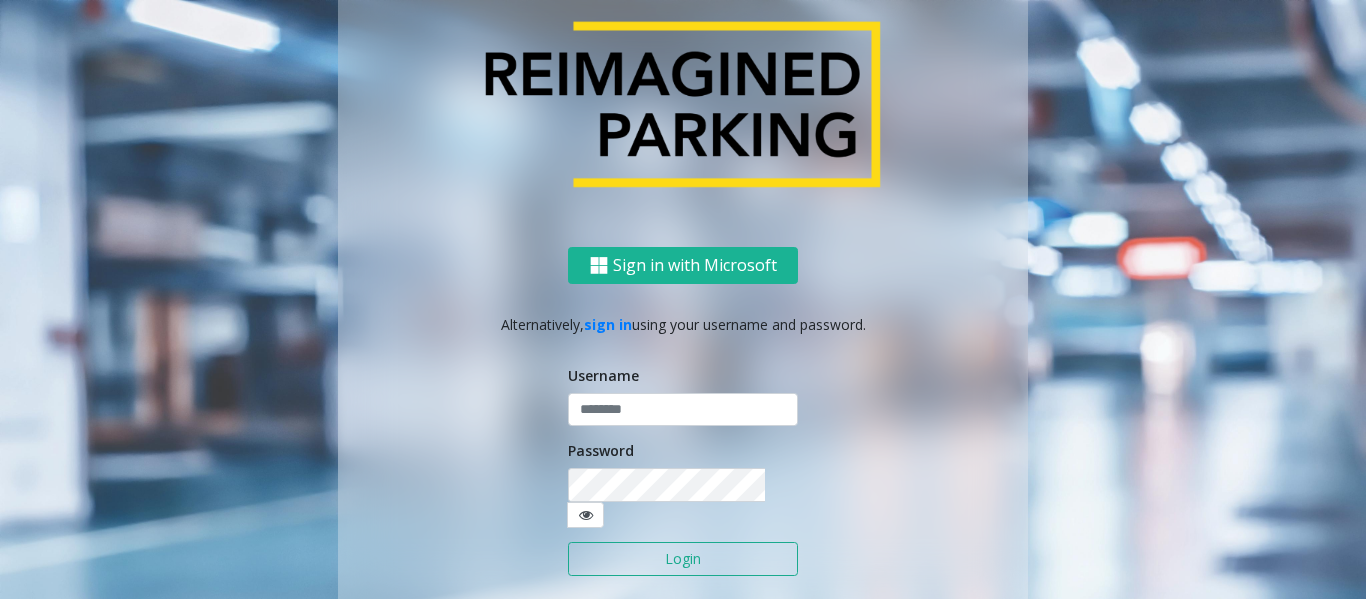 type on "*****" 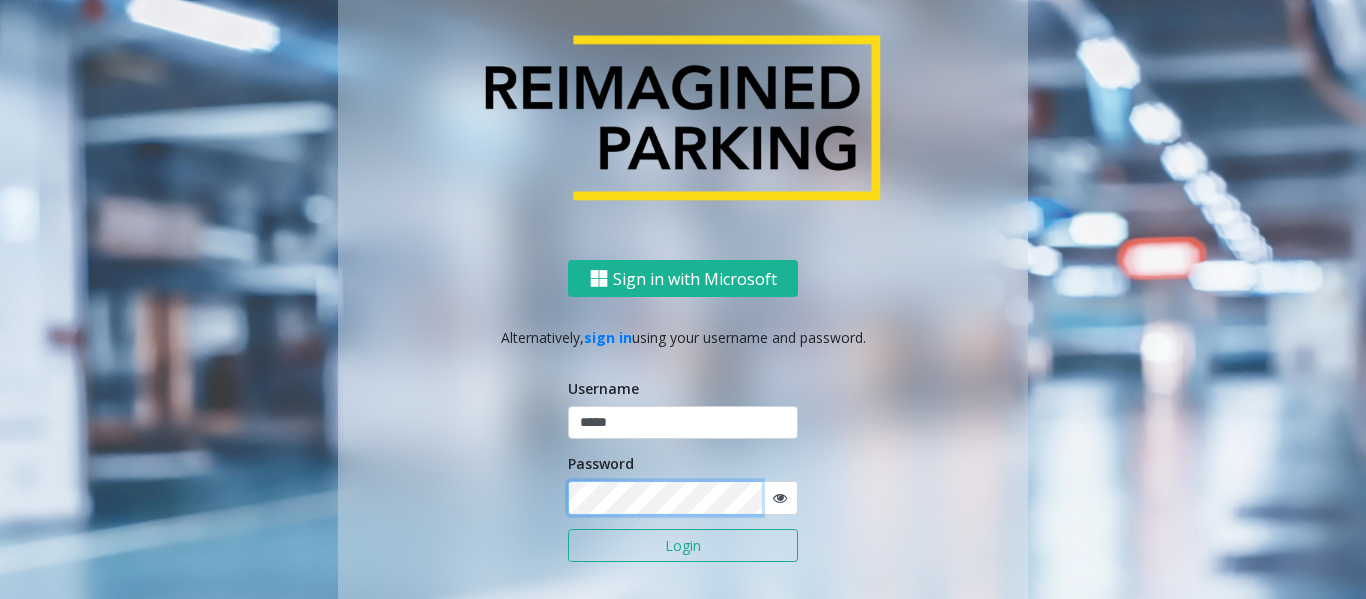 click on "Login" 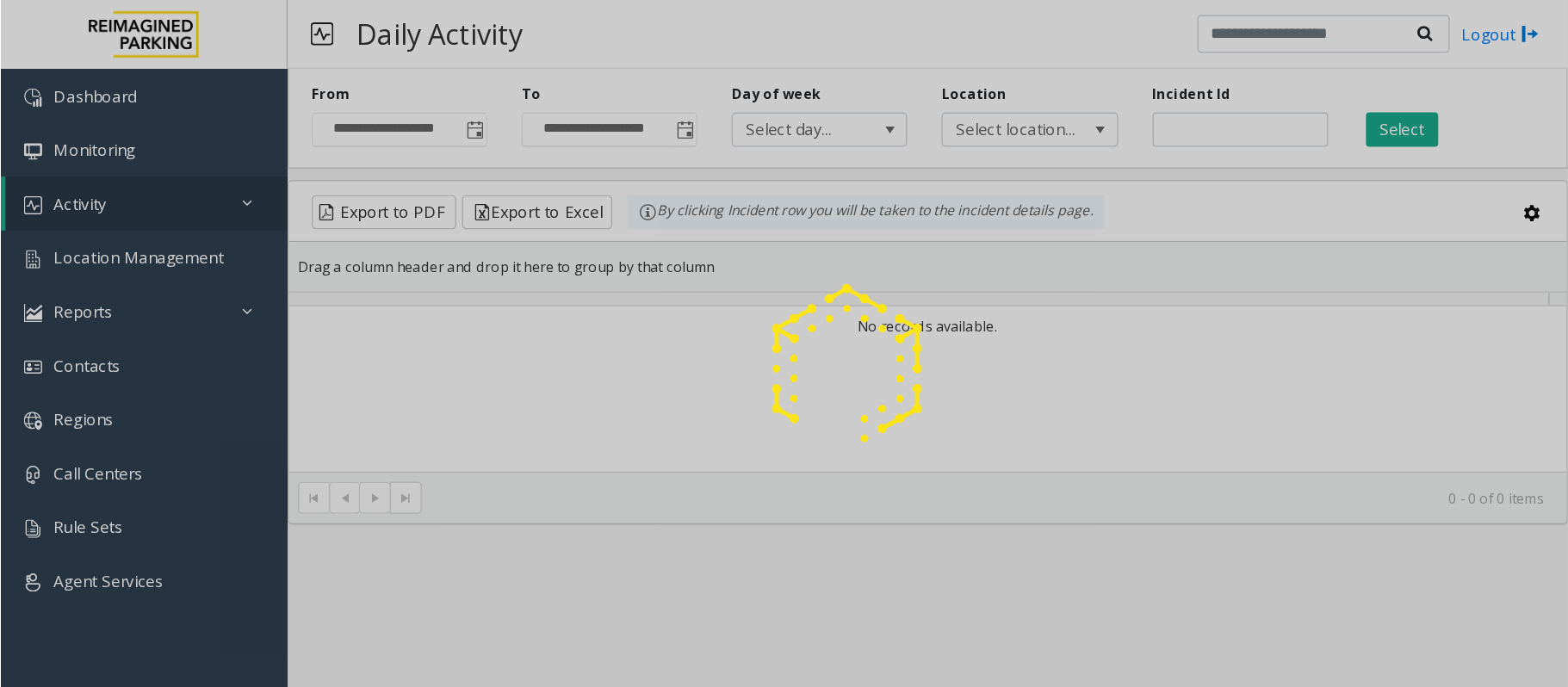scroll, scrollTop: 0, scrollLeft: 0, axis: both 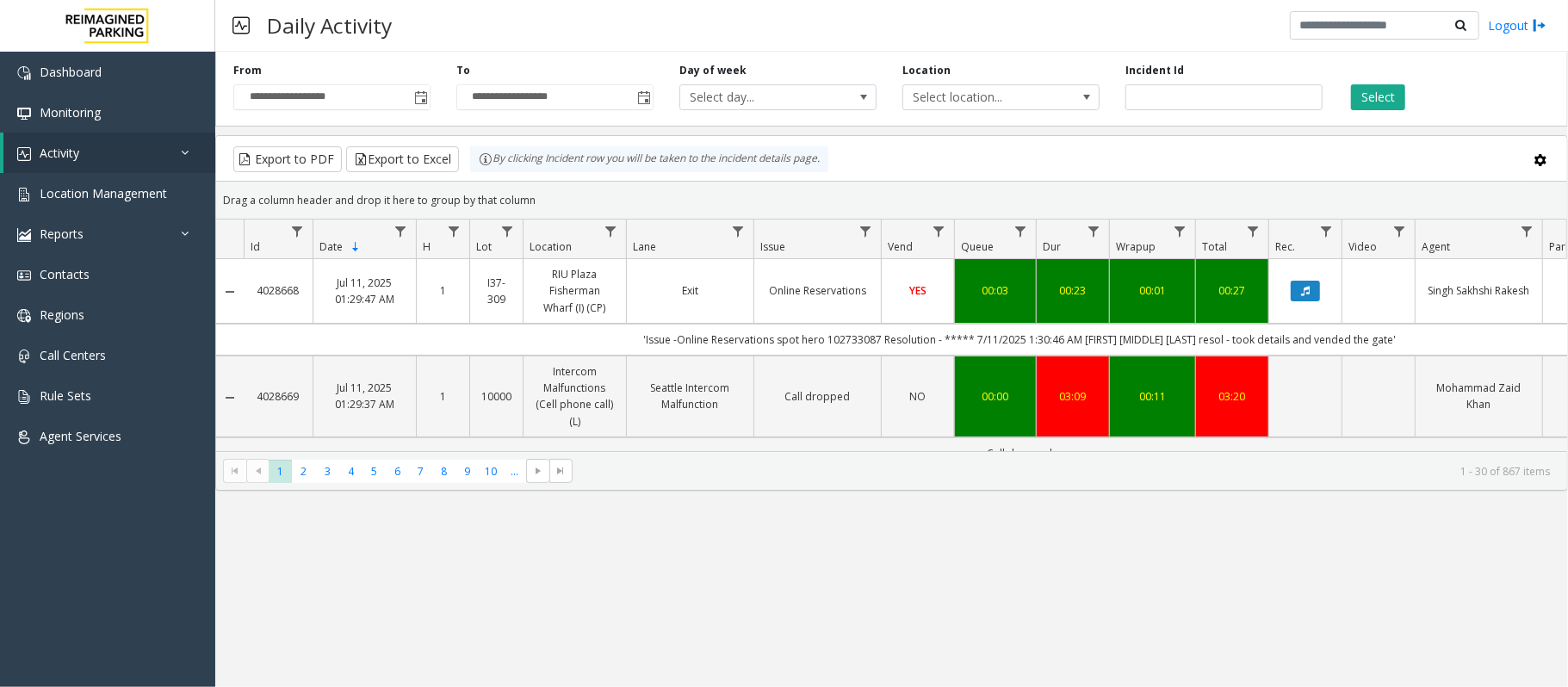click on "Daily Activity Logout" at bounding box center (891, 26) 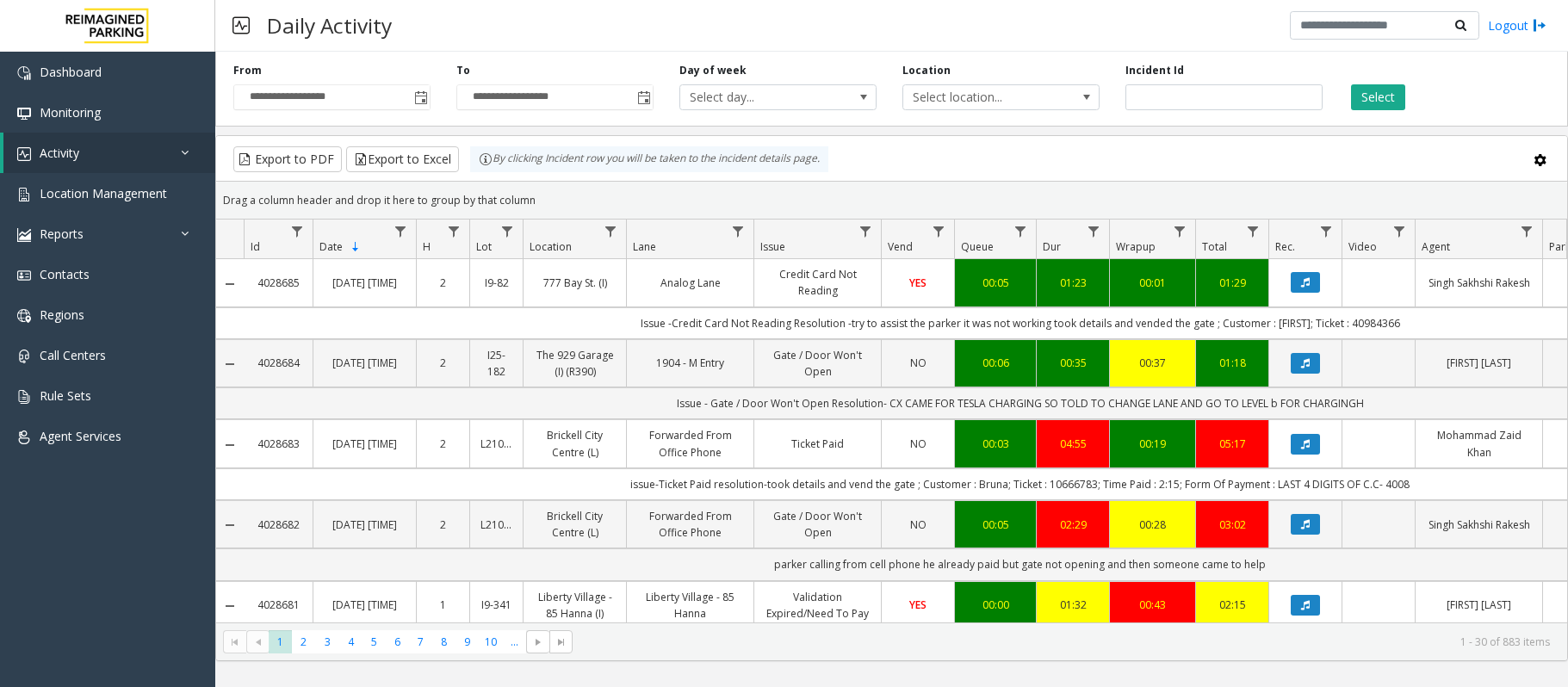 scroll, scrollTop: 0, scrollLeft: 0, axis: both 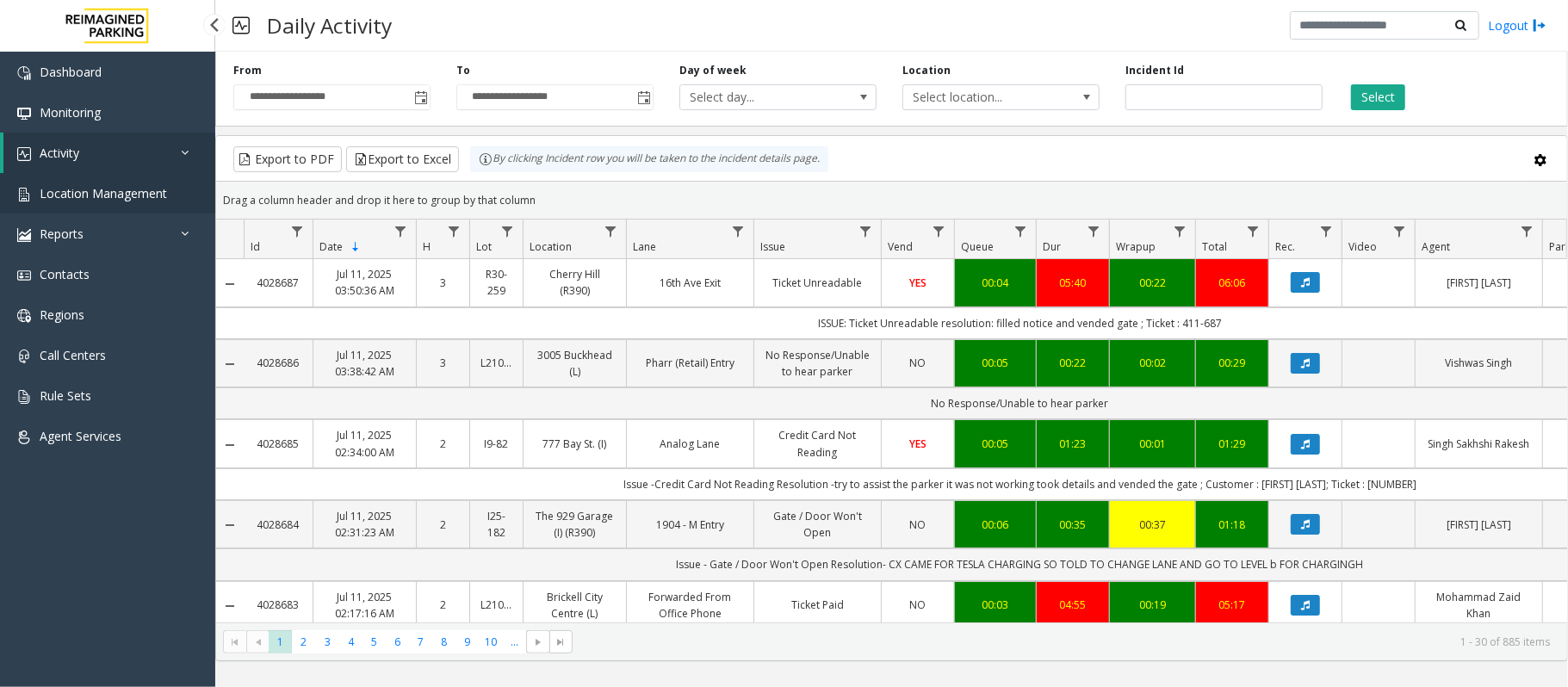 click on "Location Management" at bounding box center (103, 193) 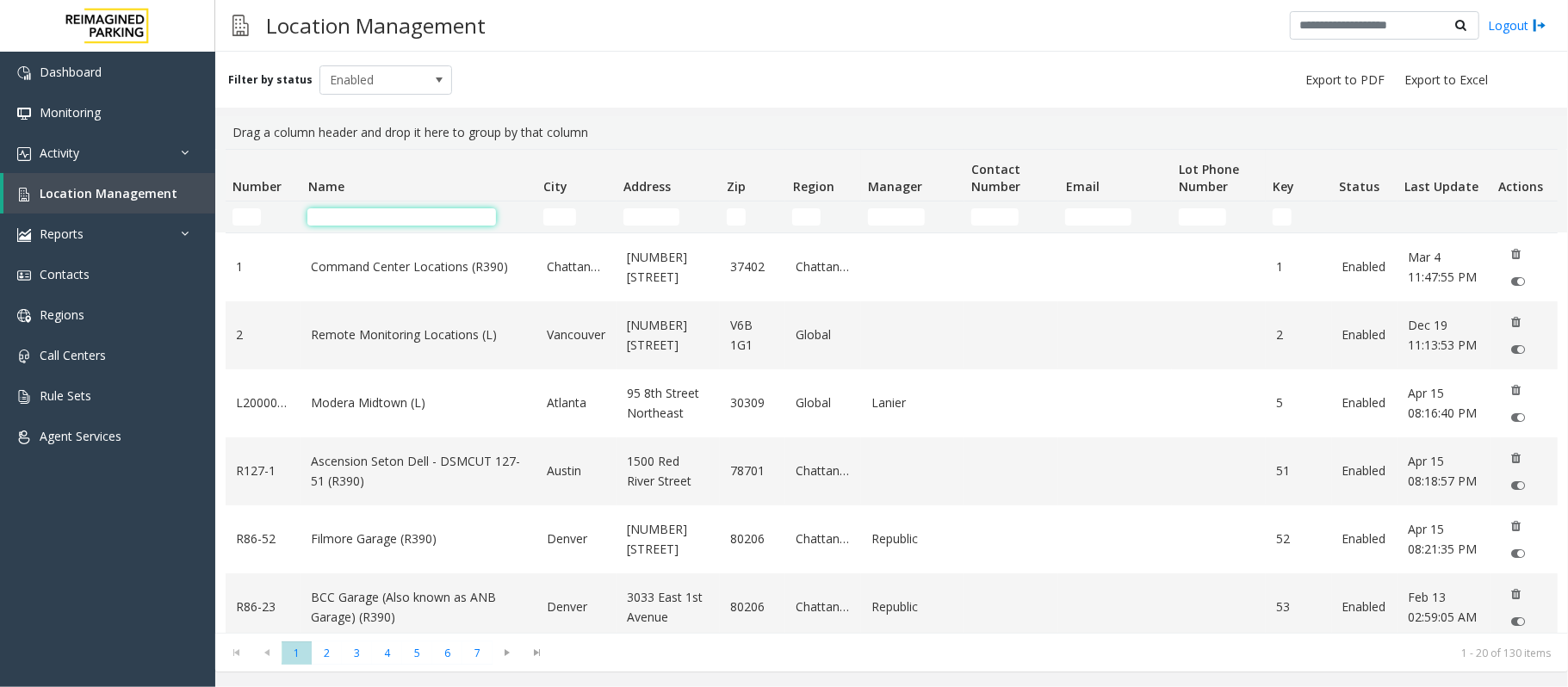 click 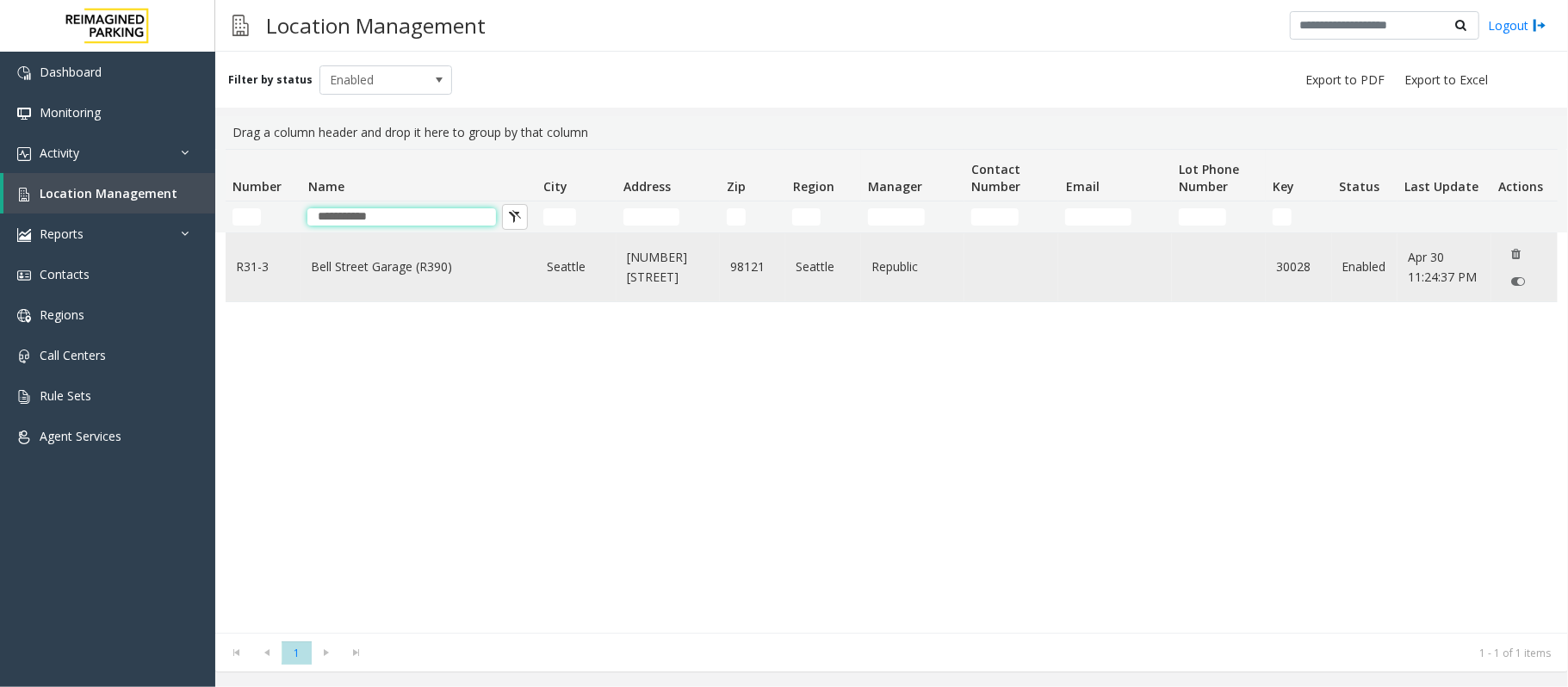 type on "**********" 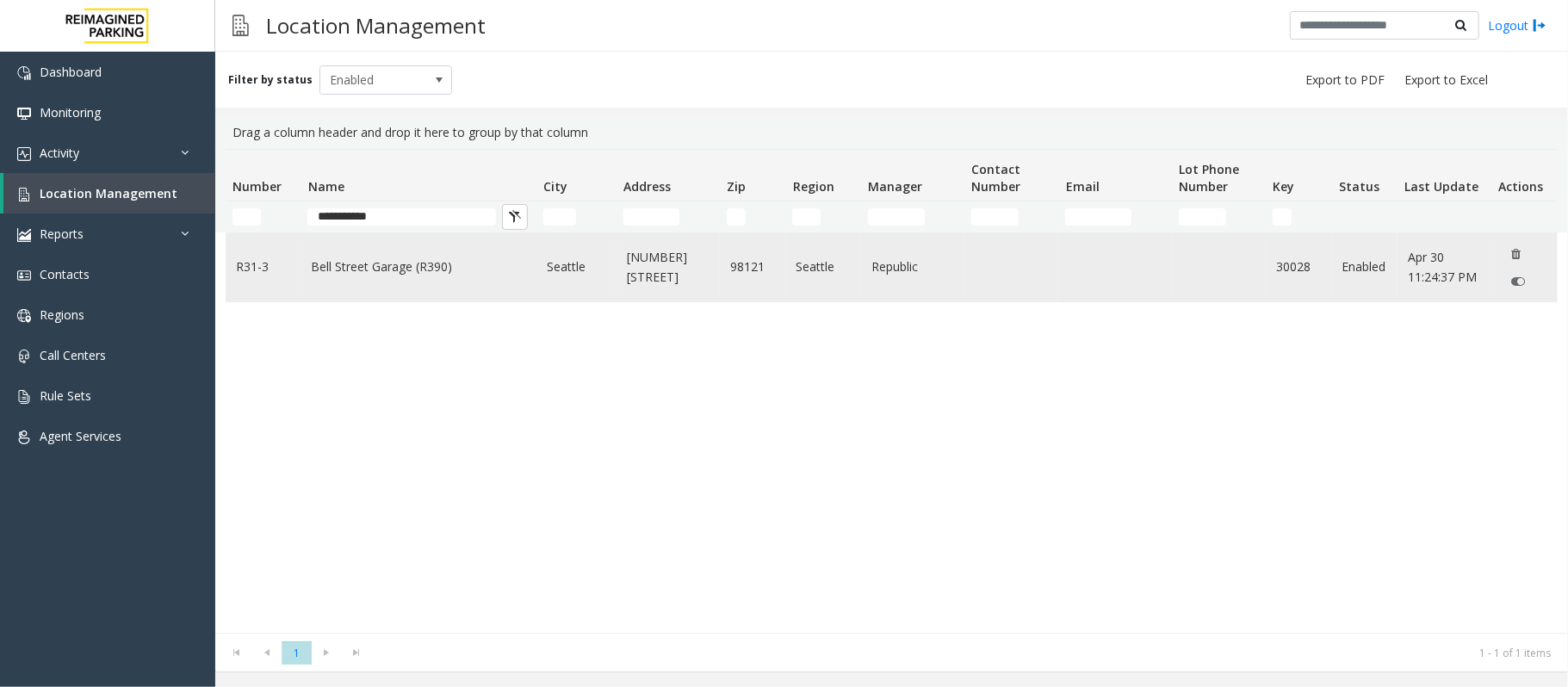 click on "Bell Street Garage (R390)" 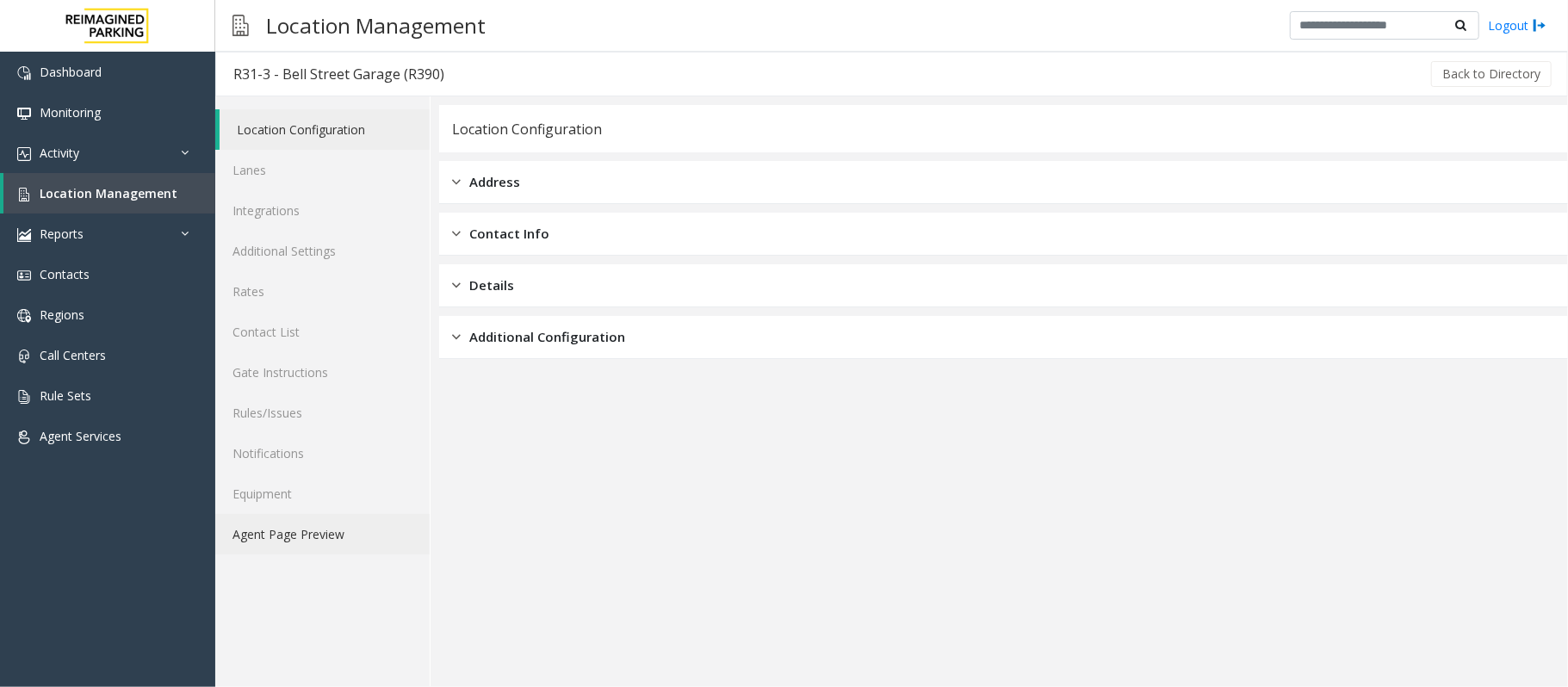 click on "Agent Page Preview" 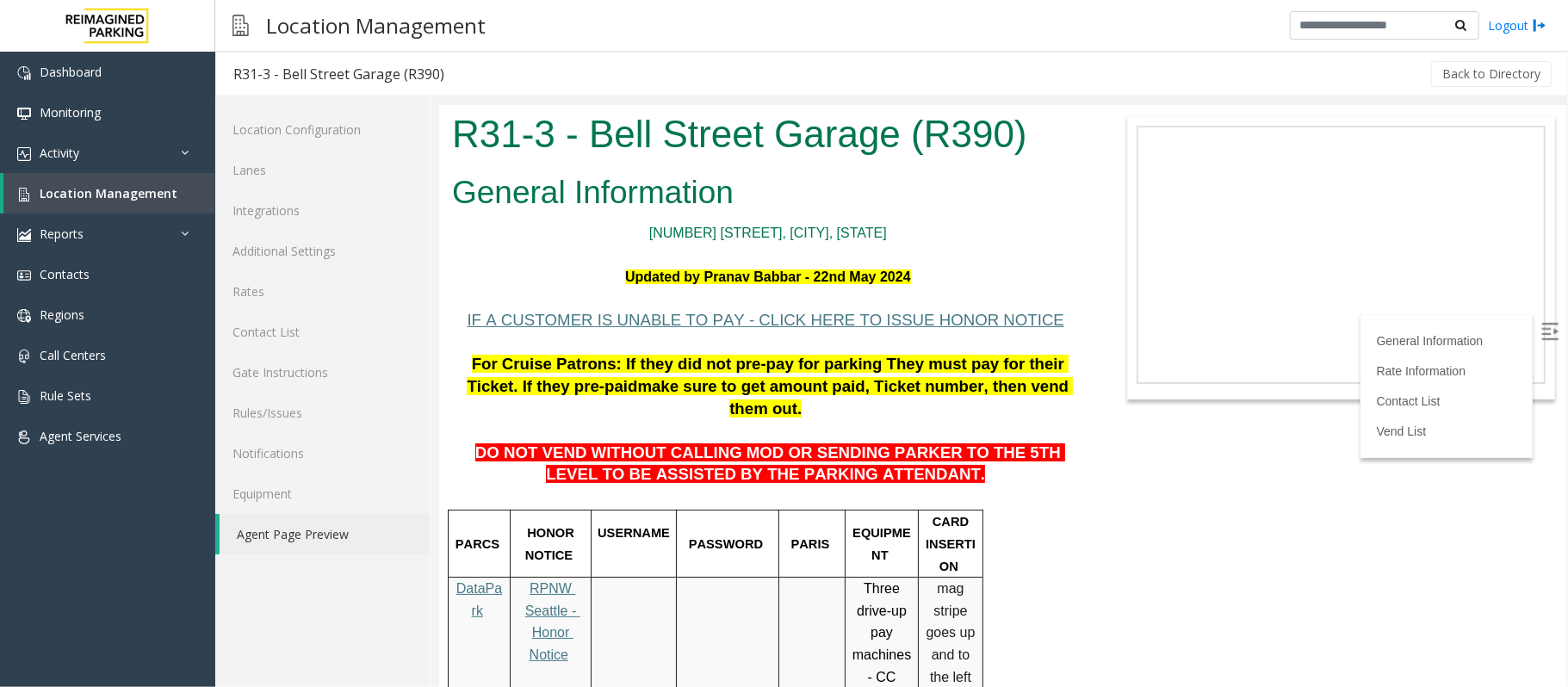 scroll, scrollTop: 0, scrollLeft: 0, axis: both 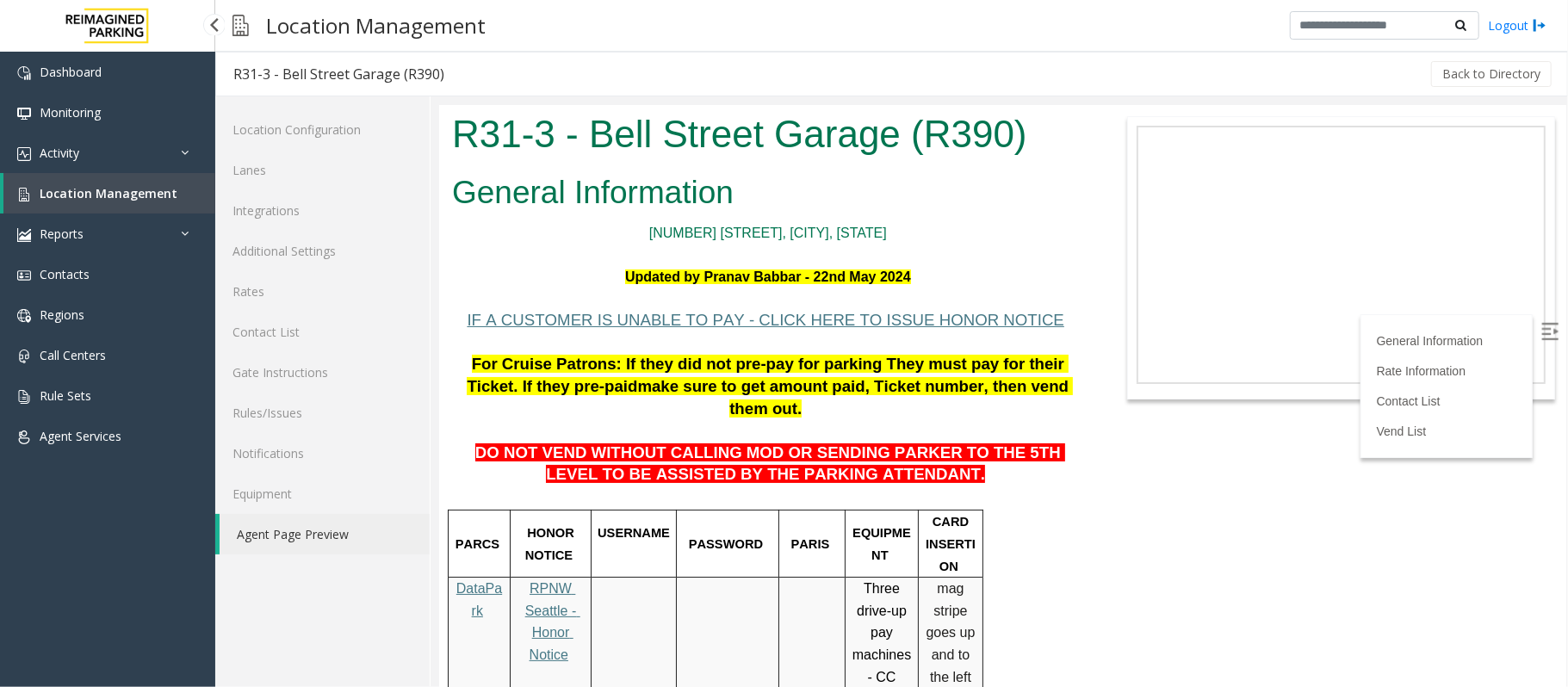 click on "Location Management" at bounding box center [108, 193] 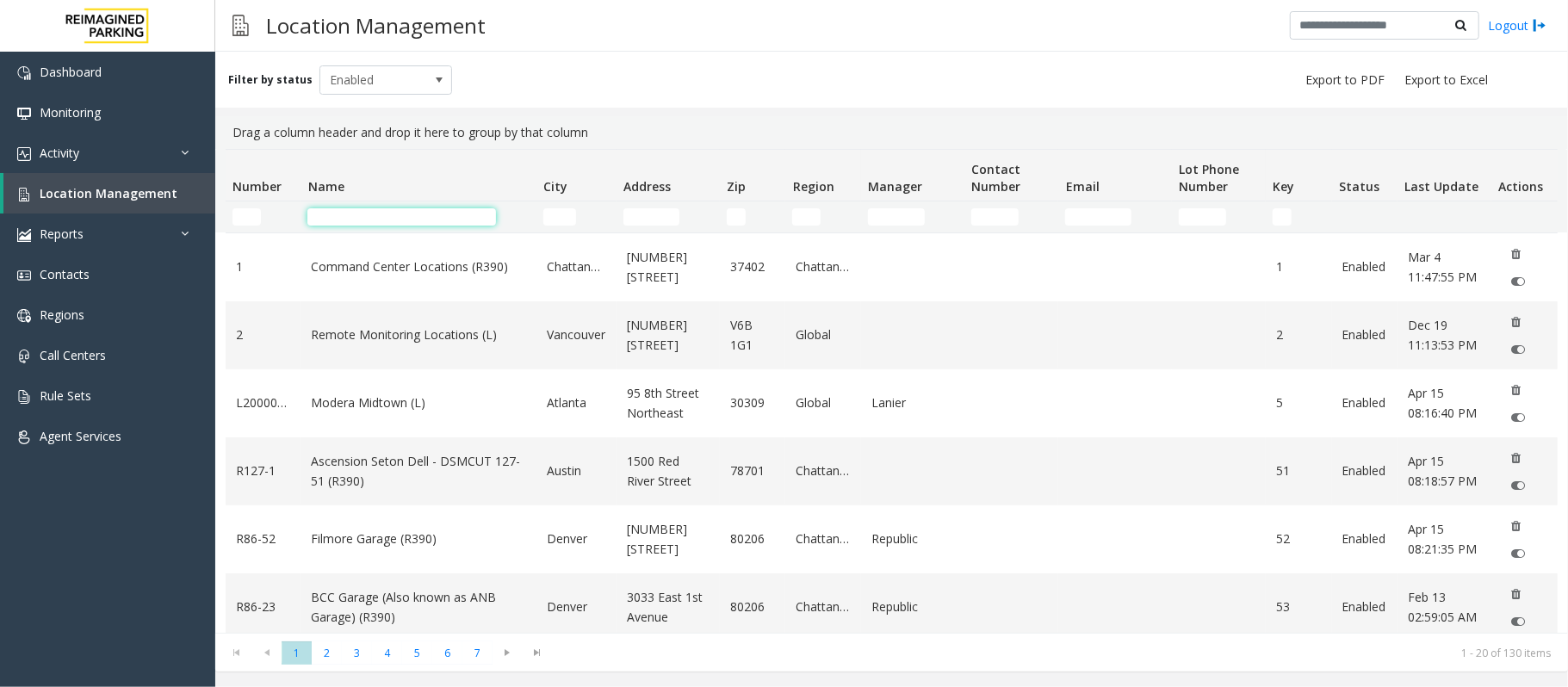 click 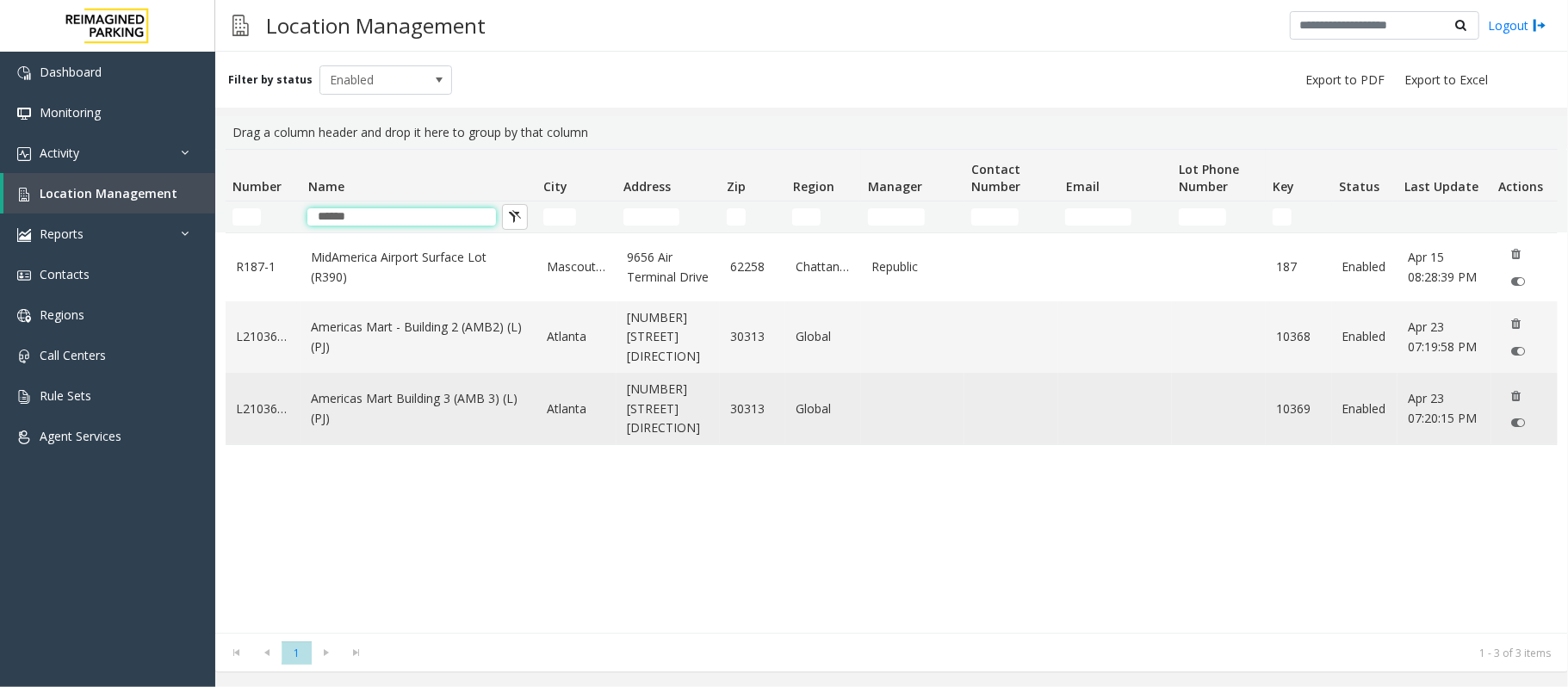 type on "******" 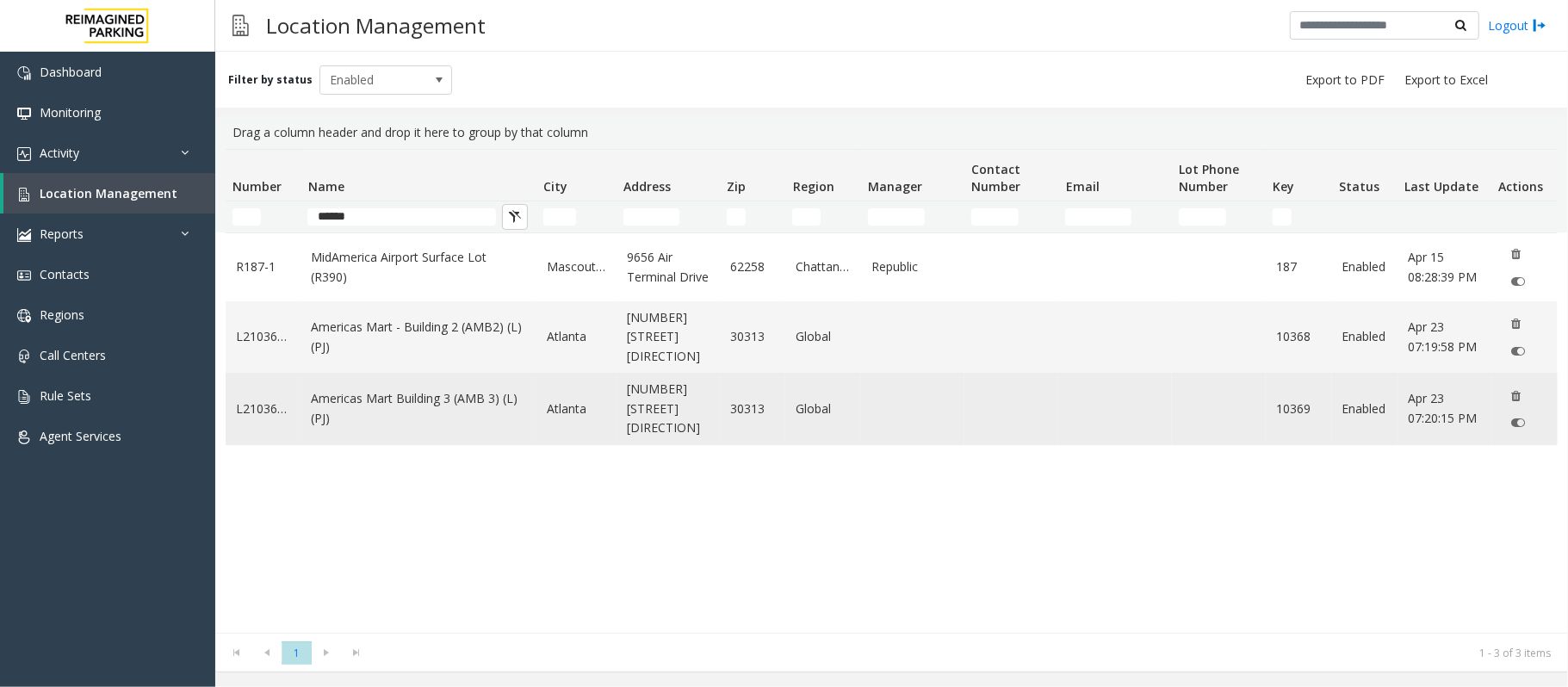 click on "Americas Mart Building  3 (AMB 3) (L)(PJ)" 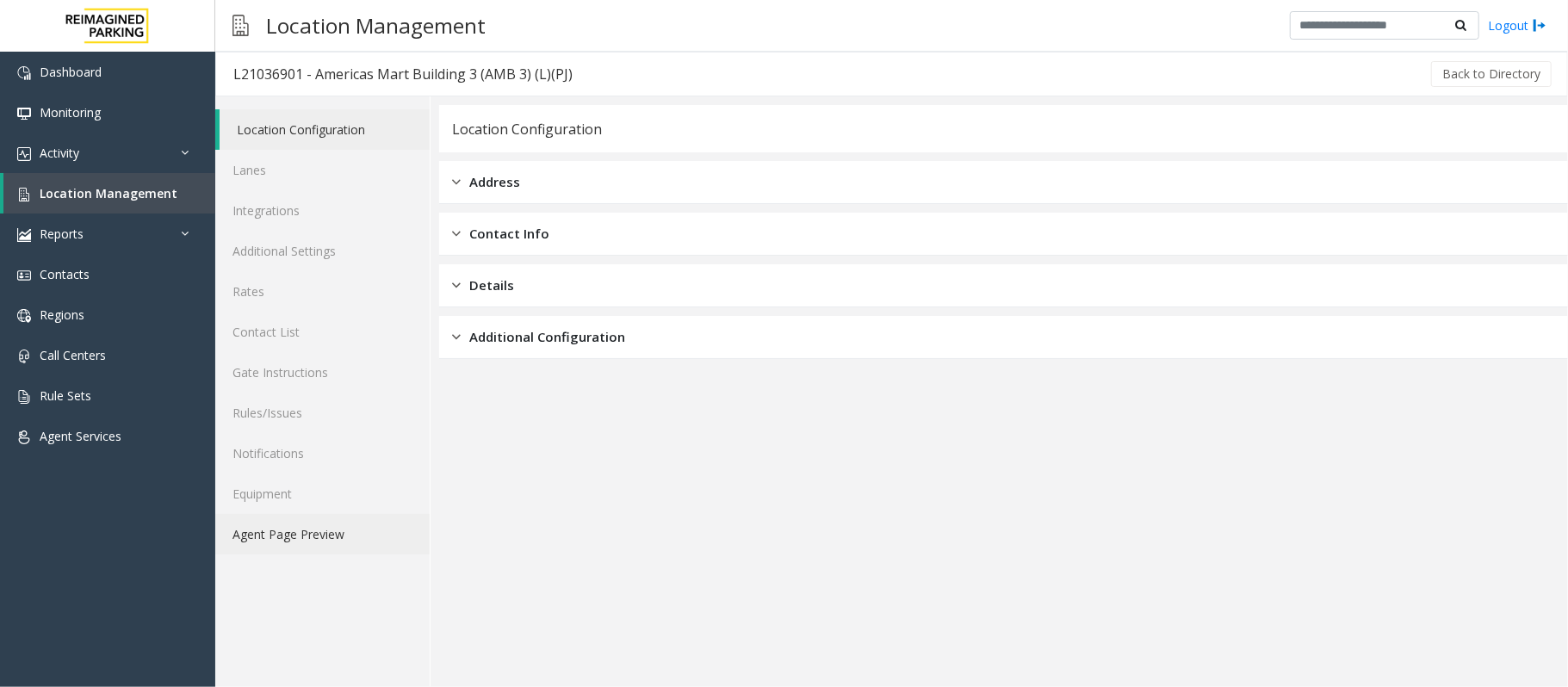 click on "Agent Page Preview" 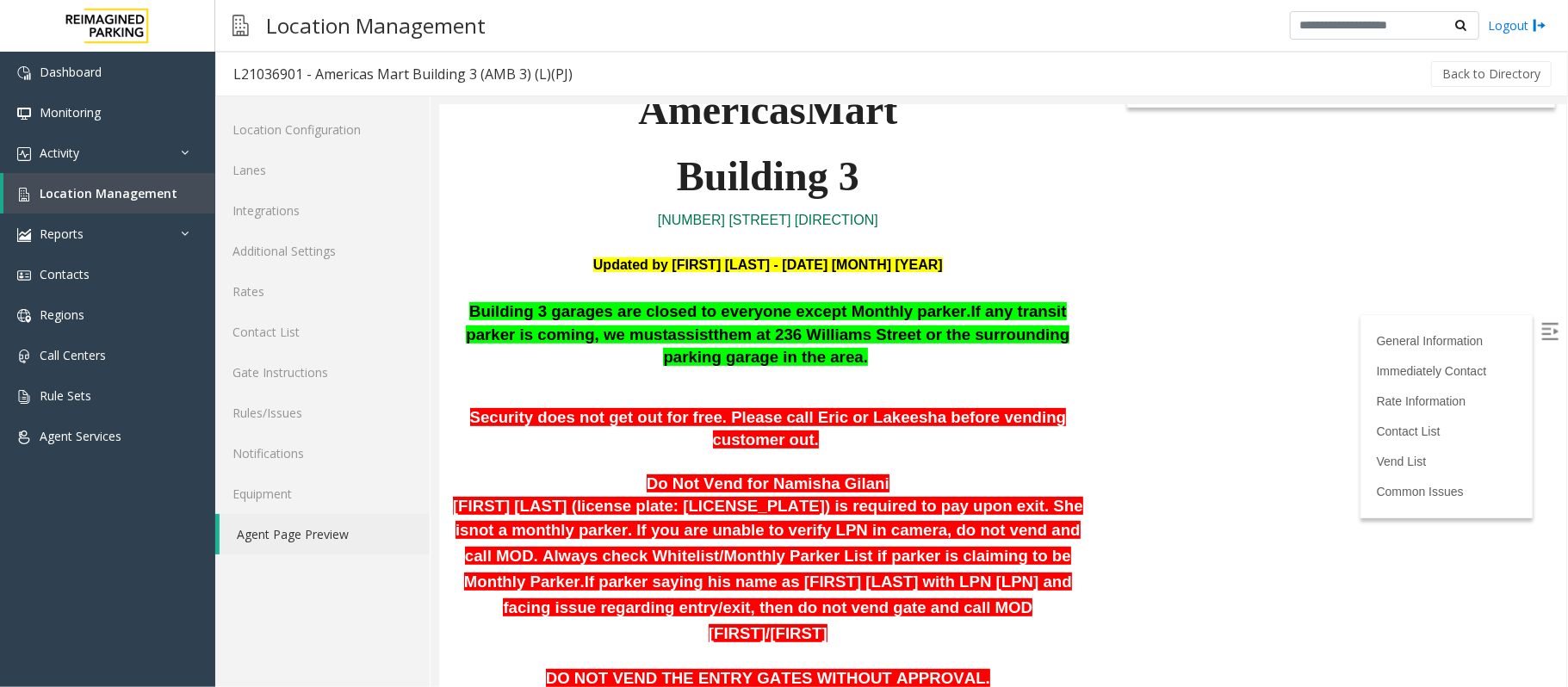 scroll, scrollTop: 229, scrollLeft: 0, axis: vertical 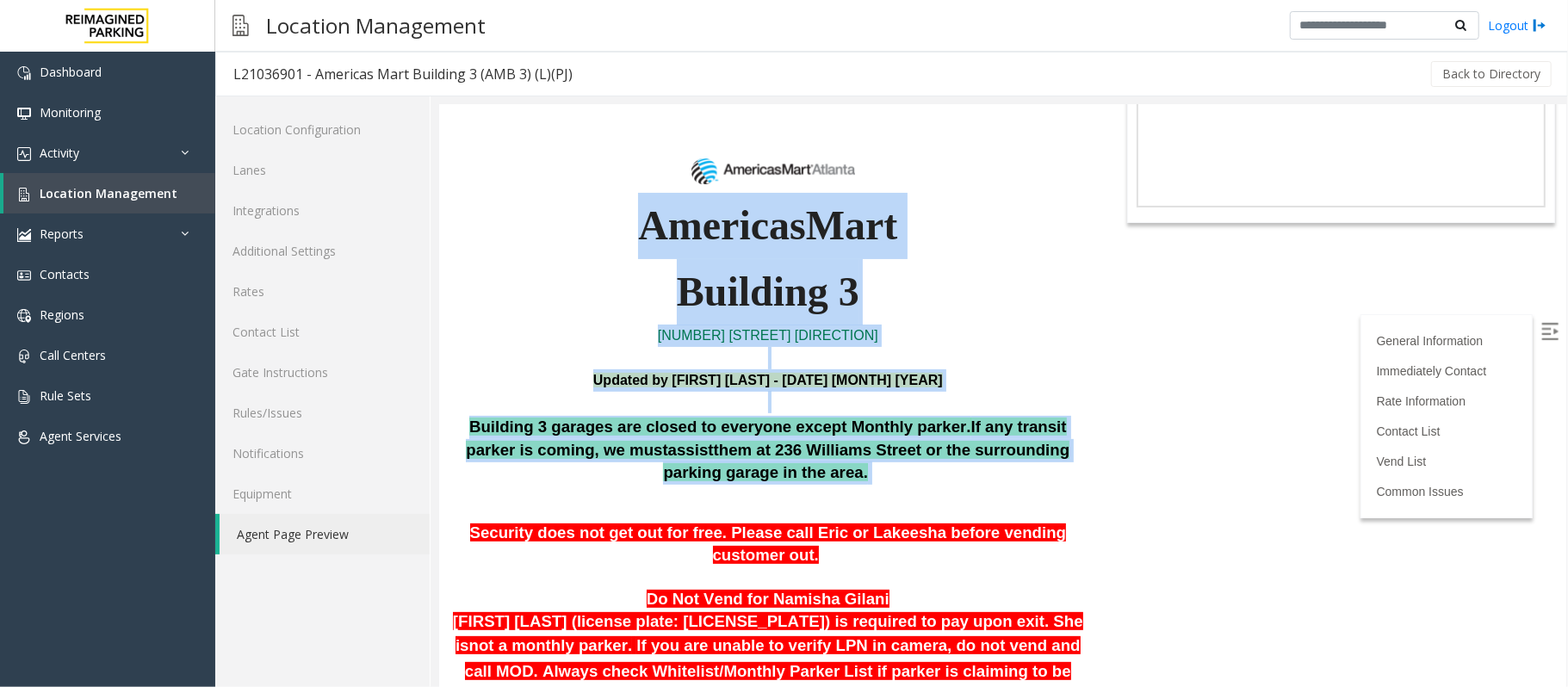 drag, startPoint x: 637, startPoint y: 221, endPoint x: 1026, endPoint y: 480, distance: 467.335 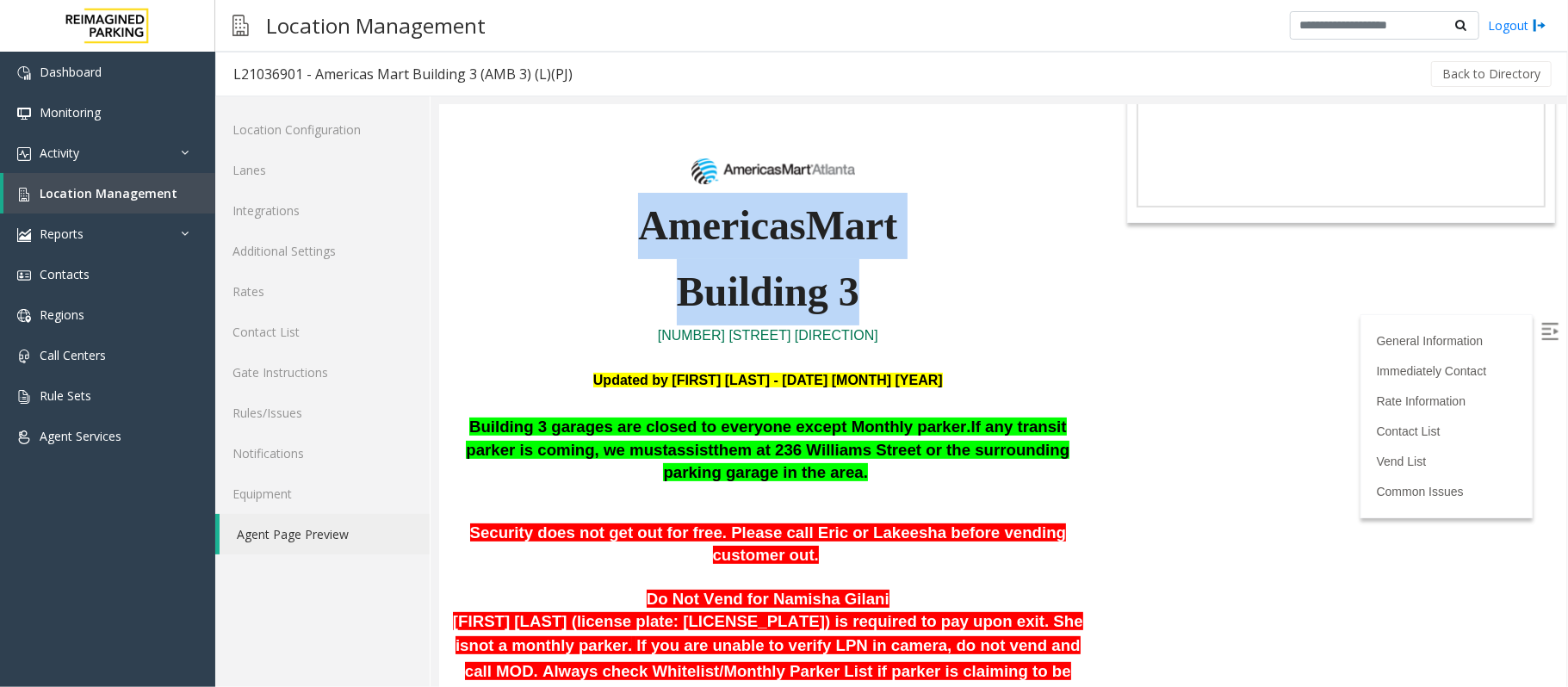drag, startPoint x: 633, startPoint y: 215, endPoint x: 892, endPoint y: 305, distance: 274.19154 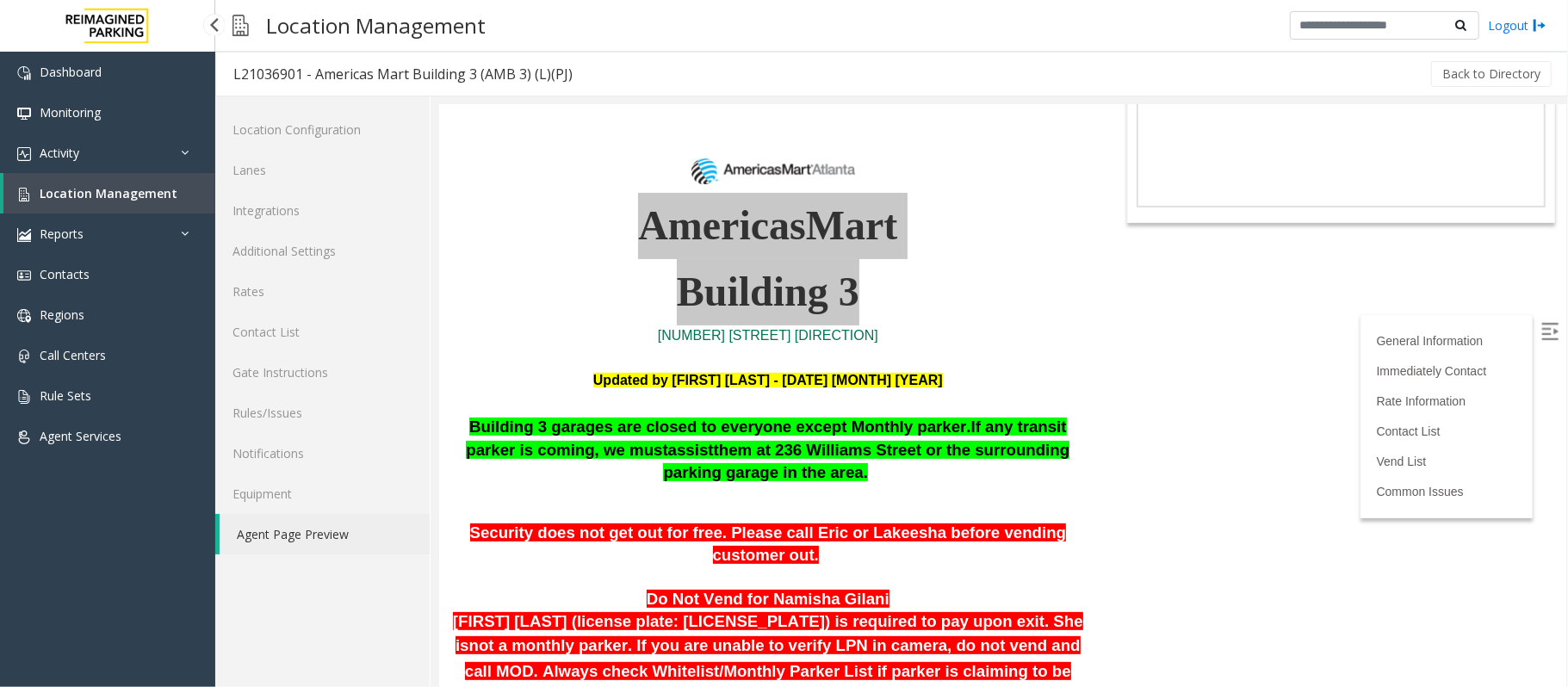 click on "Location Management" at bounding box center (108, 193) 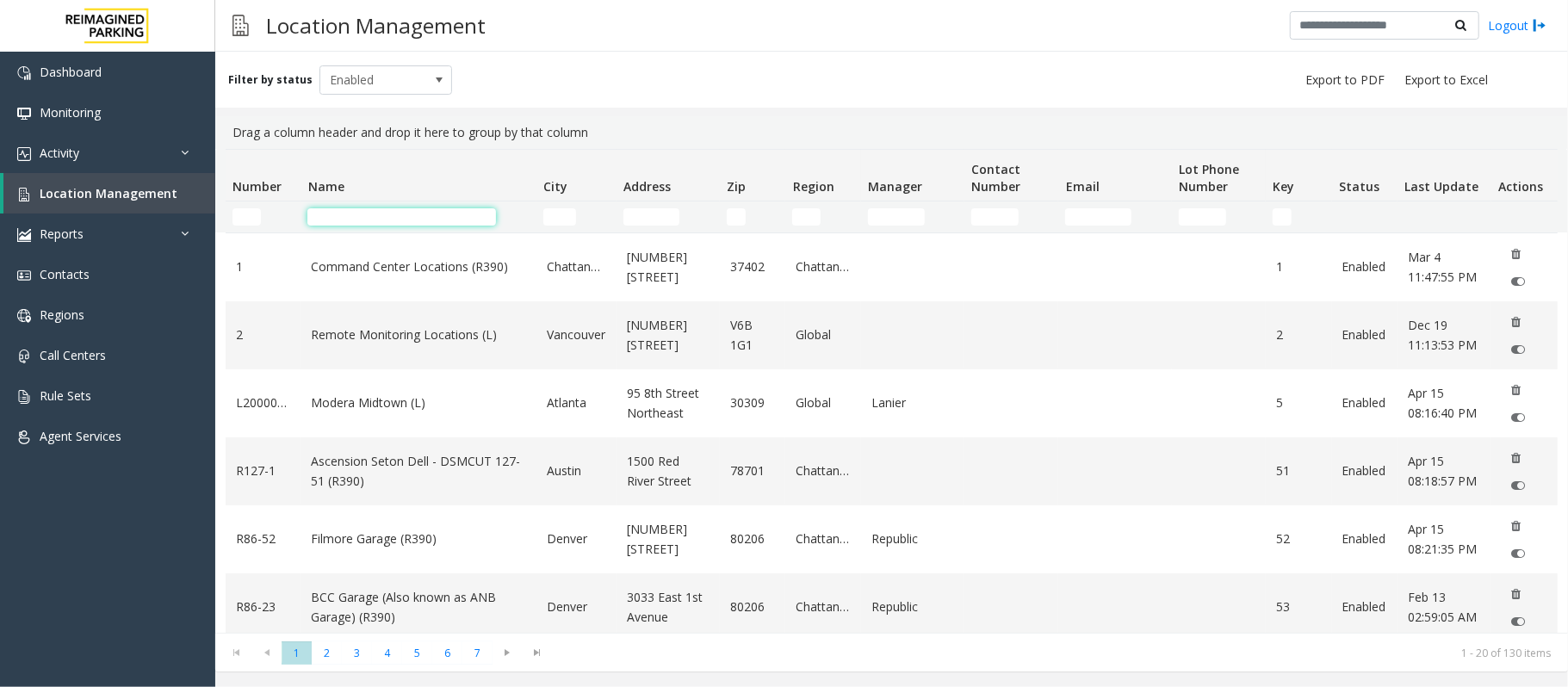 click 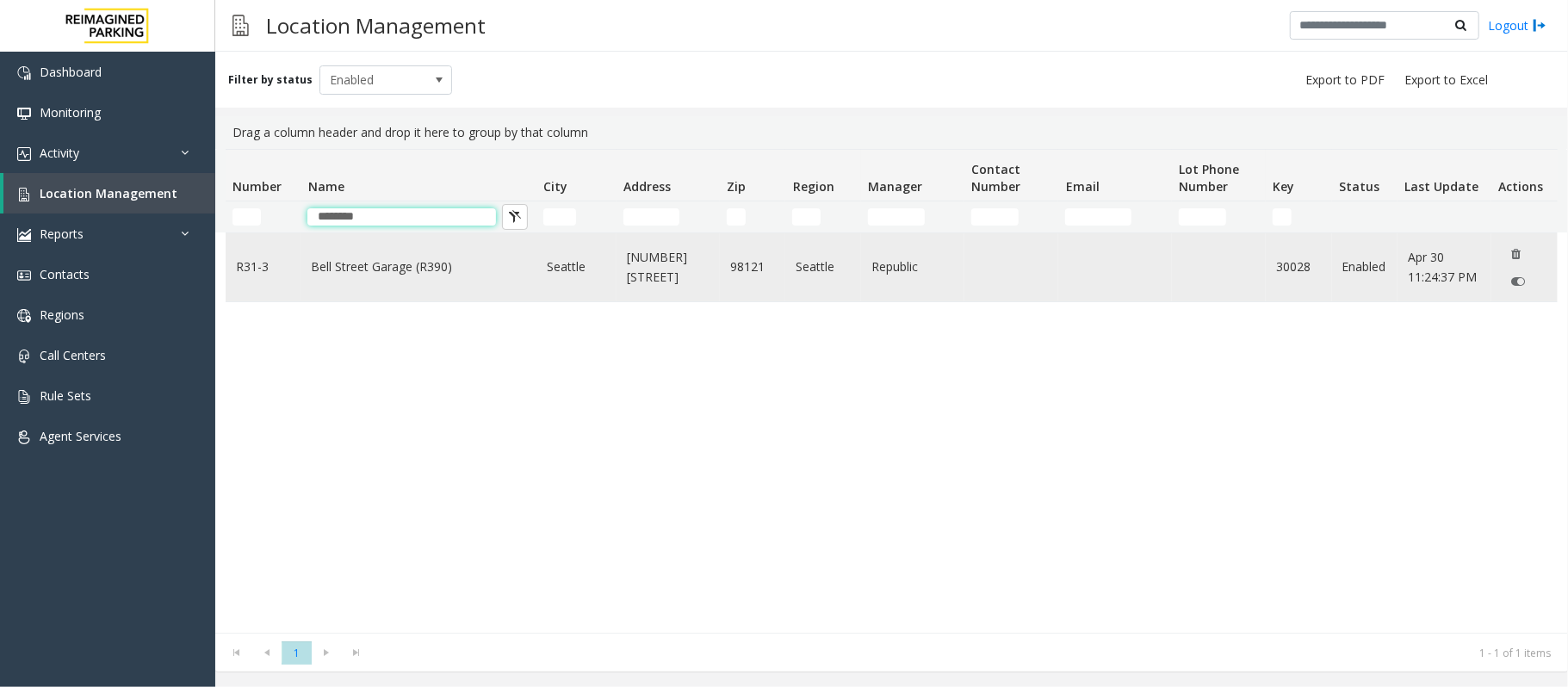 type on "********" 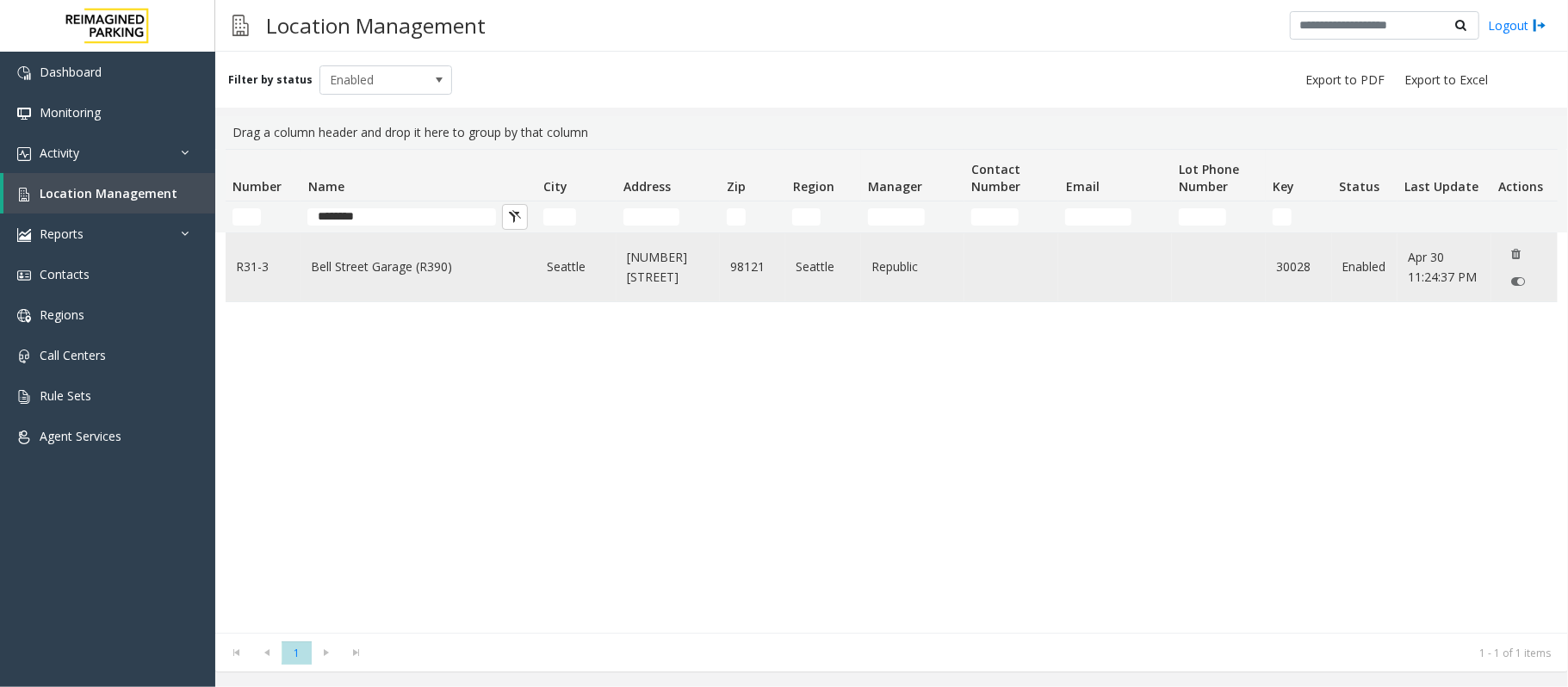 click on "Bell Street Garage (R390)" 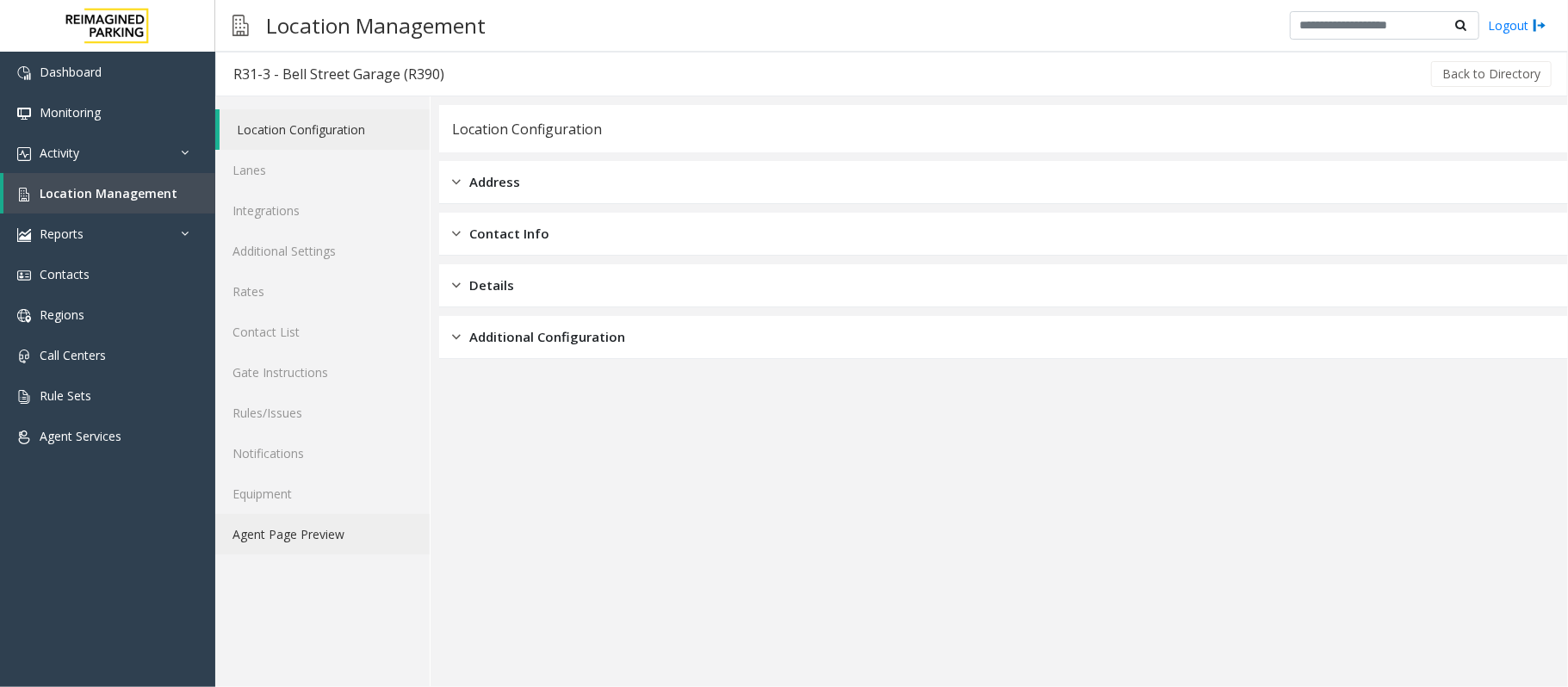 click on "Agent Page Preview" 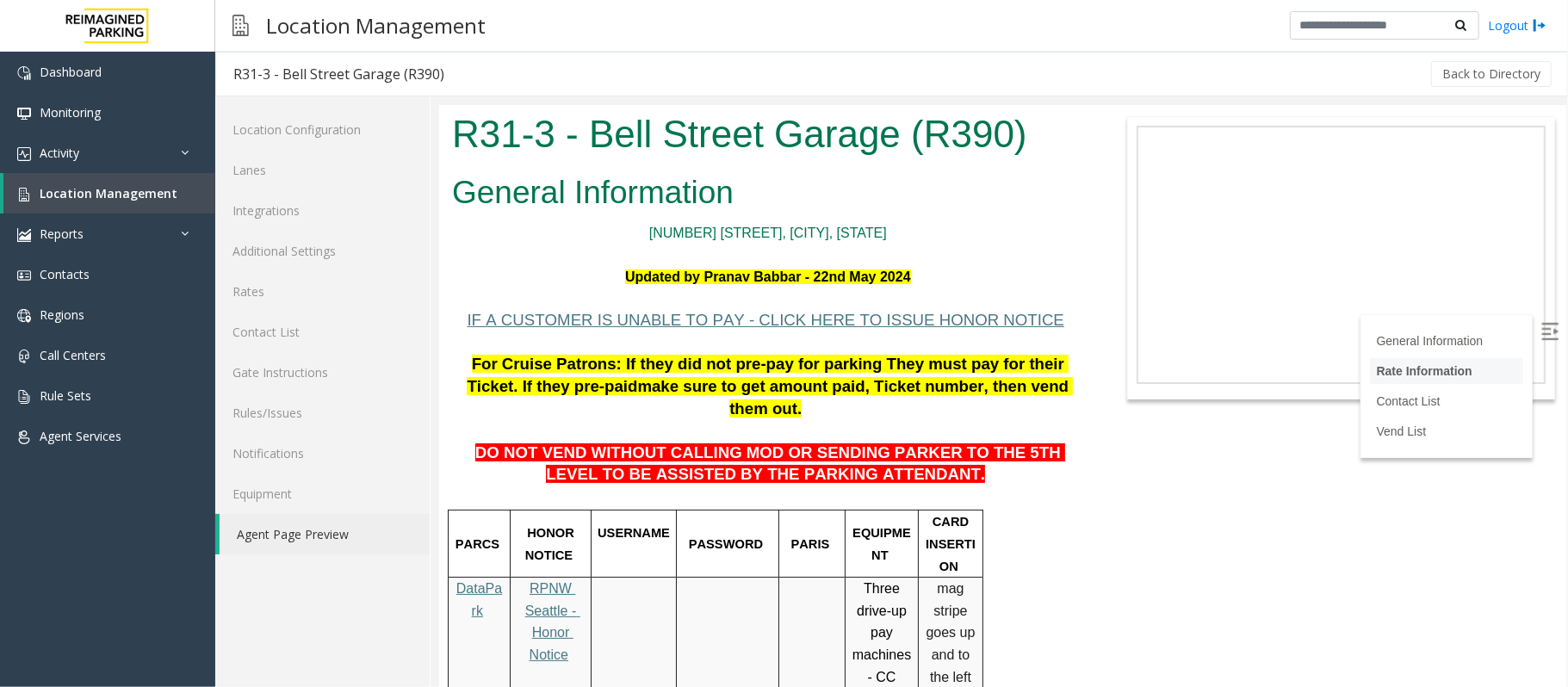 scroll, scrollTop: 0, scrollLeft: 0, axis: both 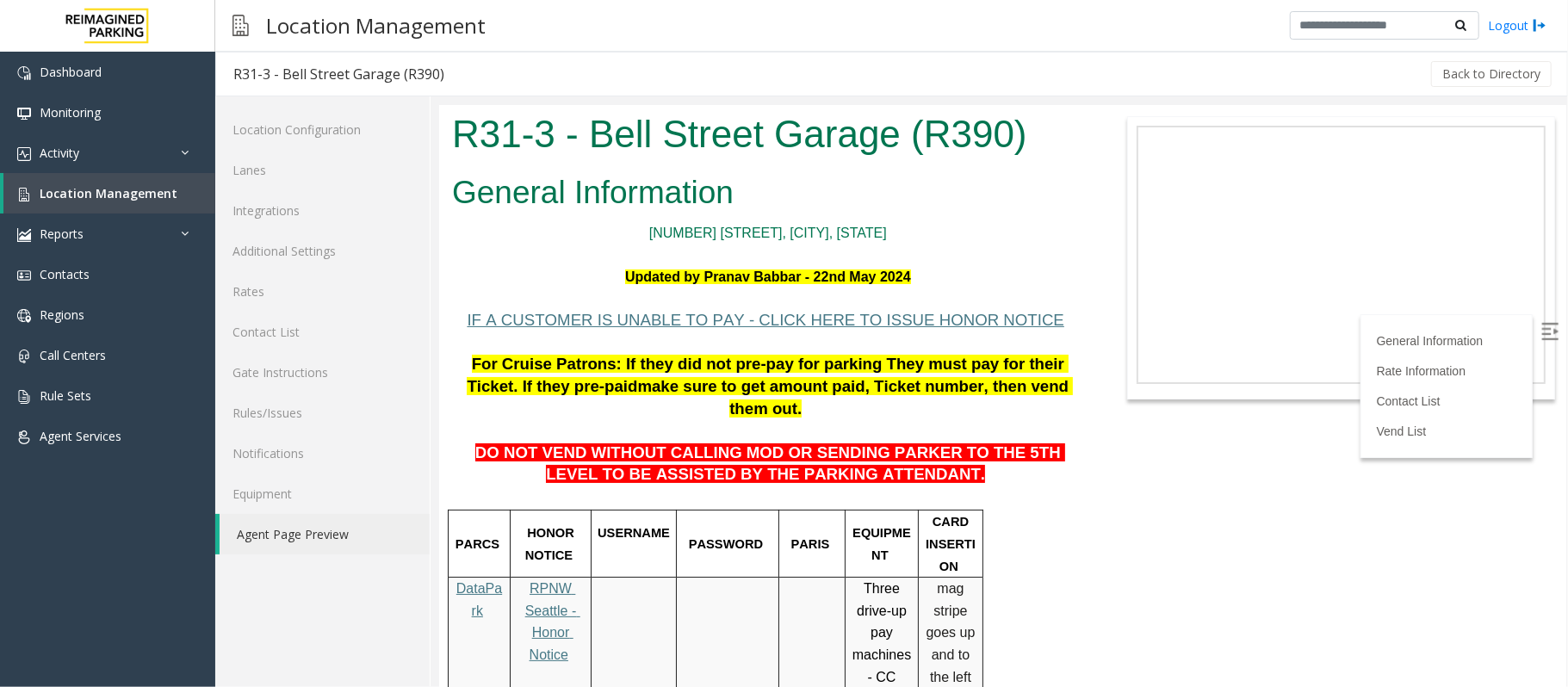 click at bounding box center (1549, 331) 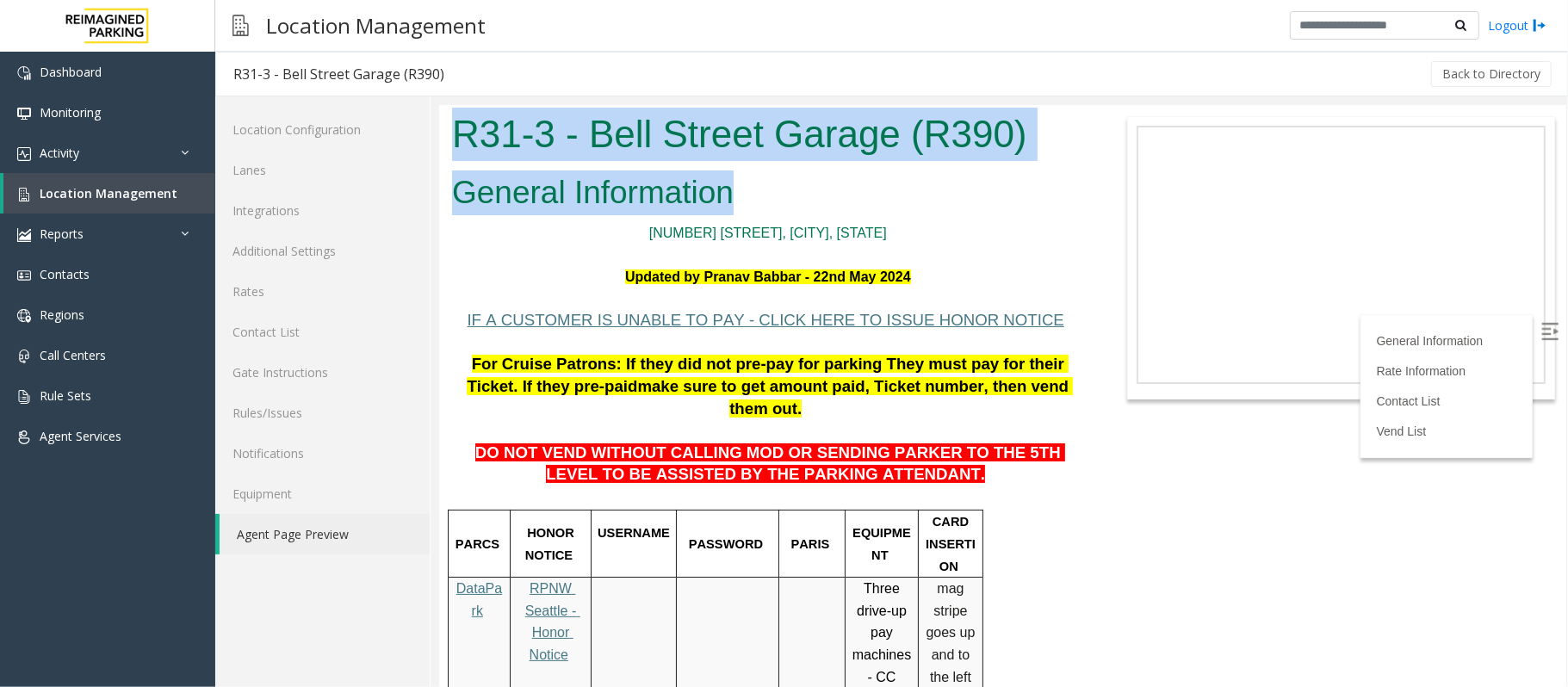 drag, startPoint x: 454, startPoint y: 132, endPoint x: 999, endPoint y: 170, distance: 546.32316 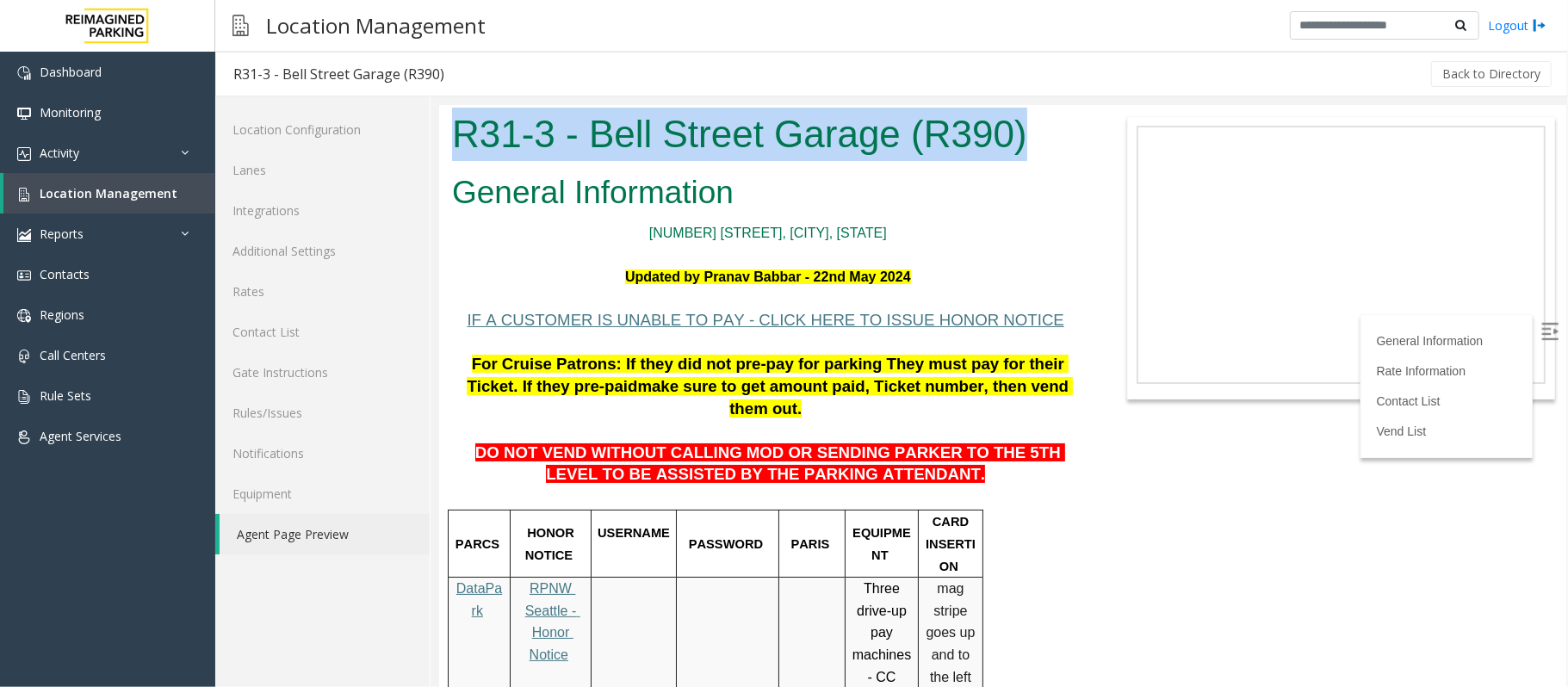 drag, startPoint x: 458, startPoint y: 127, endPoint x: 1032, endPoint y: 135, distance: 574.05575 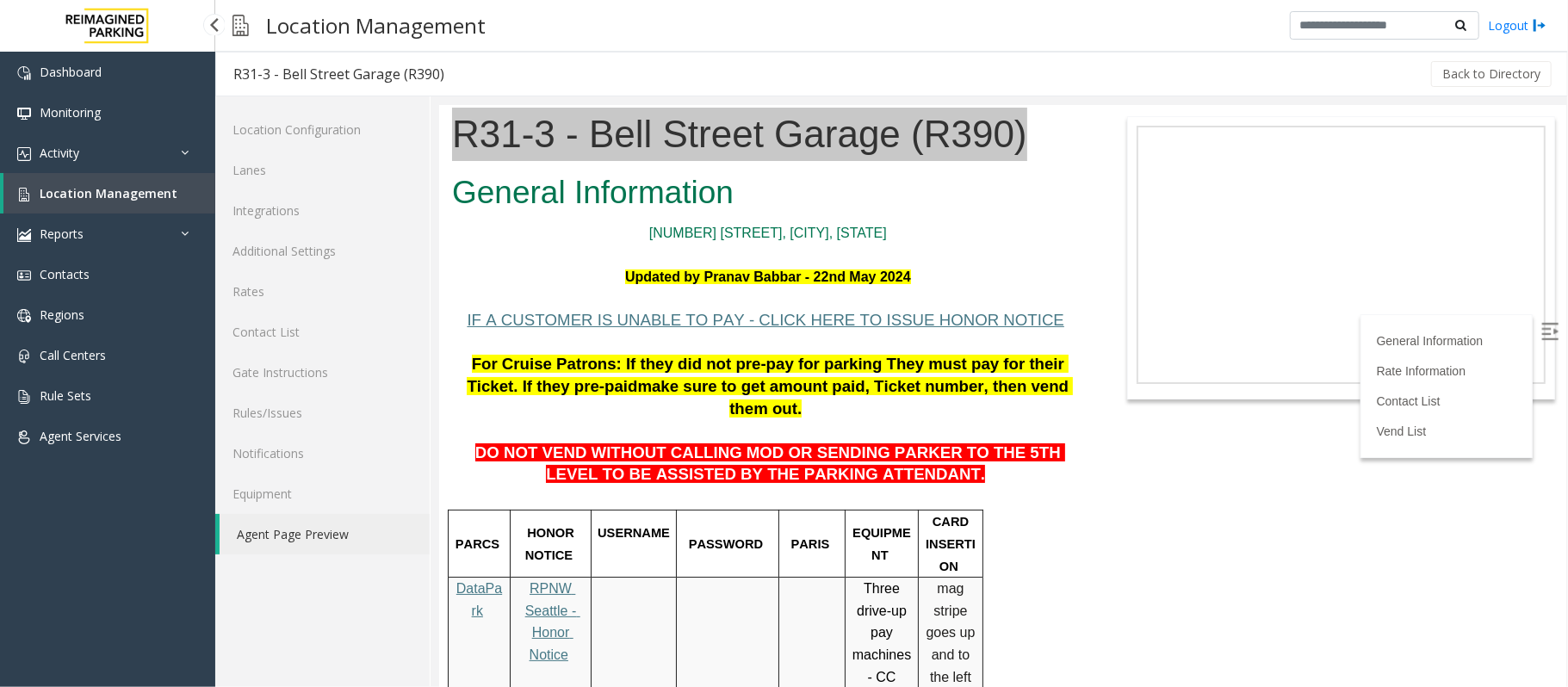 click on "Location Management" at bounding box center (108, 193) 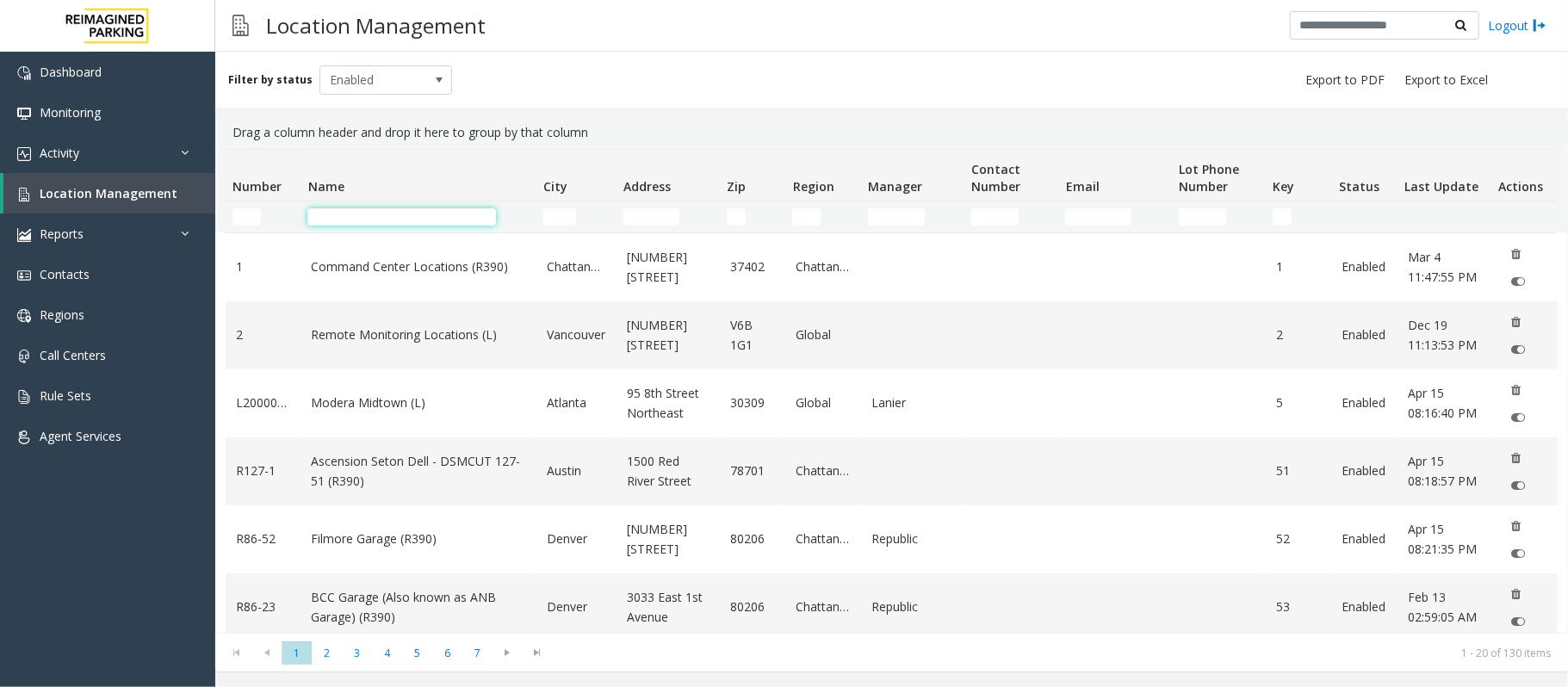 click 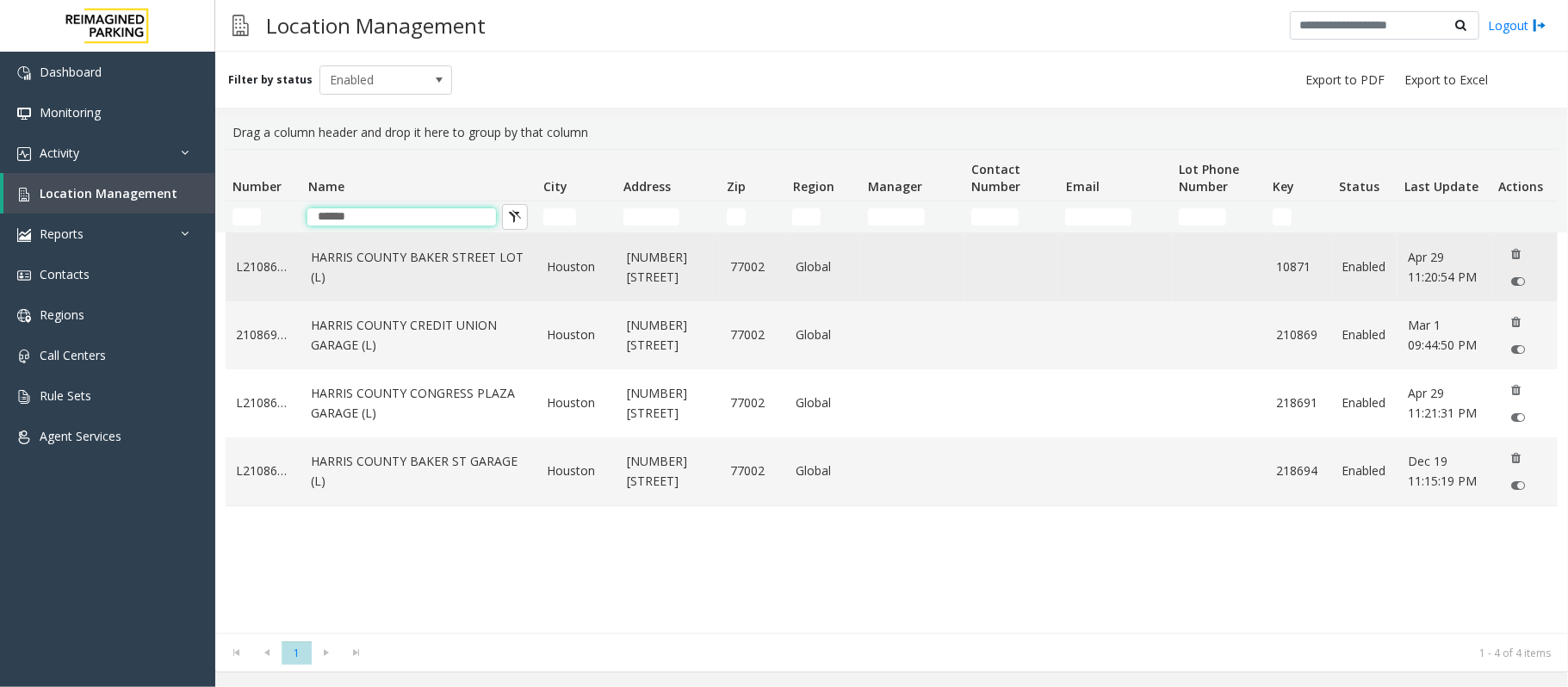 type on "******" 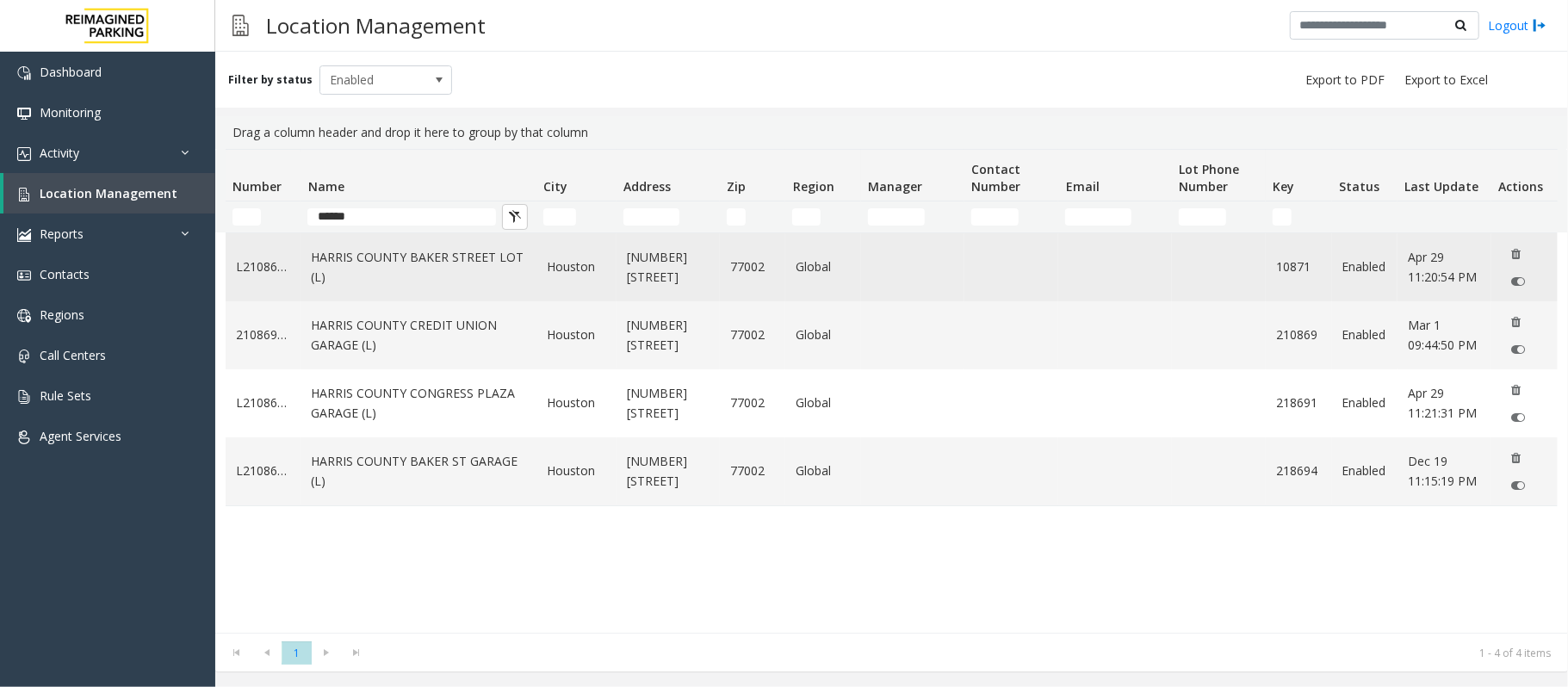 click on "HARRIS COUNTY BAKER STREET LOT (L)" 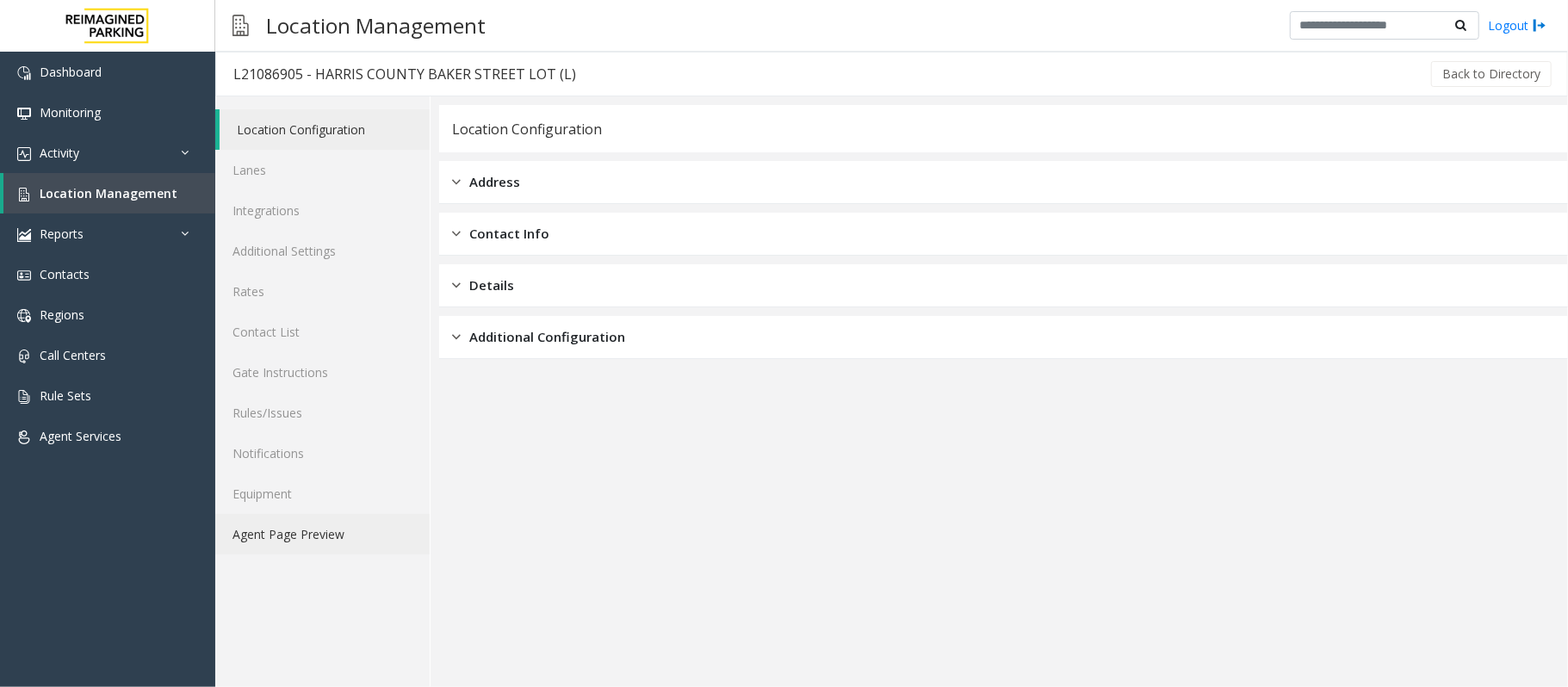 click on "Agent Page Preview" 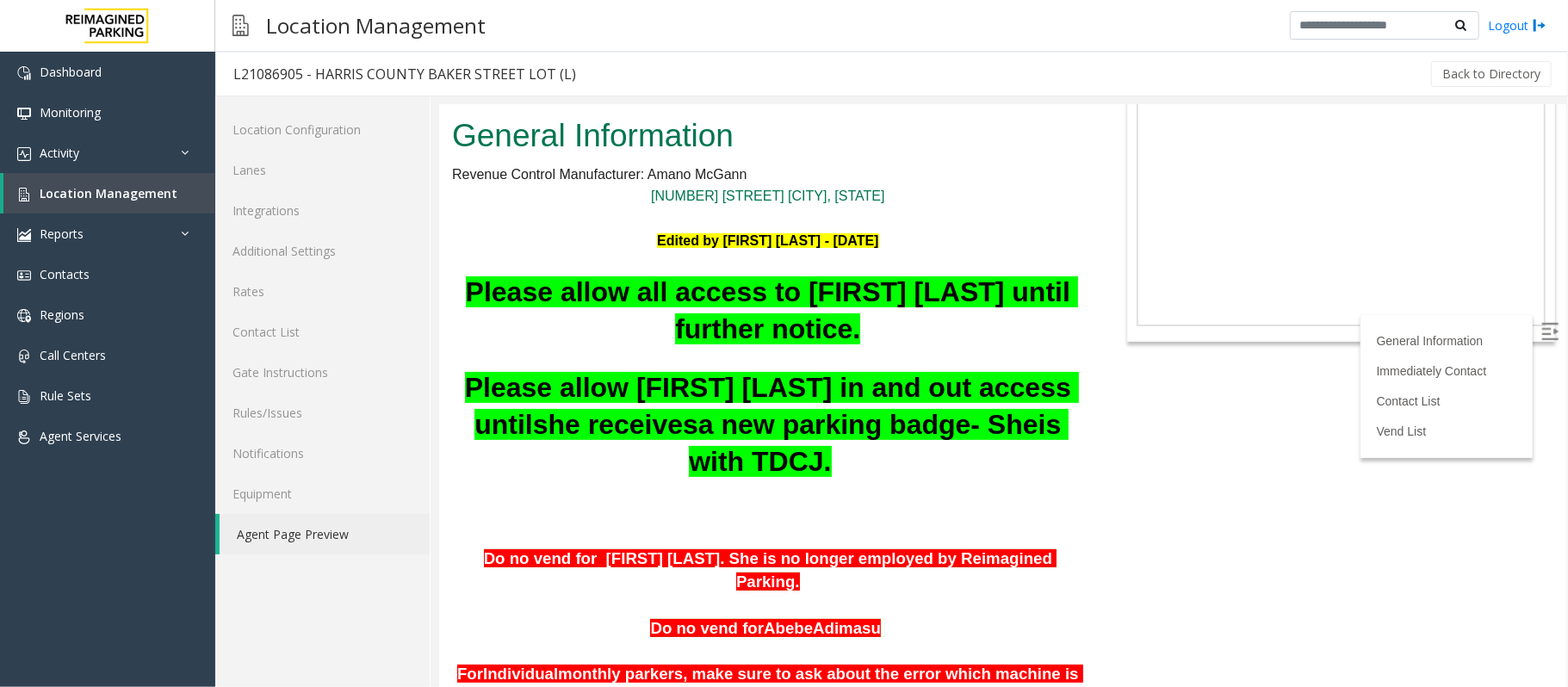 scroll, scrollTop: 0, scrollLeft: 0, axis: both 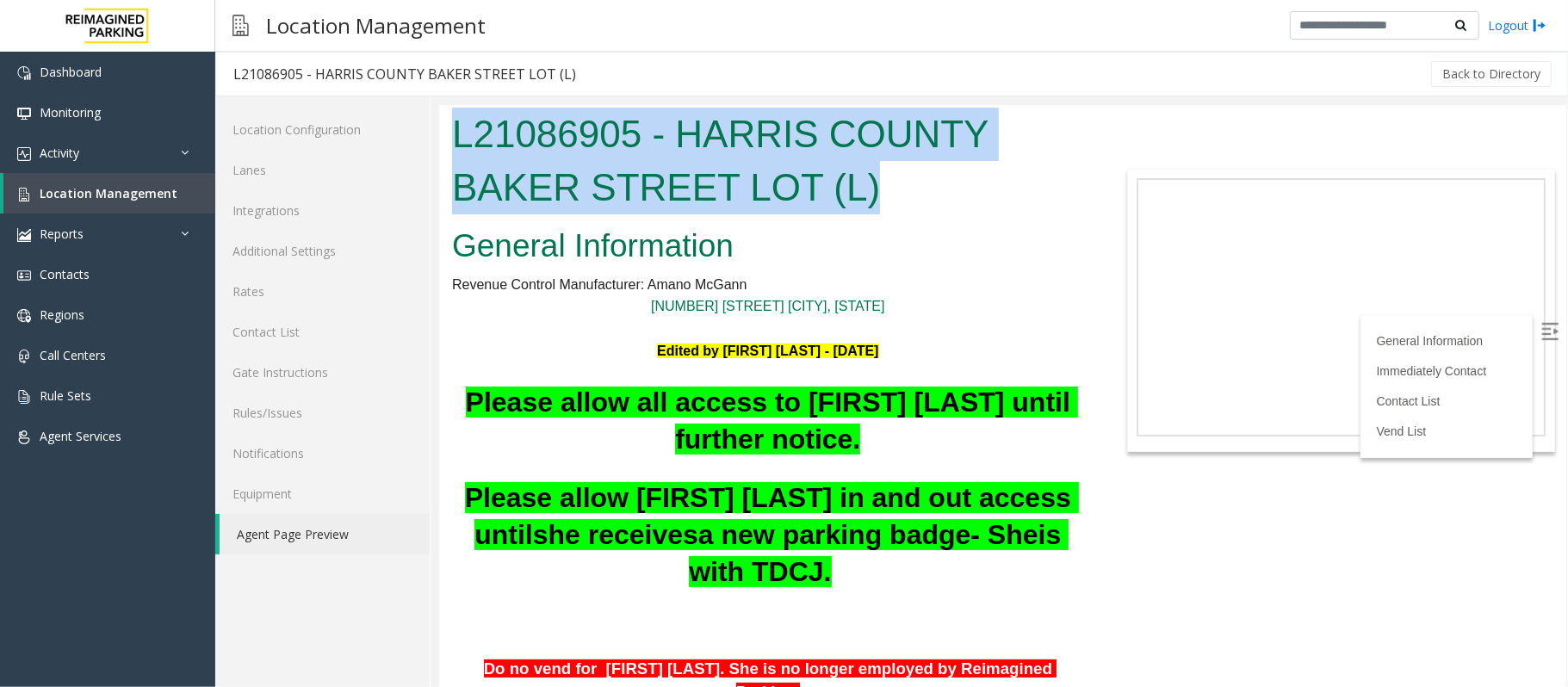 drag, startPoint x: 451, startPoint y: 125, endPoint x: 889, endPoint y: 187, distance: 442.36636 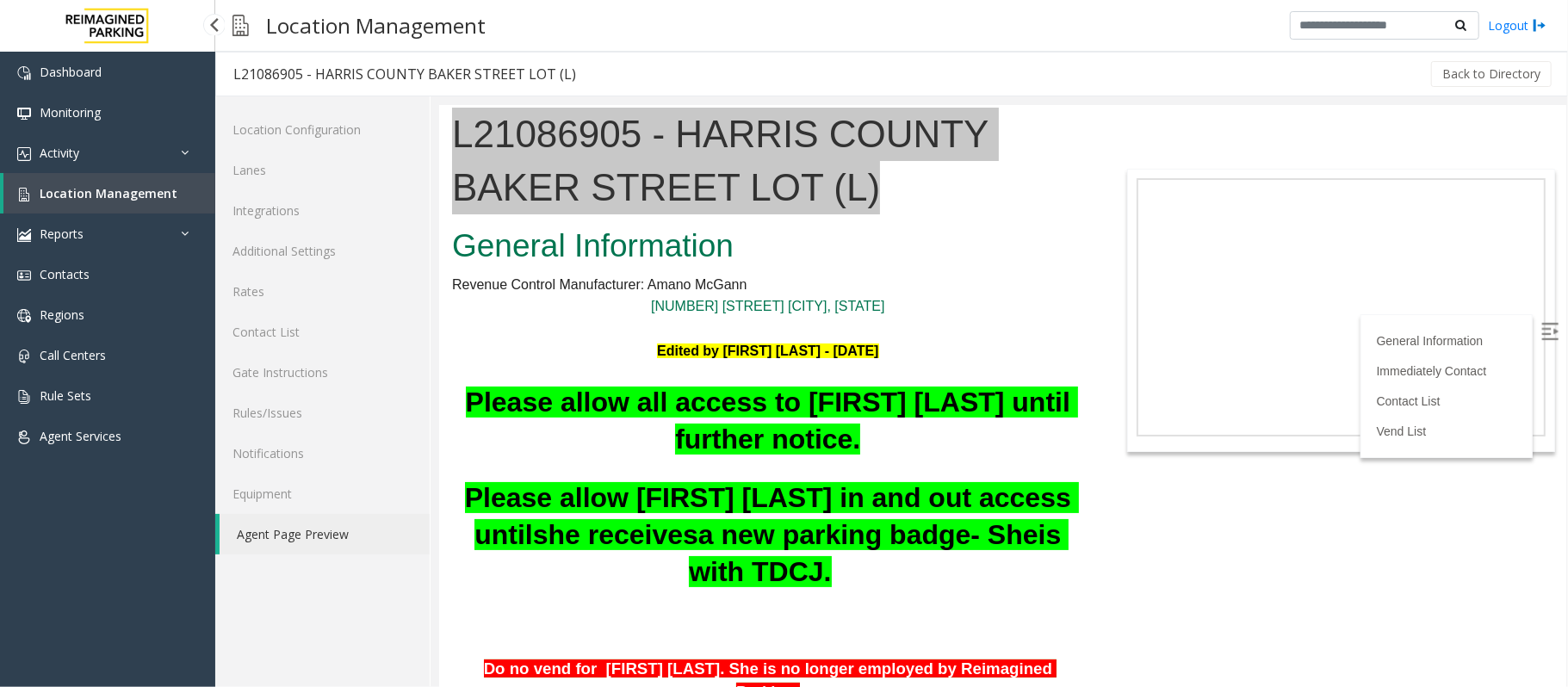 click on "Location Management" at bounding box center (108, 193) 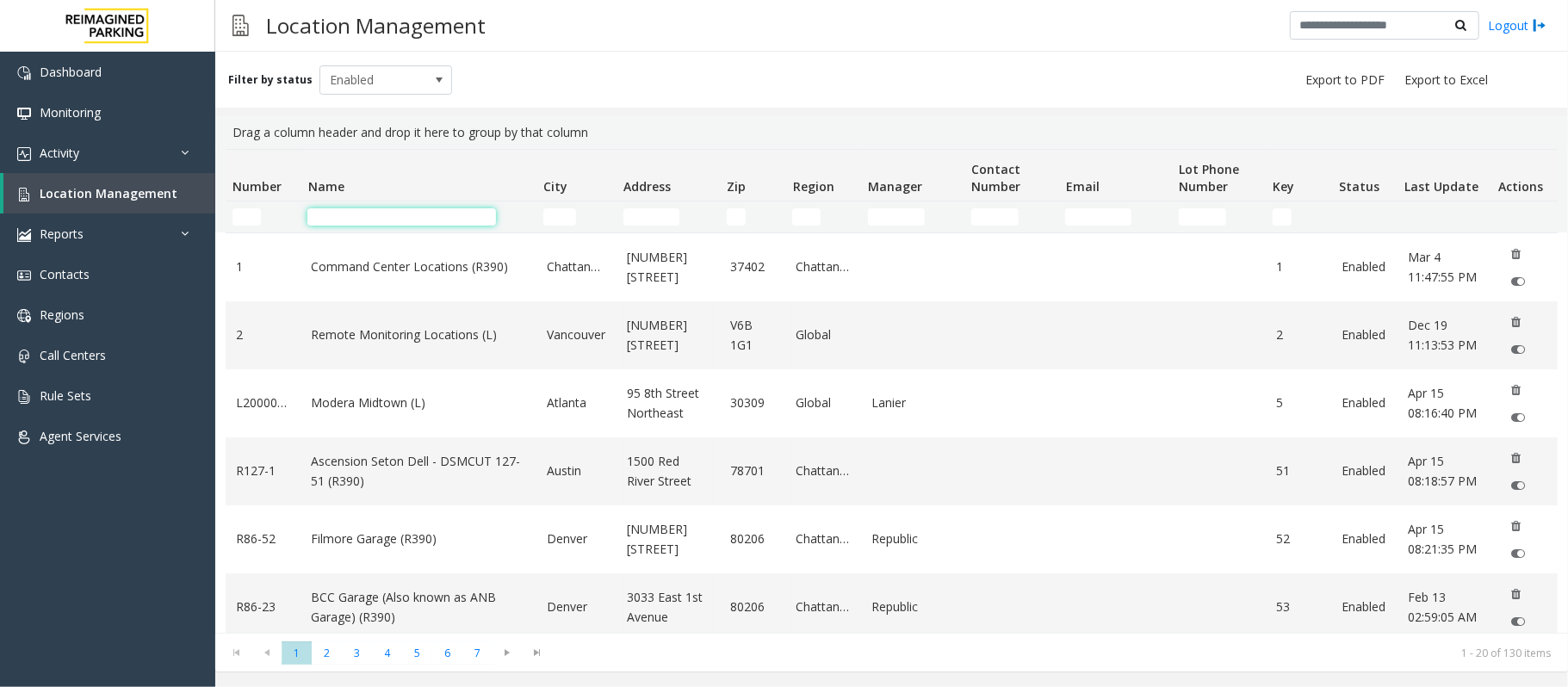 click 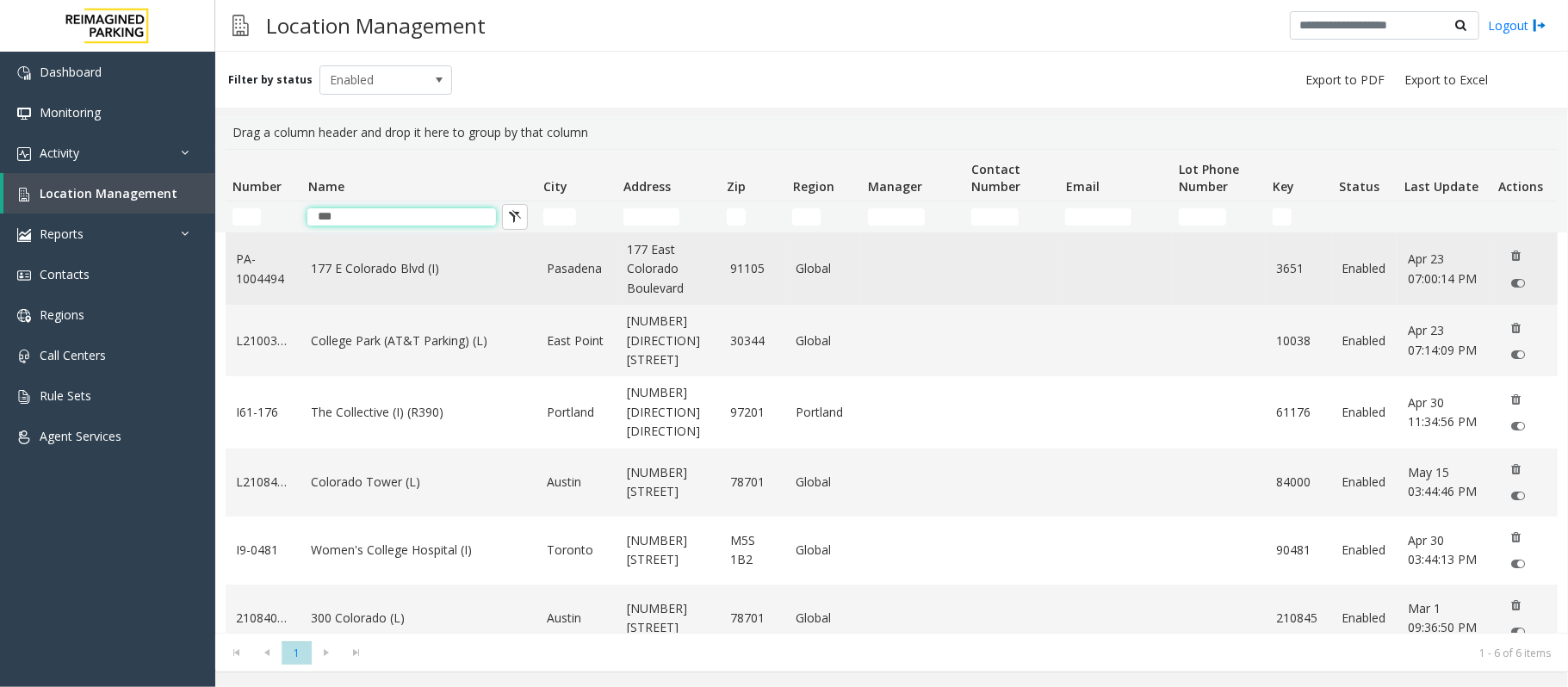 type on "***" 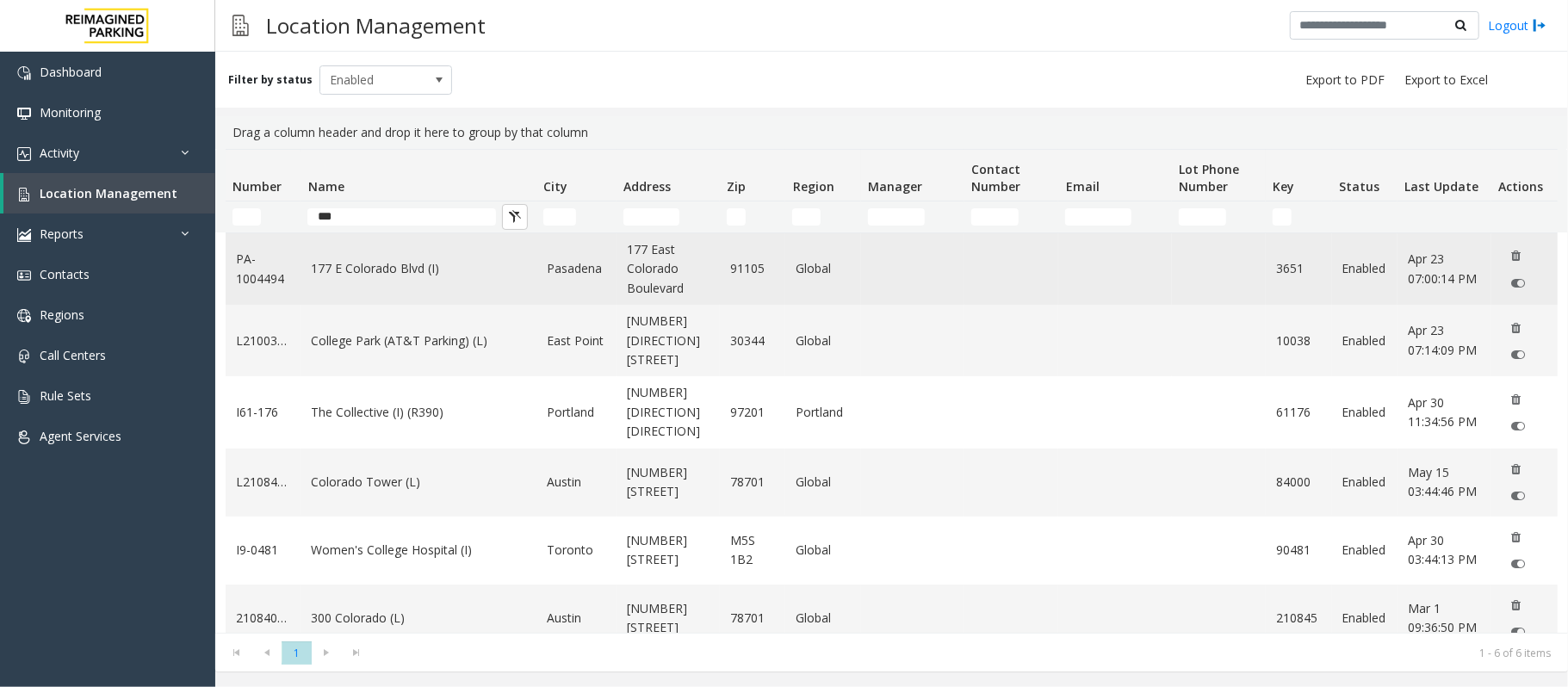 click on "177 E Colorado Blvd (I)" 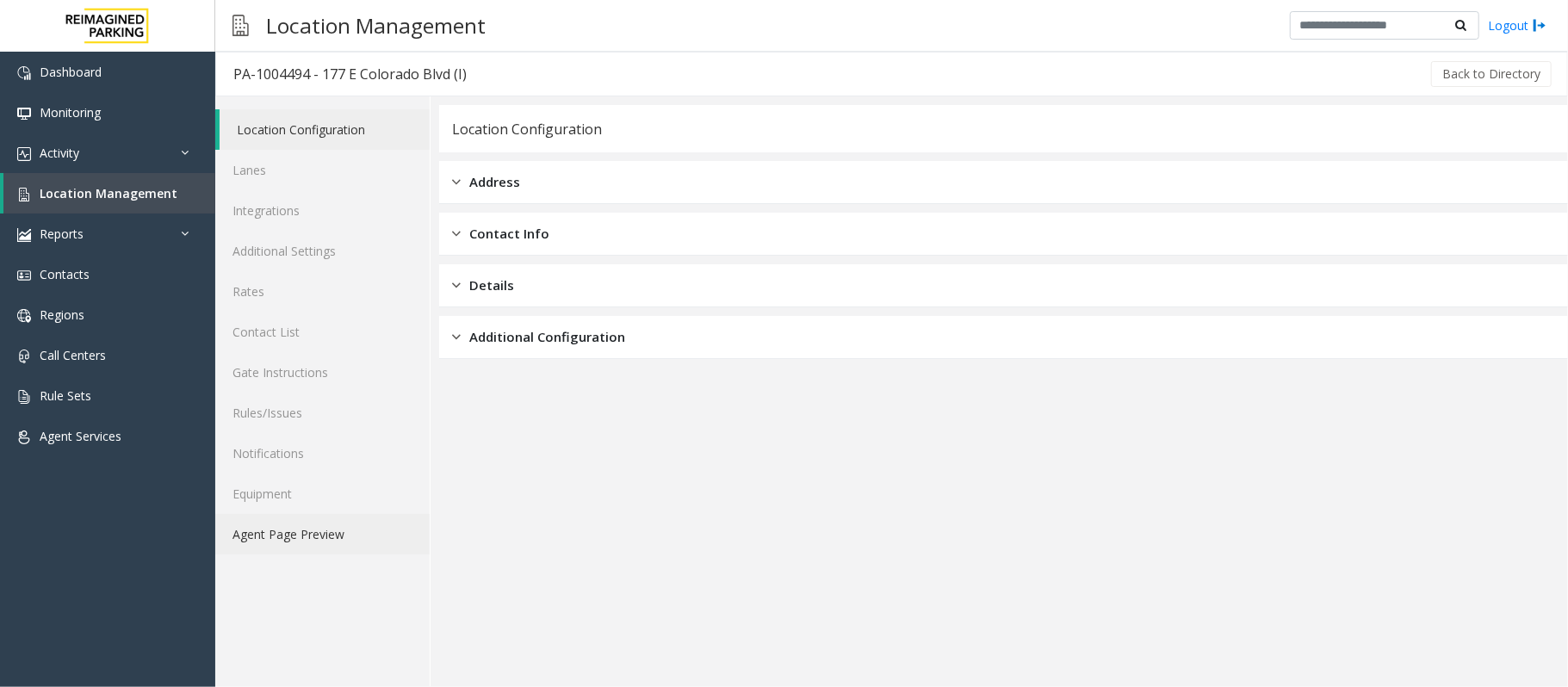 click on "Agent Page Preview" 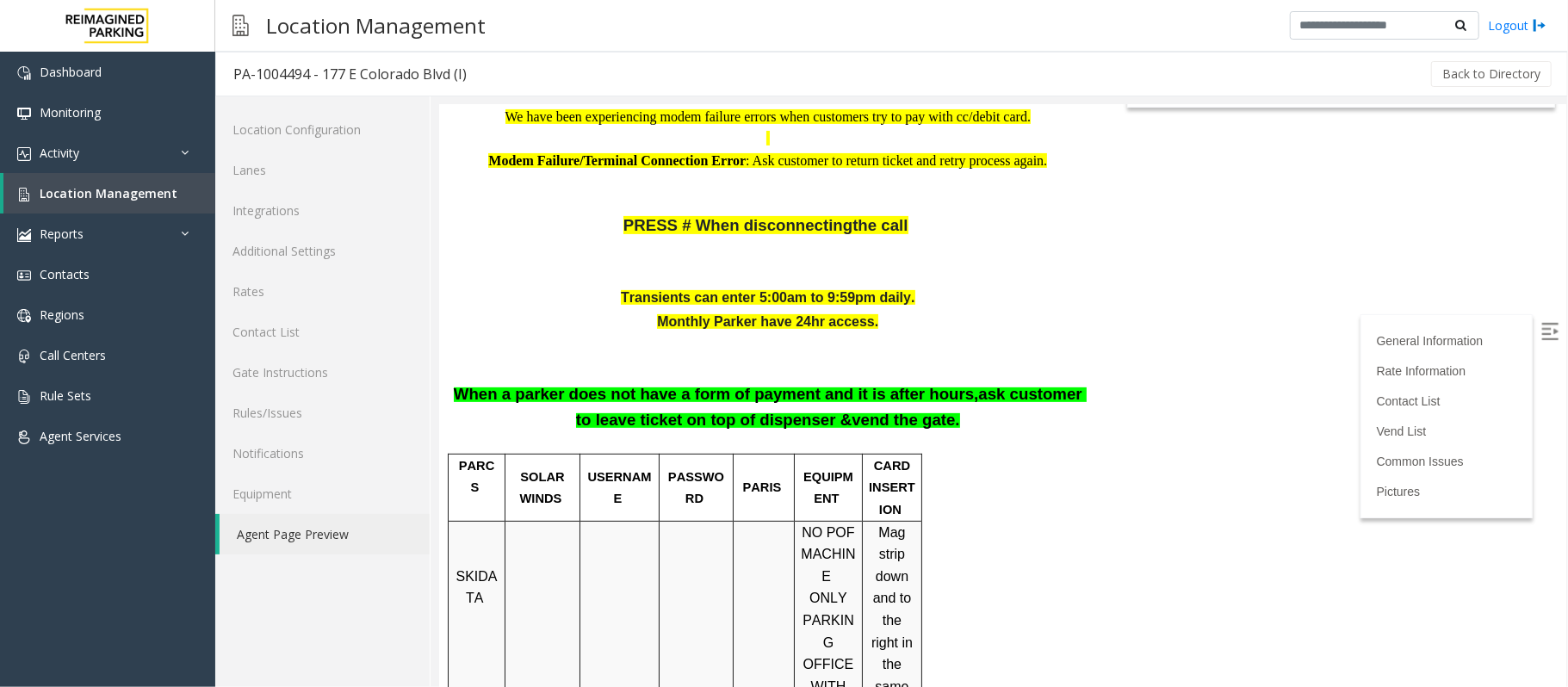 scroll, scrollTop: 0, scrollLeft: 0, axis: both 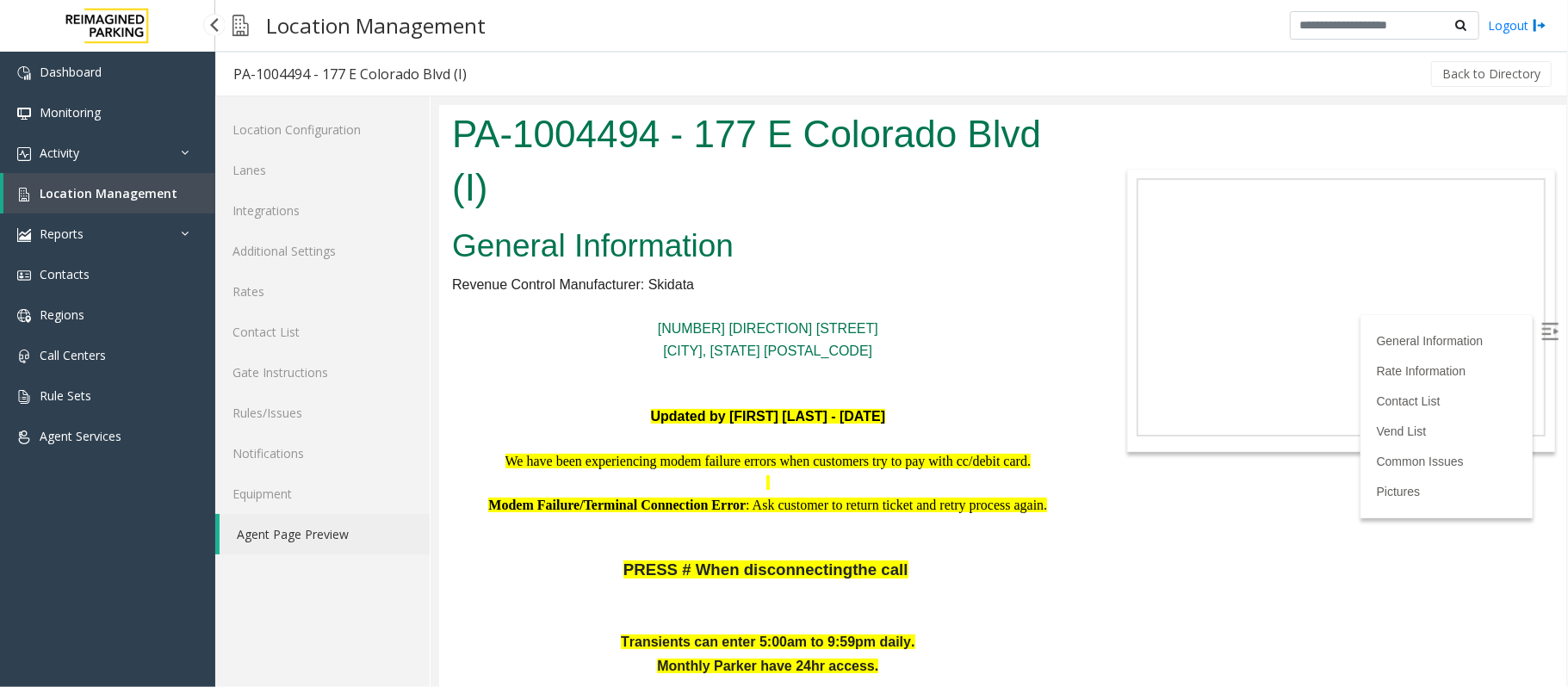click on "Location Management" at bounding box center [108, 193] 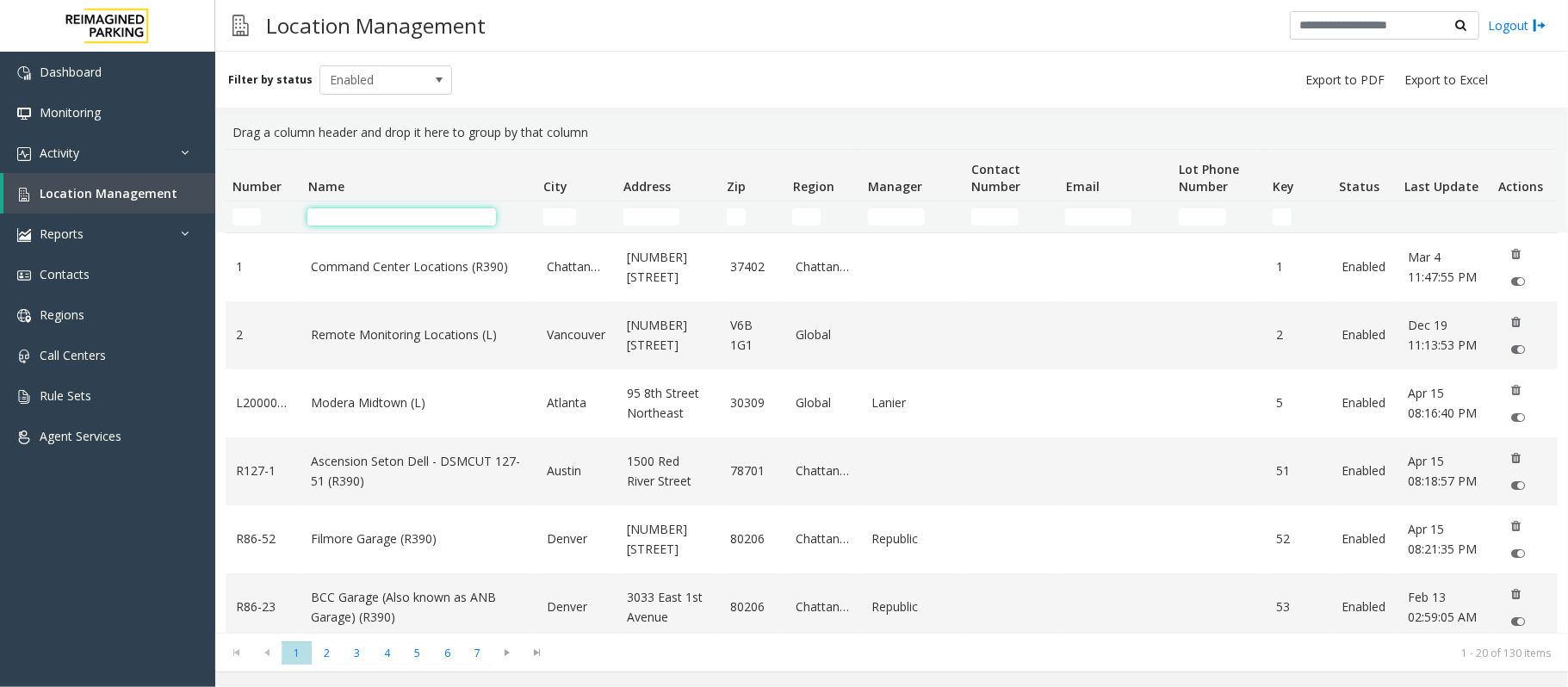 click 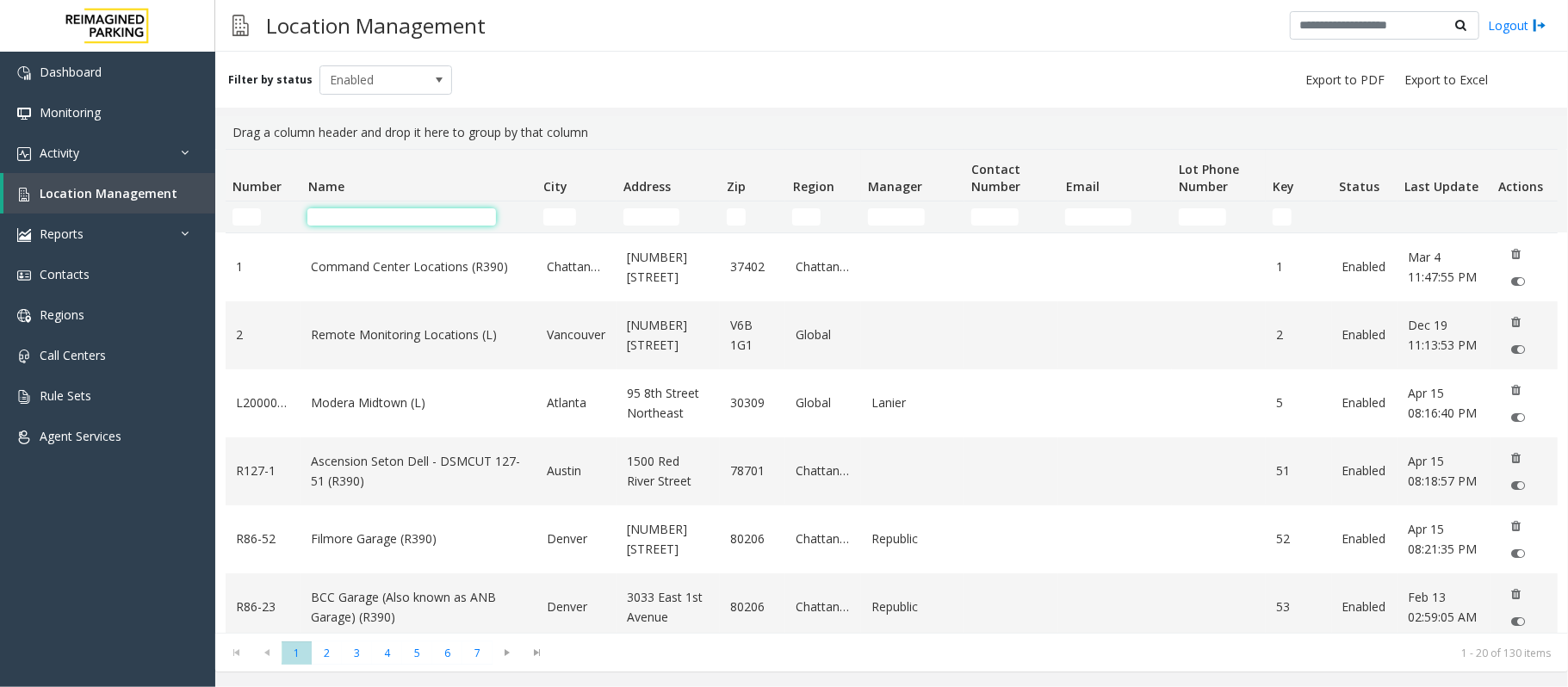 click 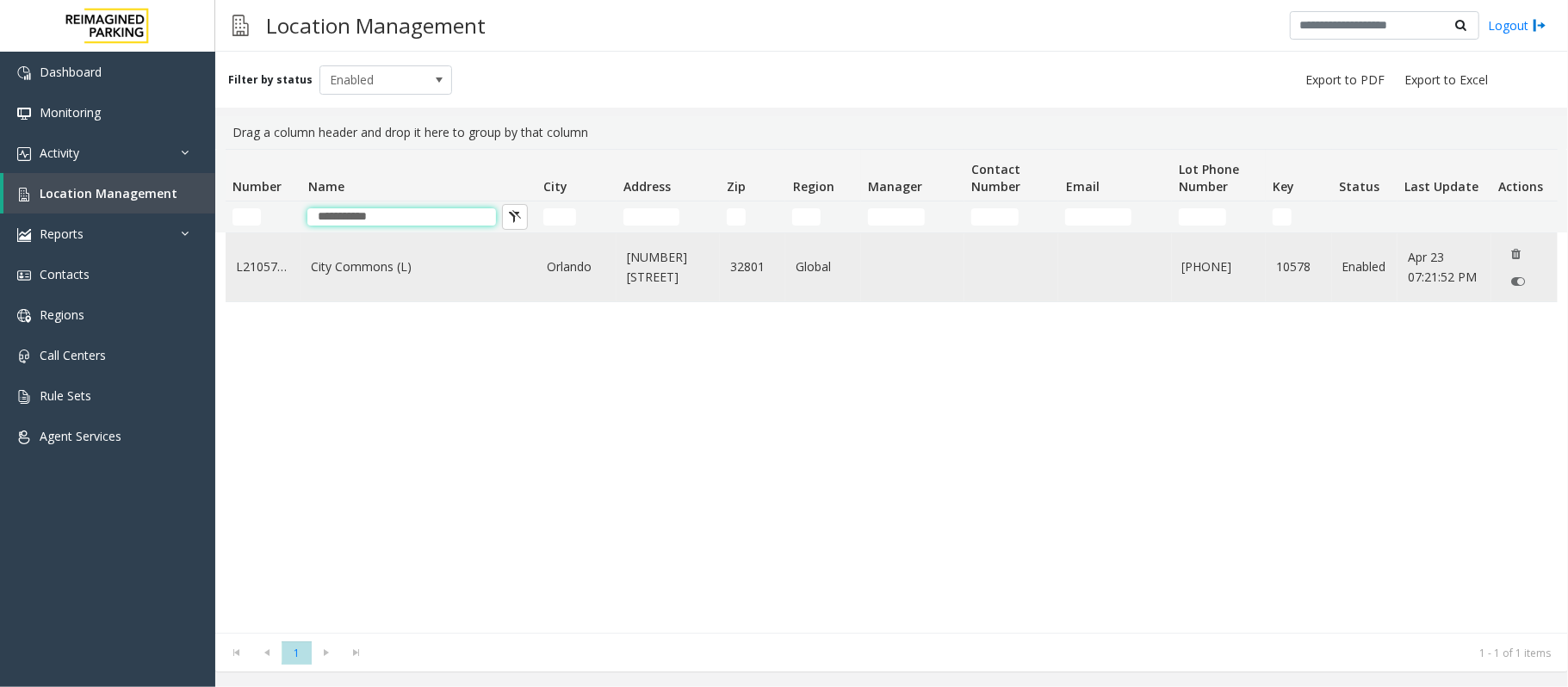 type on "**********" 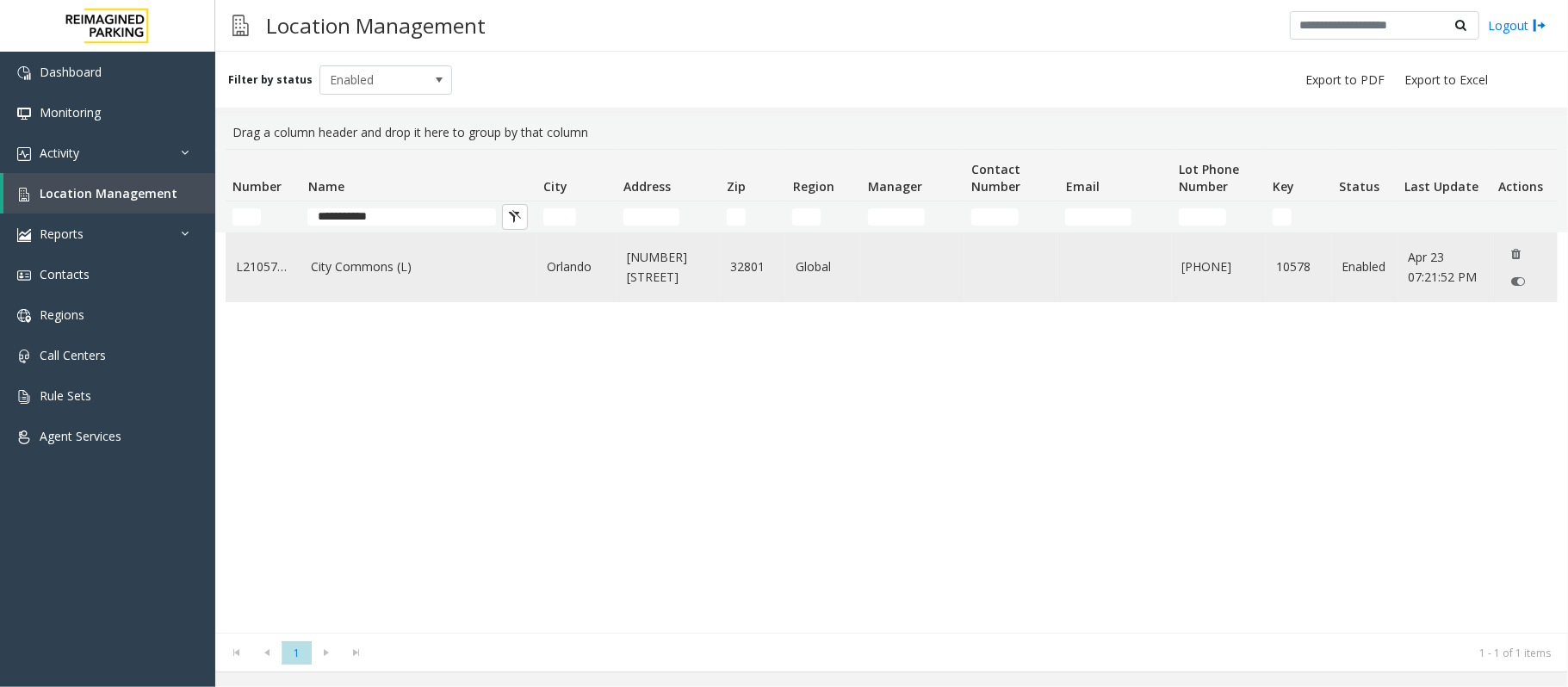 click on "City Commons (L)" 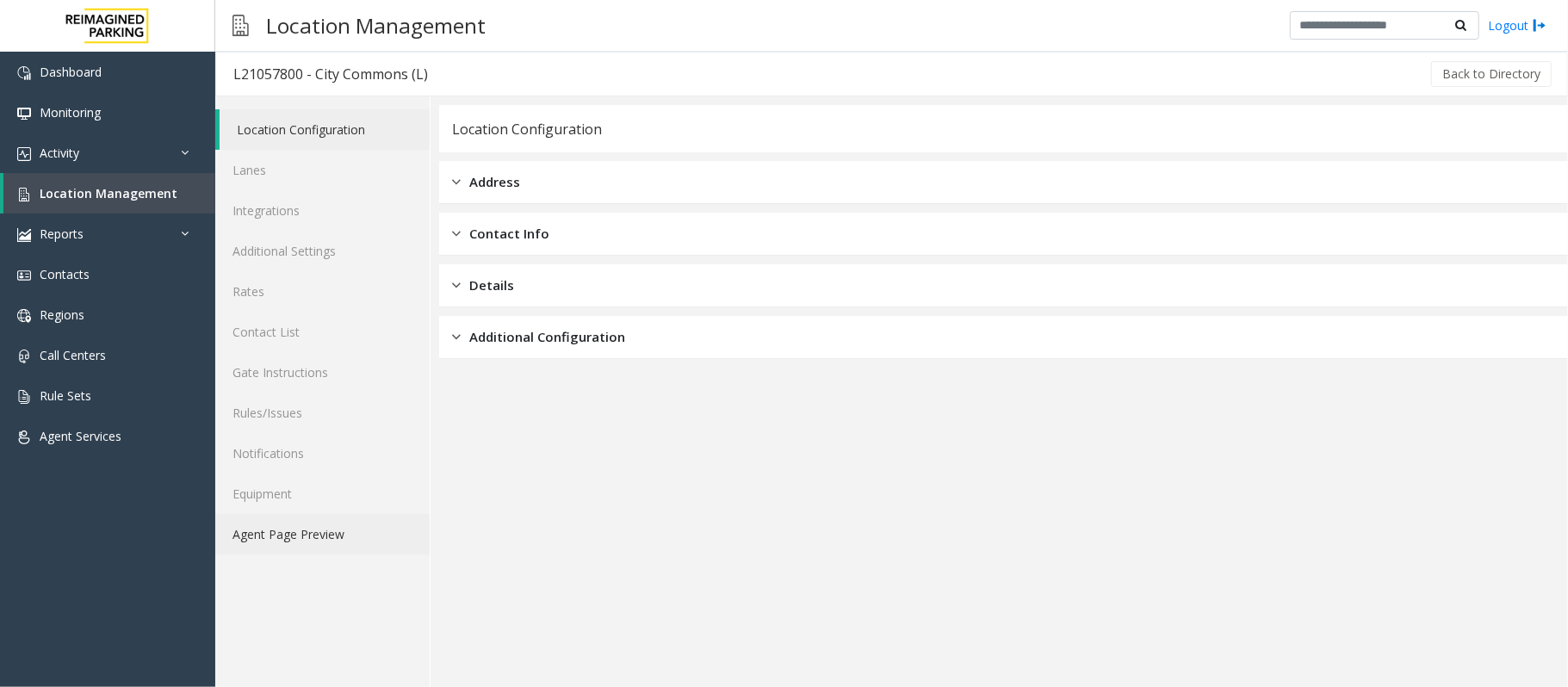 click on "Agent Page Preview" 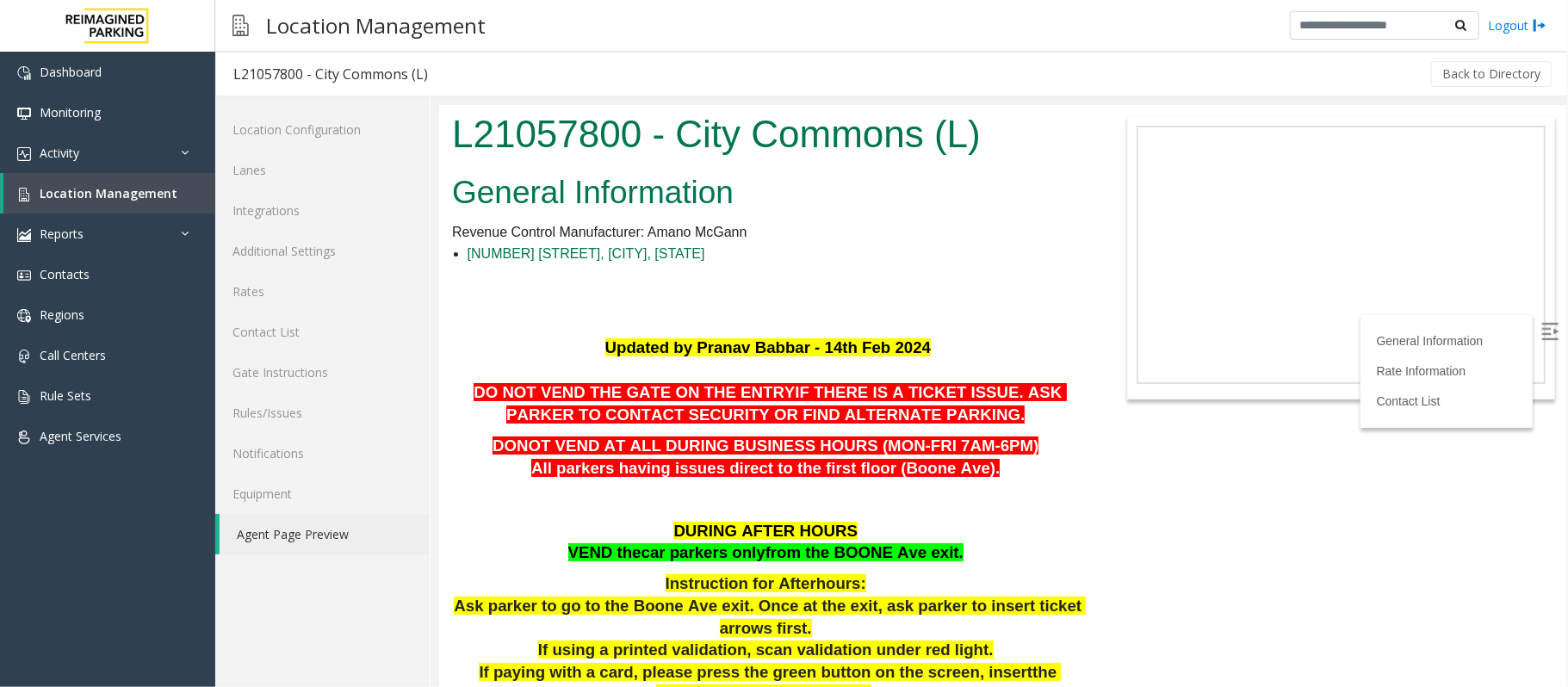 scroll, scrollTop: 0, scrollLeft: 0, axis: both 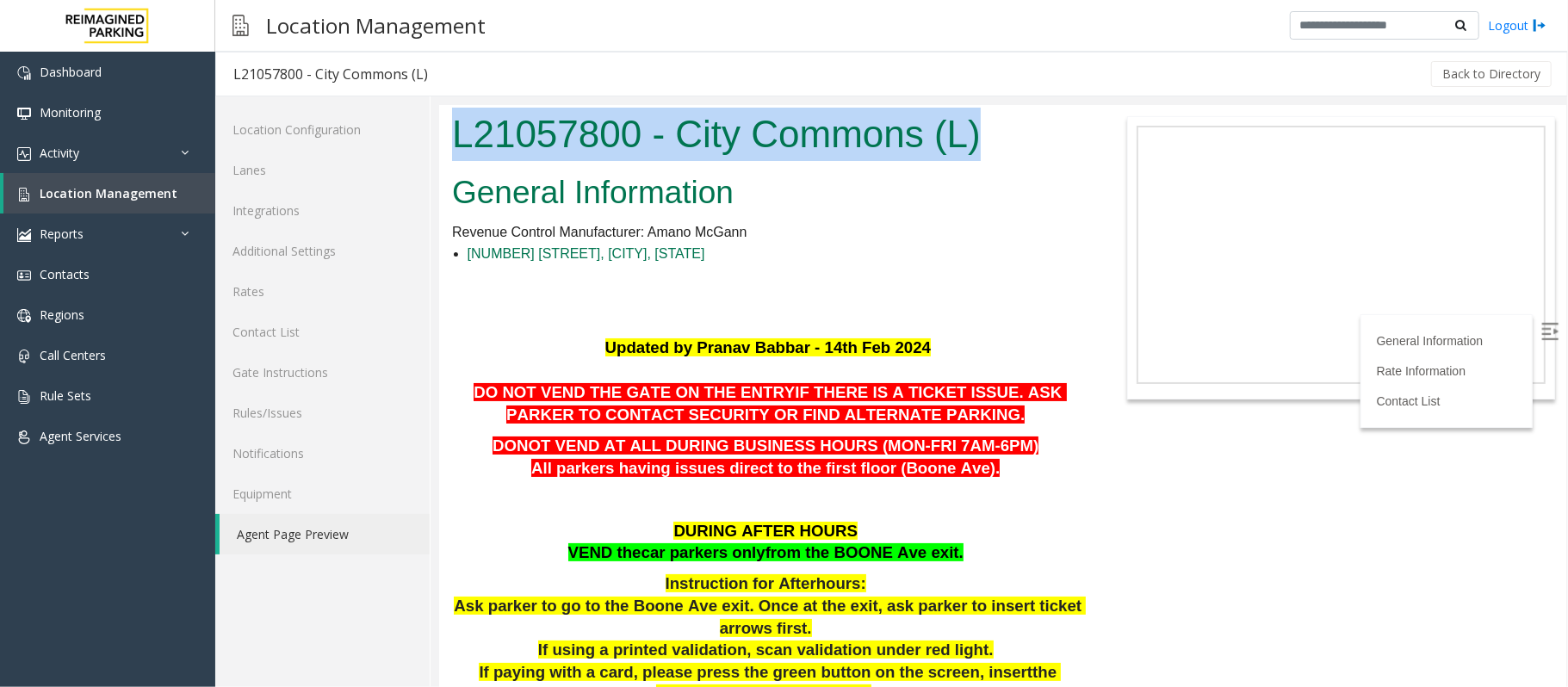 drag, startPoint x: 450, startPoint y: 130, endPoint x: 985, endPoint y: 136, distance: 535.0336 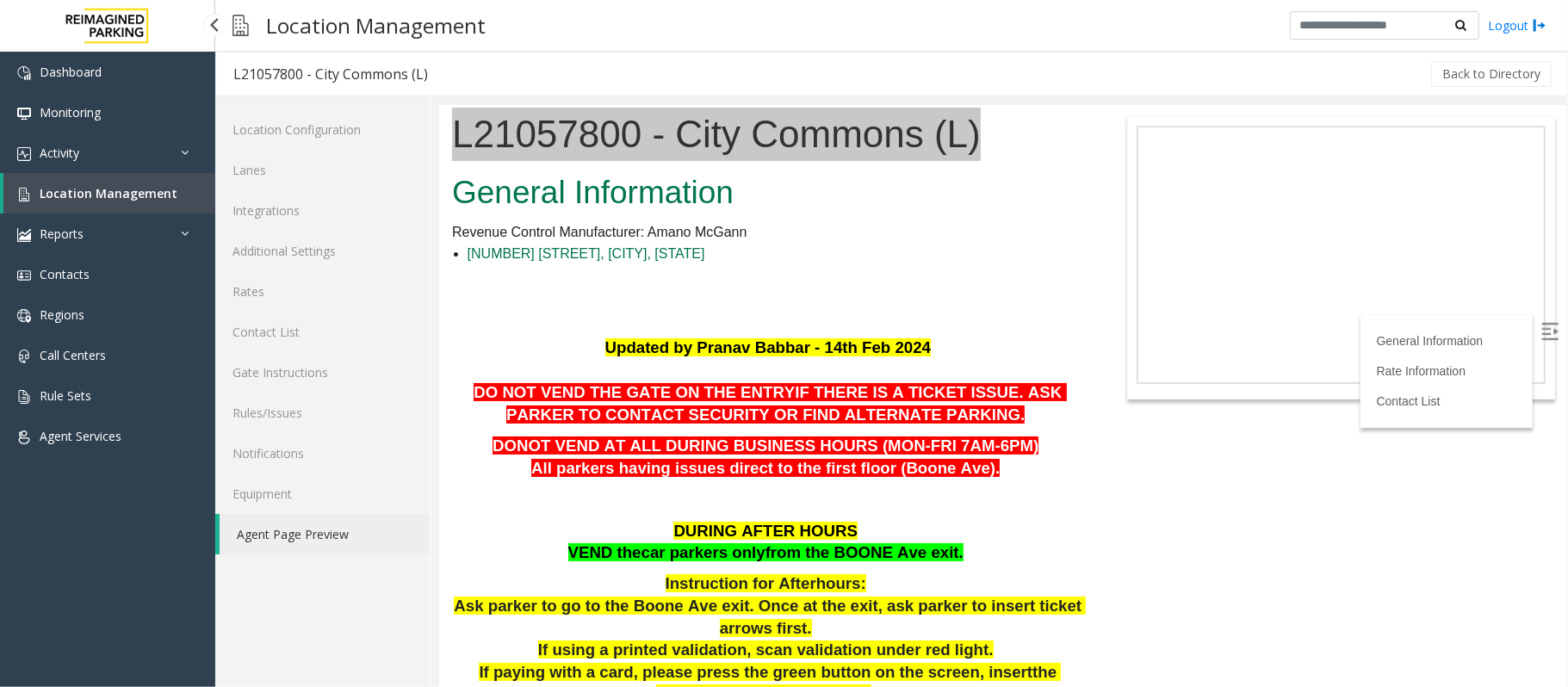 click on "Location Management" at bounding box center [108, 193] 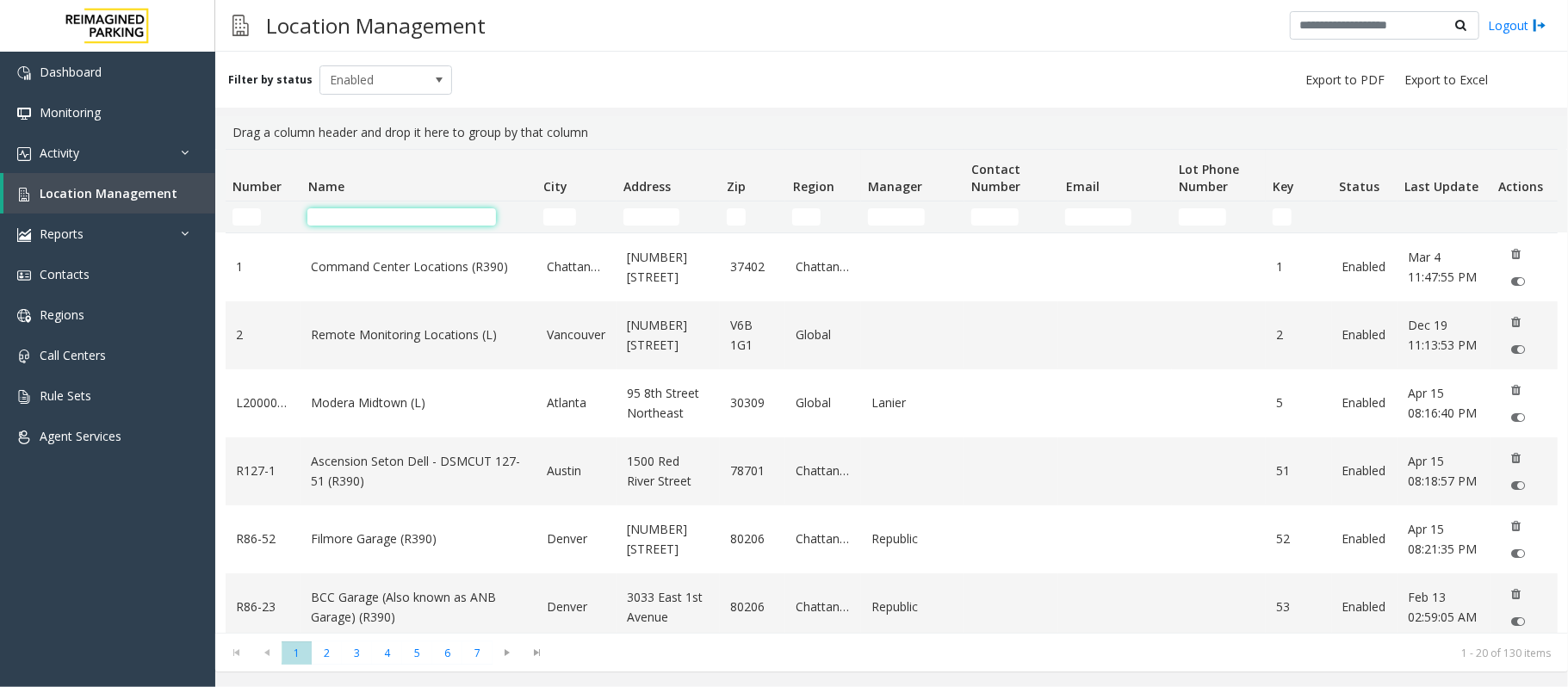 click 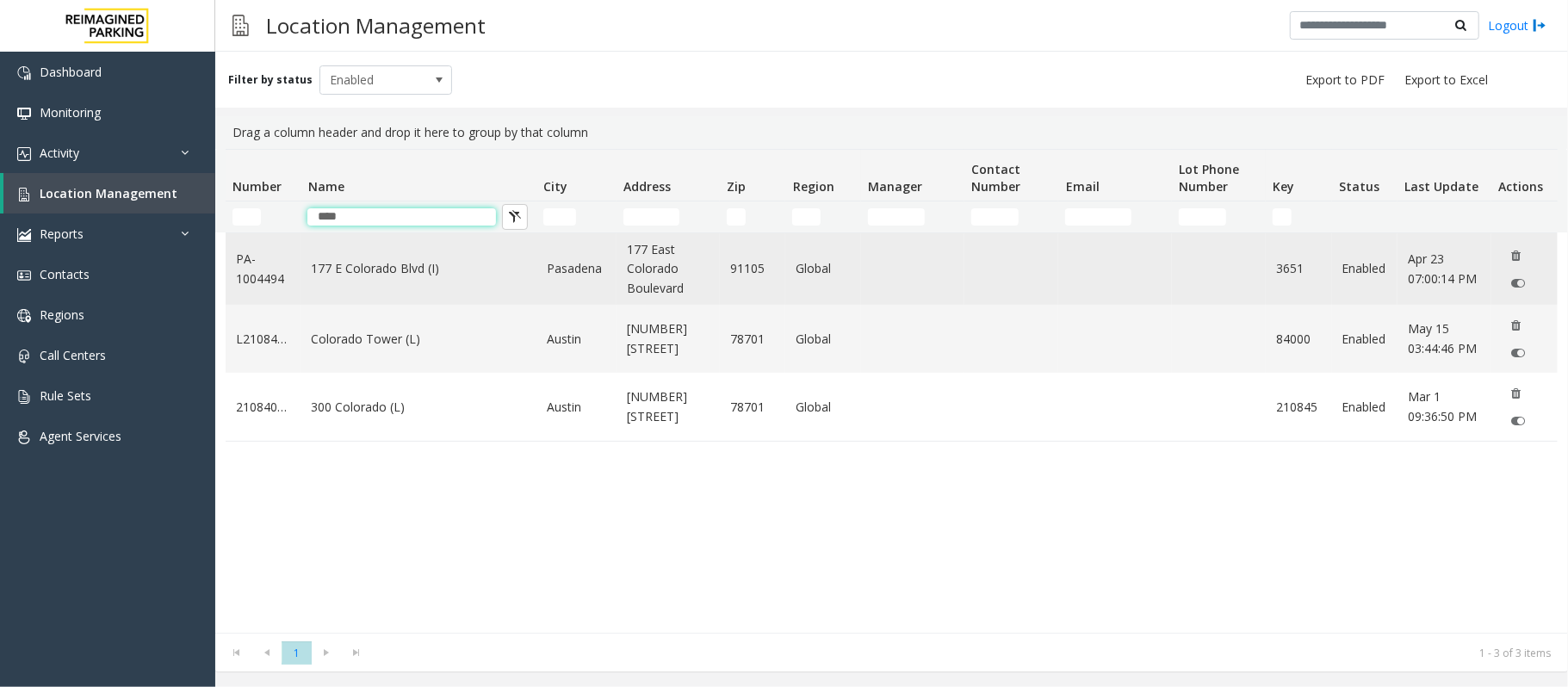 type on "****" 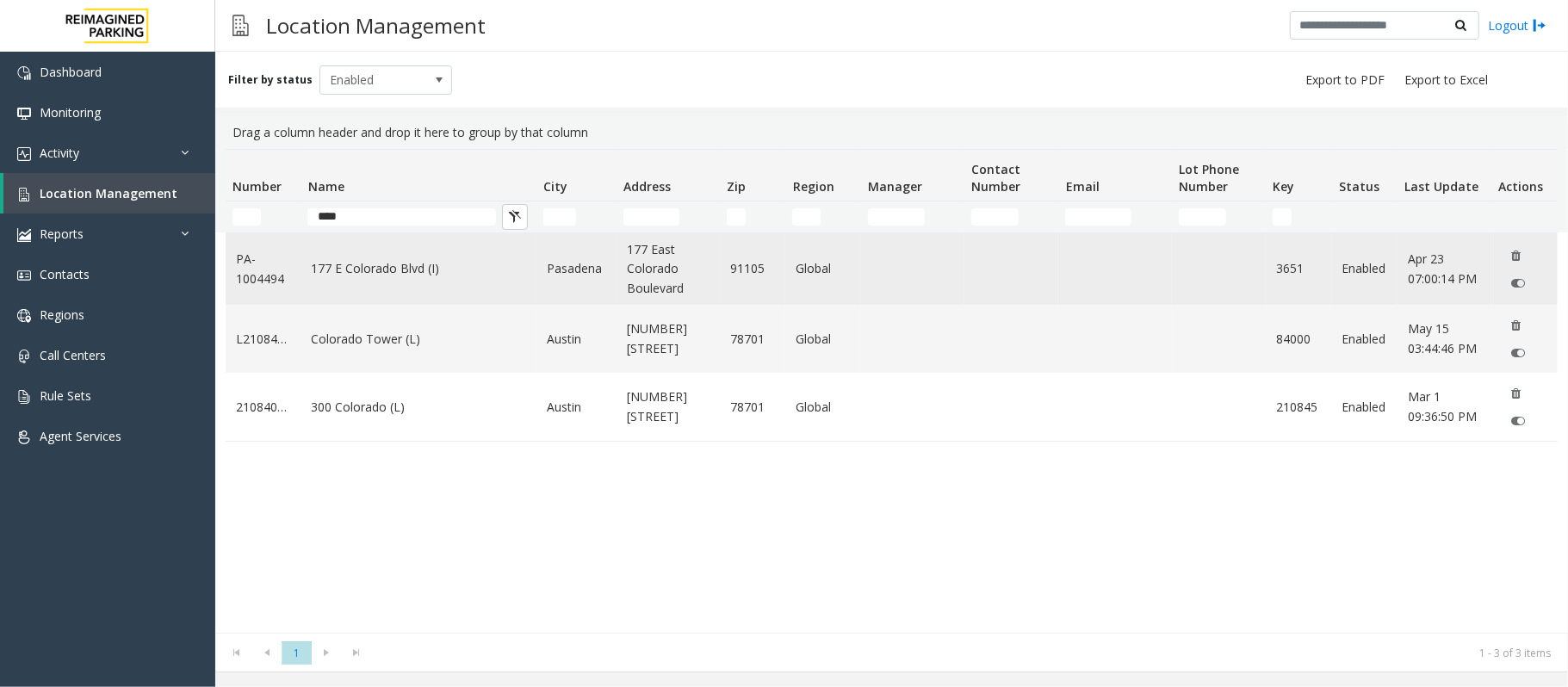 click on "177 E Colorado Blvd (I)" 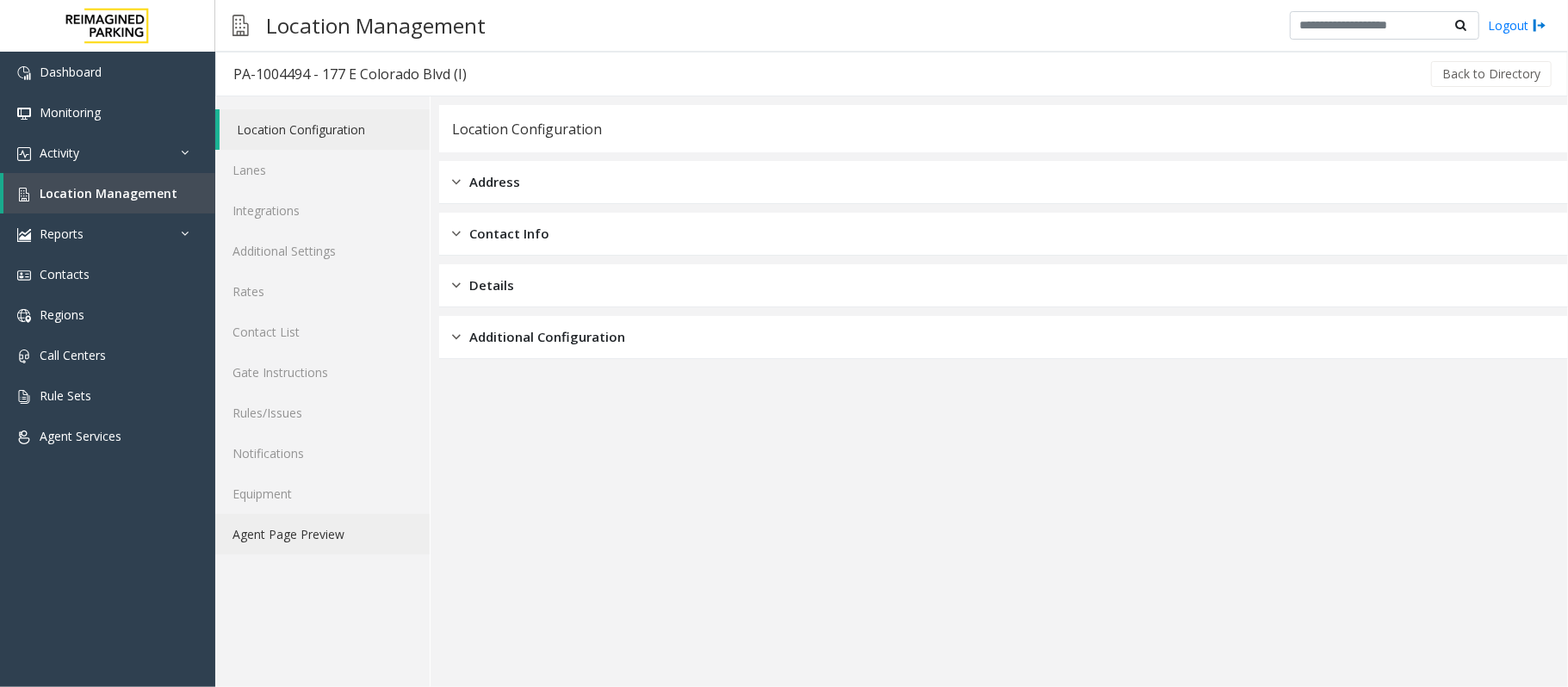 click on "Agent Page Preview" 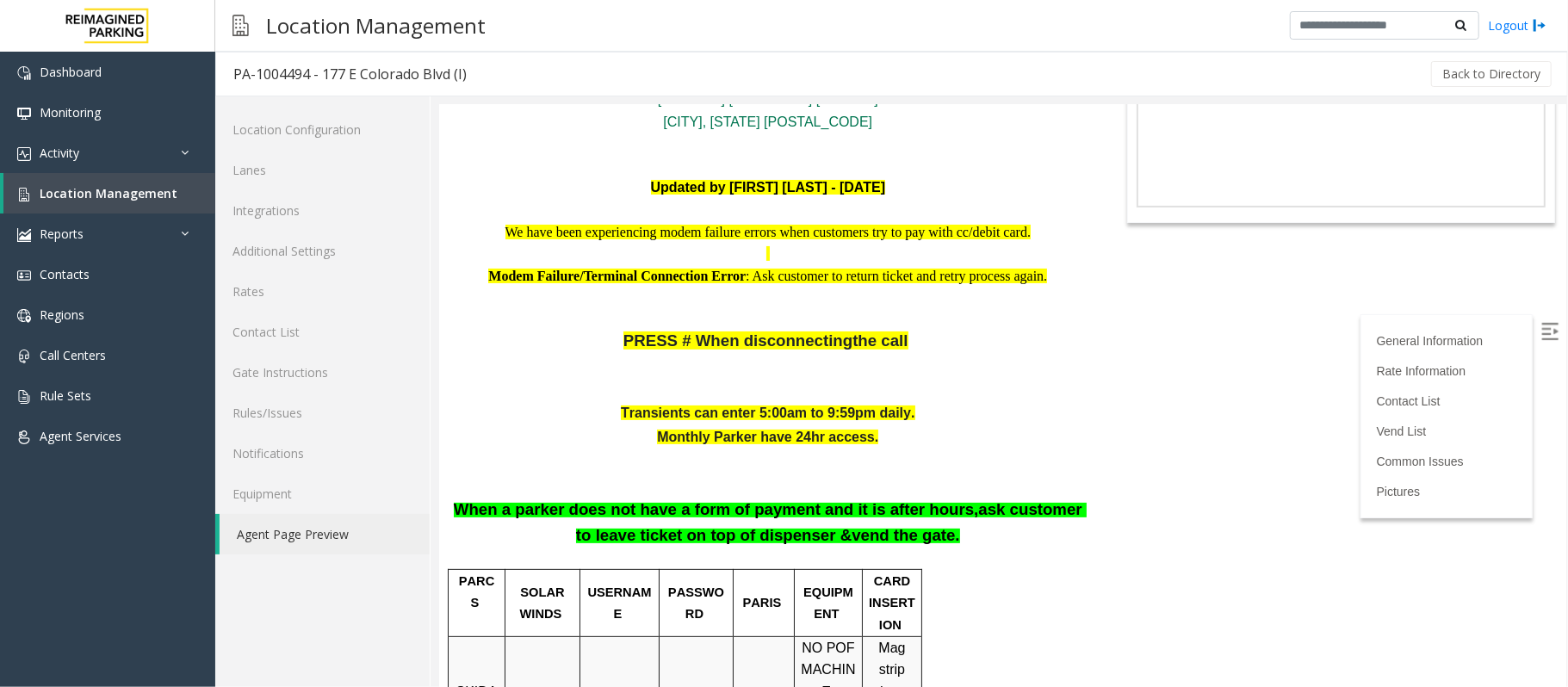 scroll, scrollTop: 0, scrollLeft: 0, axis: both 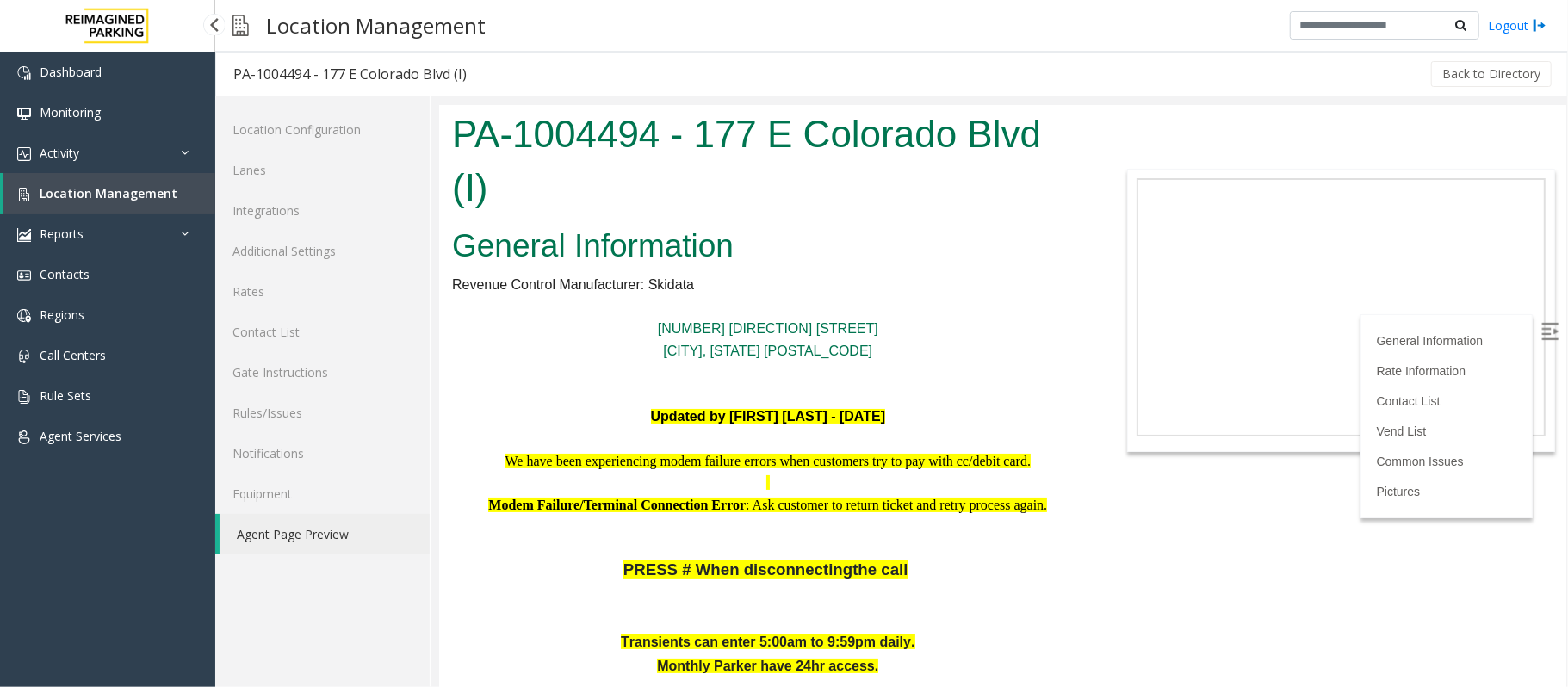 click on "Location Management" at bounding box center [108, 193] 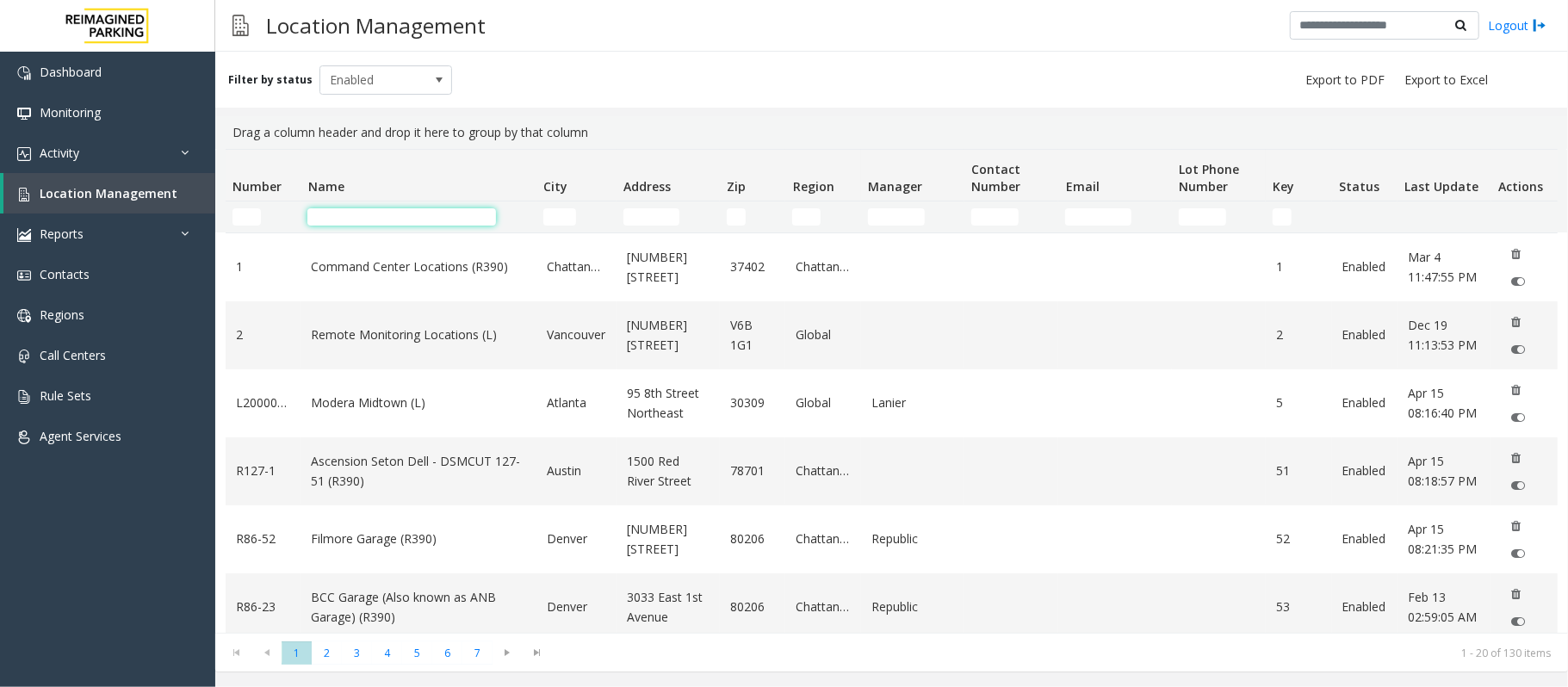 click 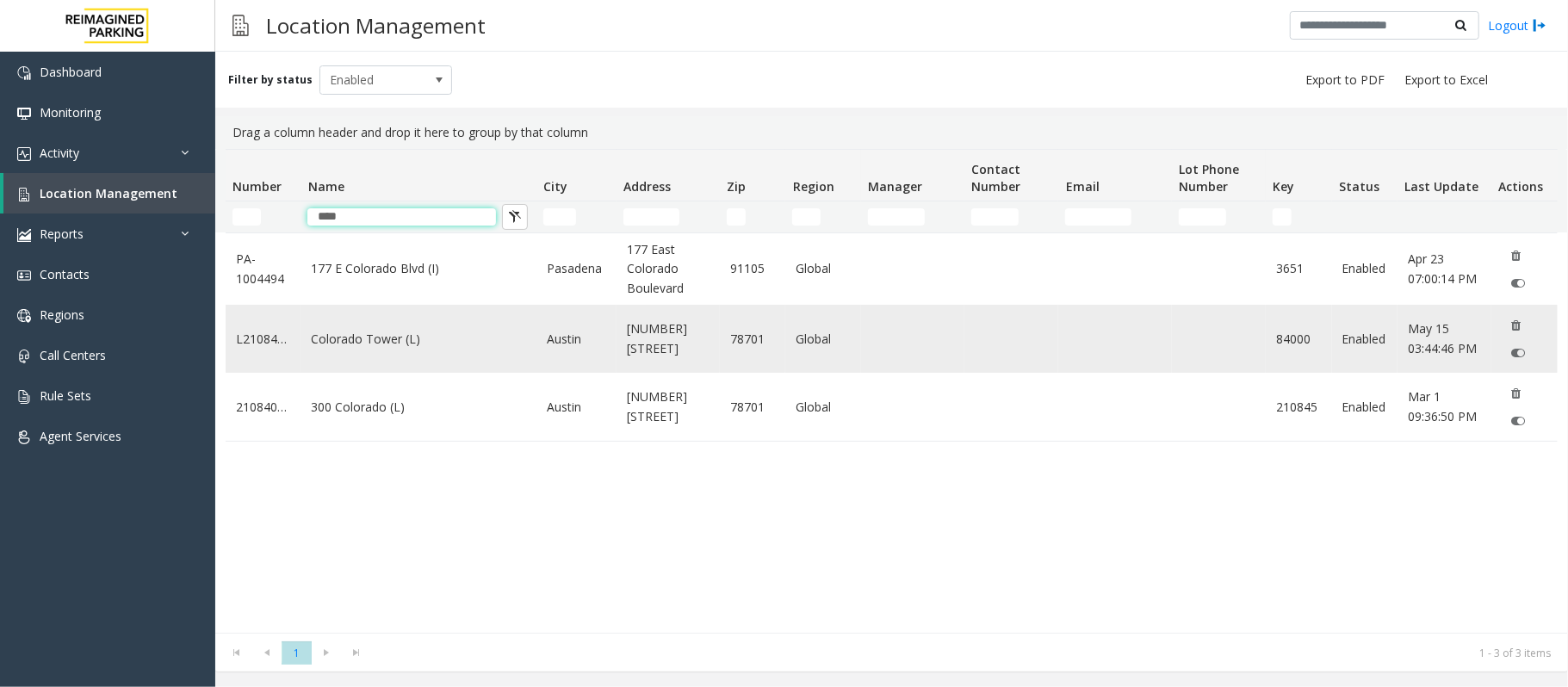 type on "****" 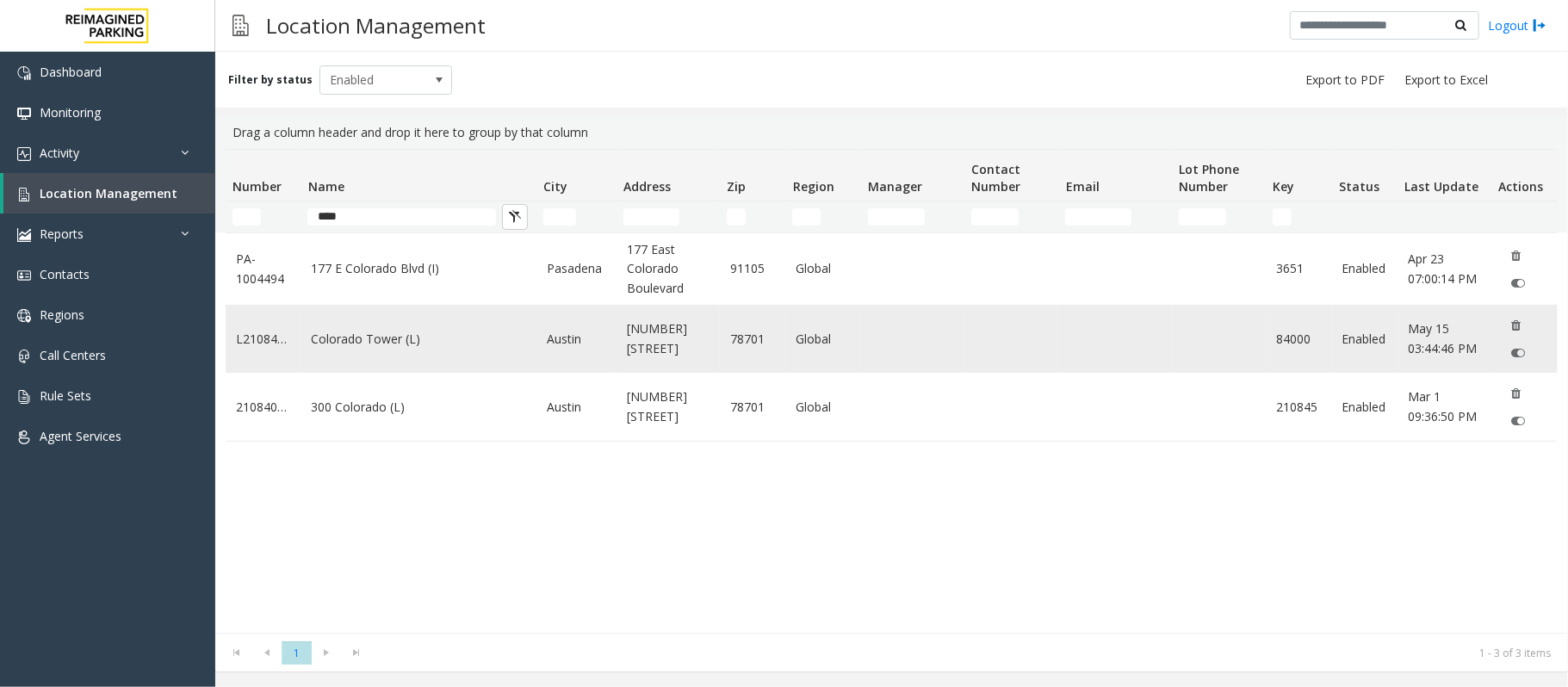 click on "Colorado Tower (L)" 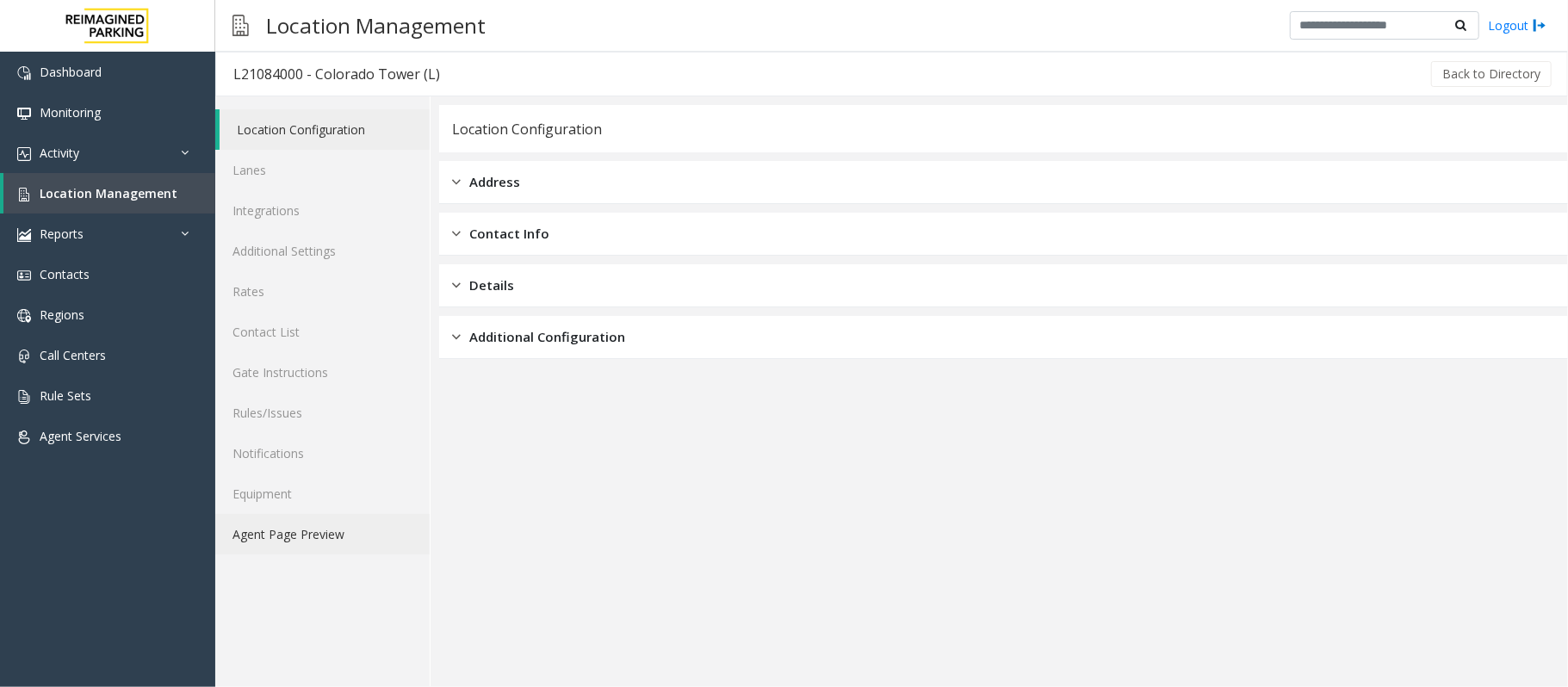 click on "Agent Page Preview" 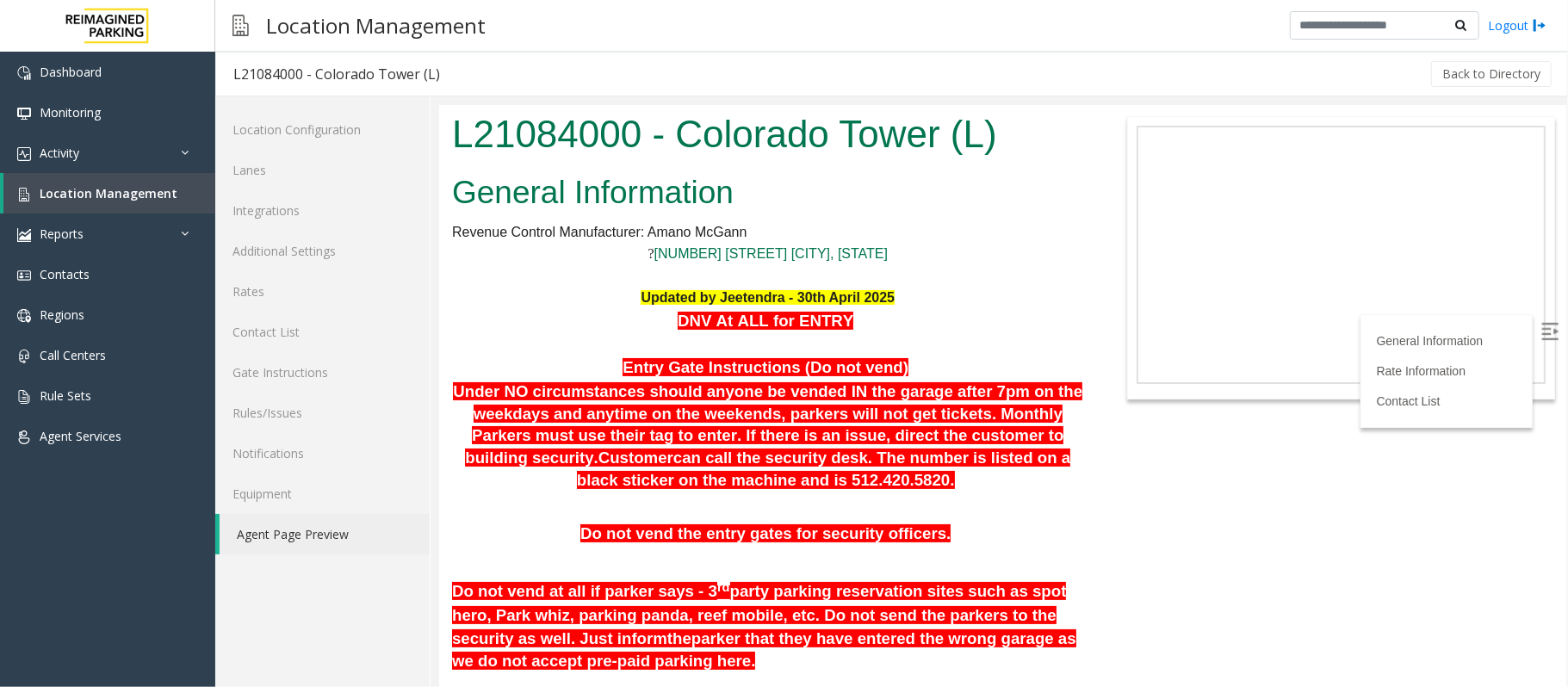 scroll, scrollTop: 0, scrollLeft: 0, axis: both 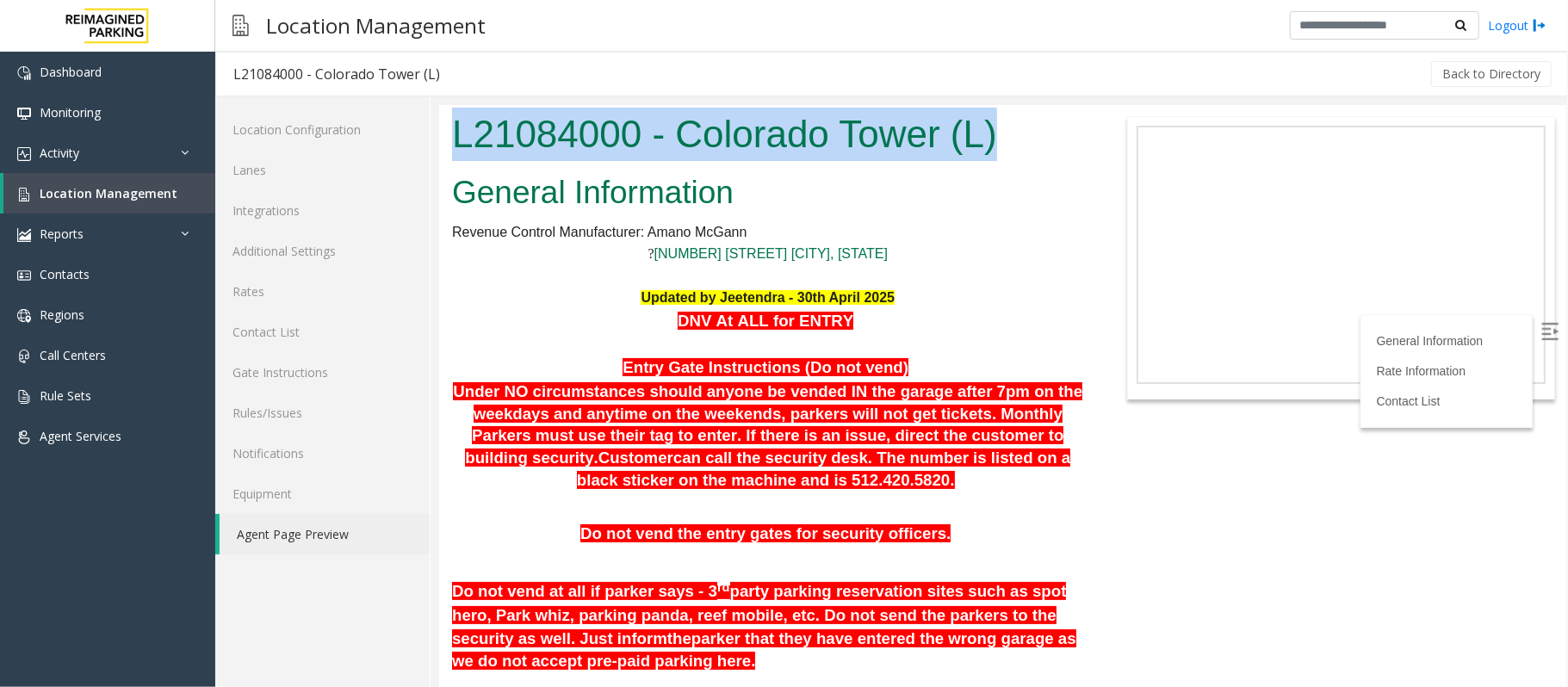 drag, startPoint x: 451, startPoint y: 126, endPoint x: 995, endPoint y: 133, distance: 544.045 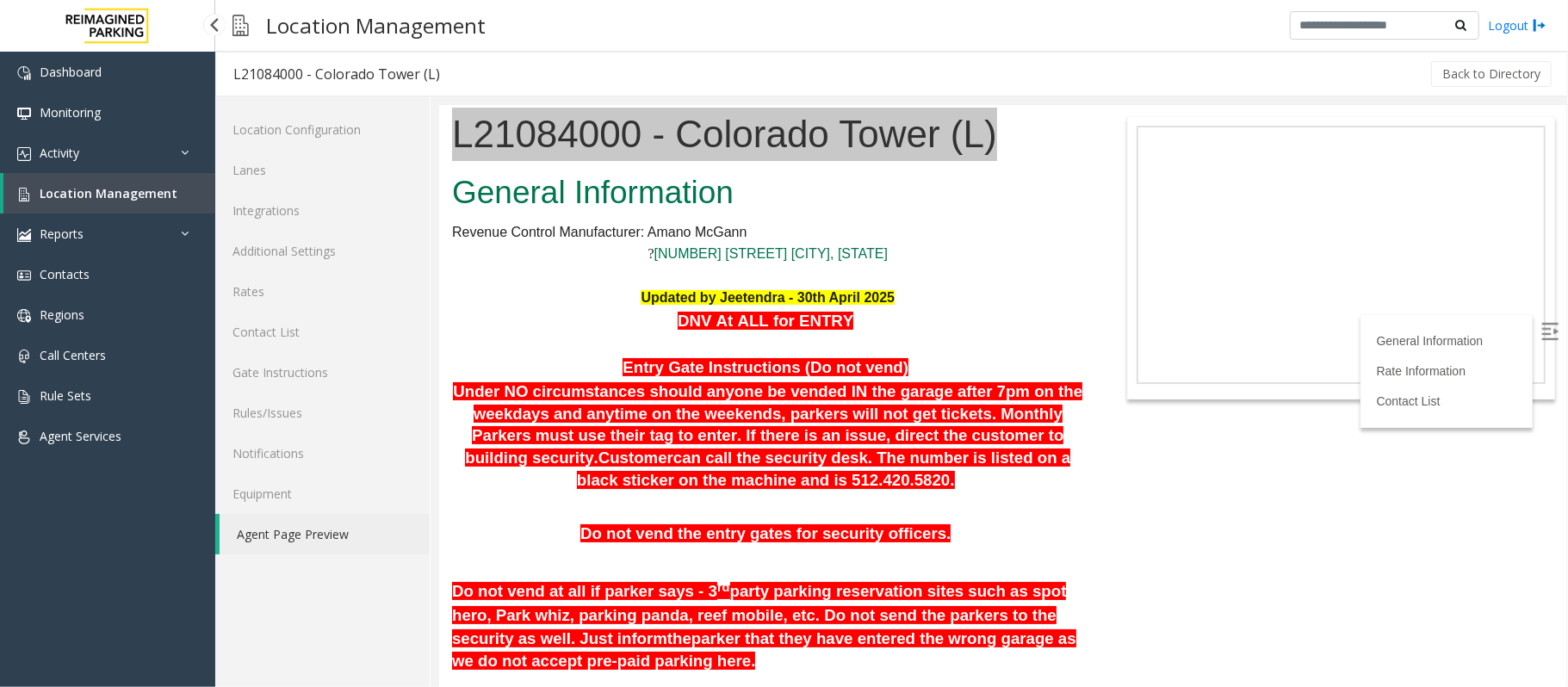 click on "Location Management" at bounding box center (108, 193) 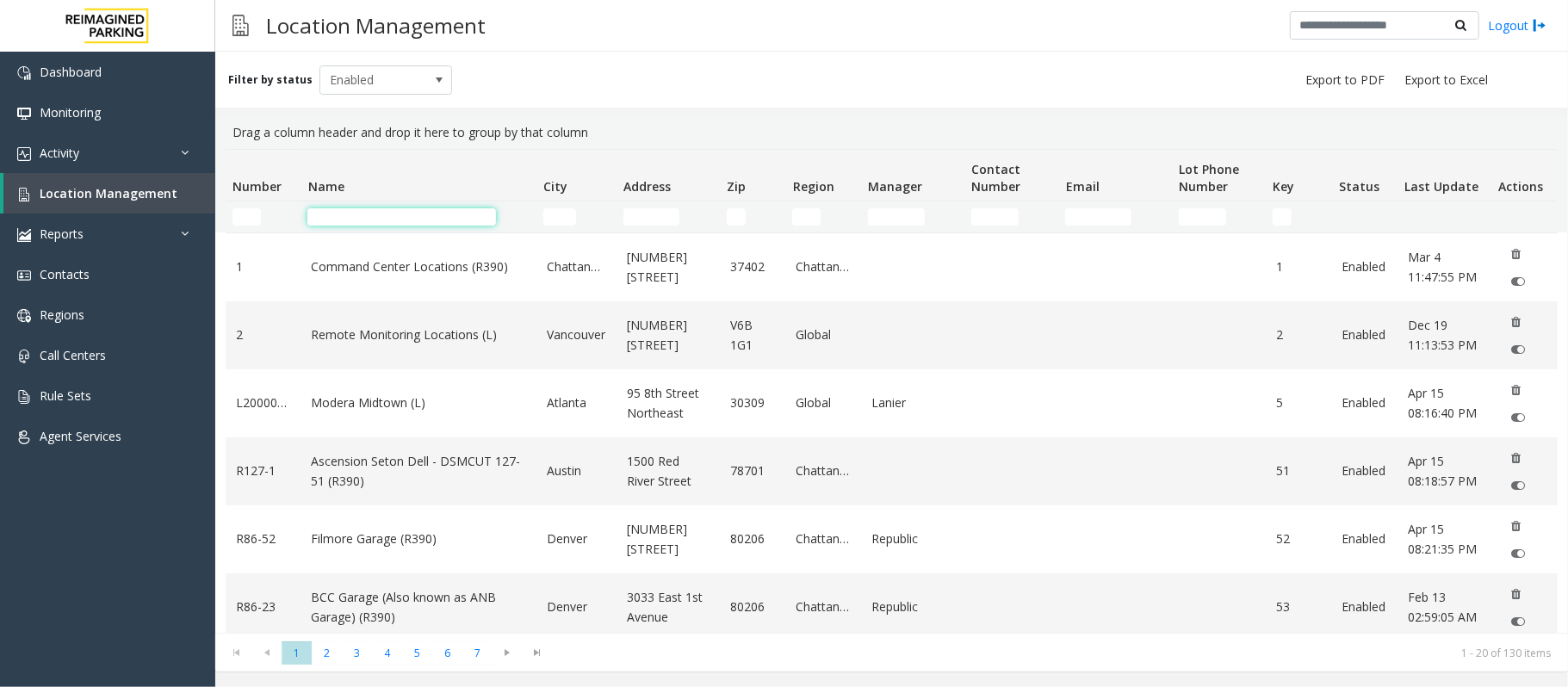 click 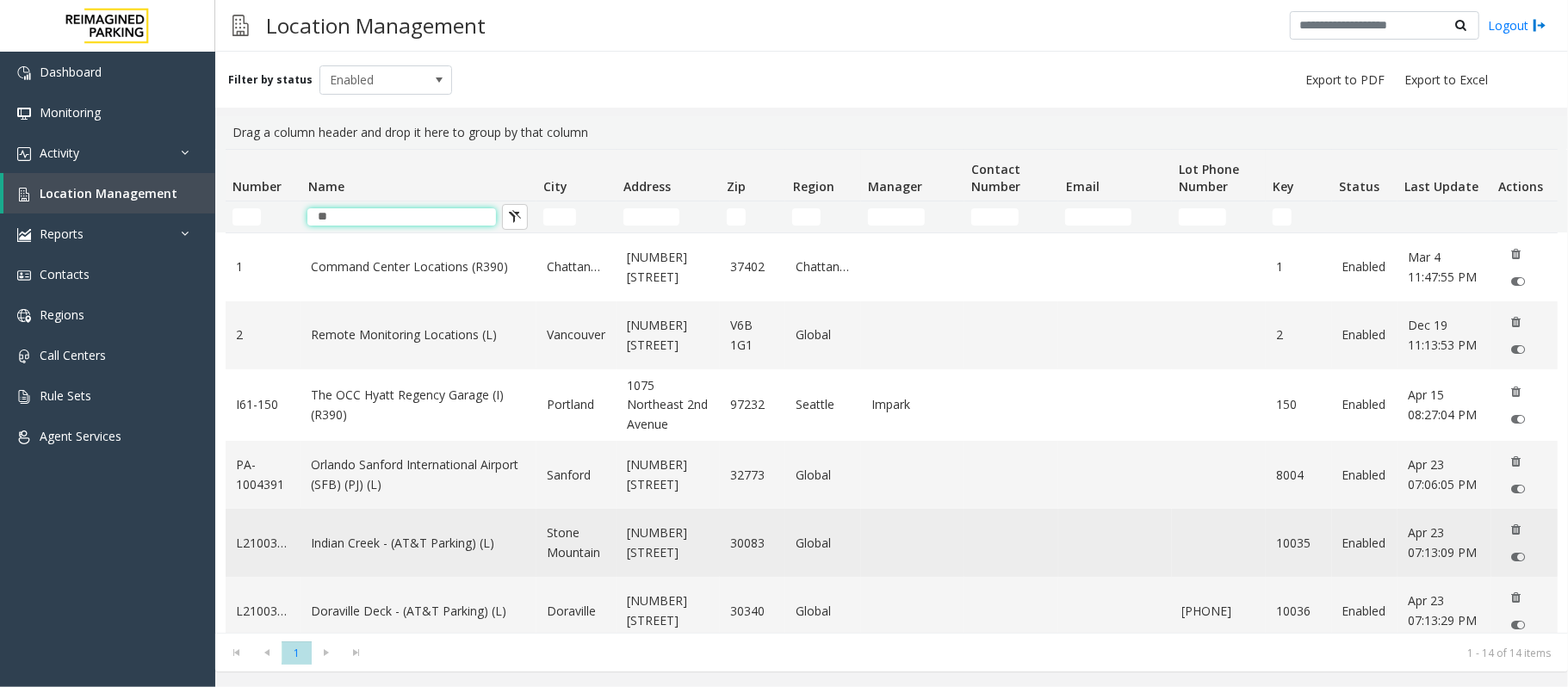 type on "**" 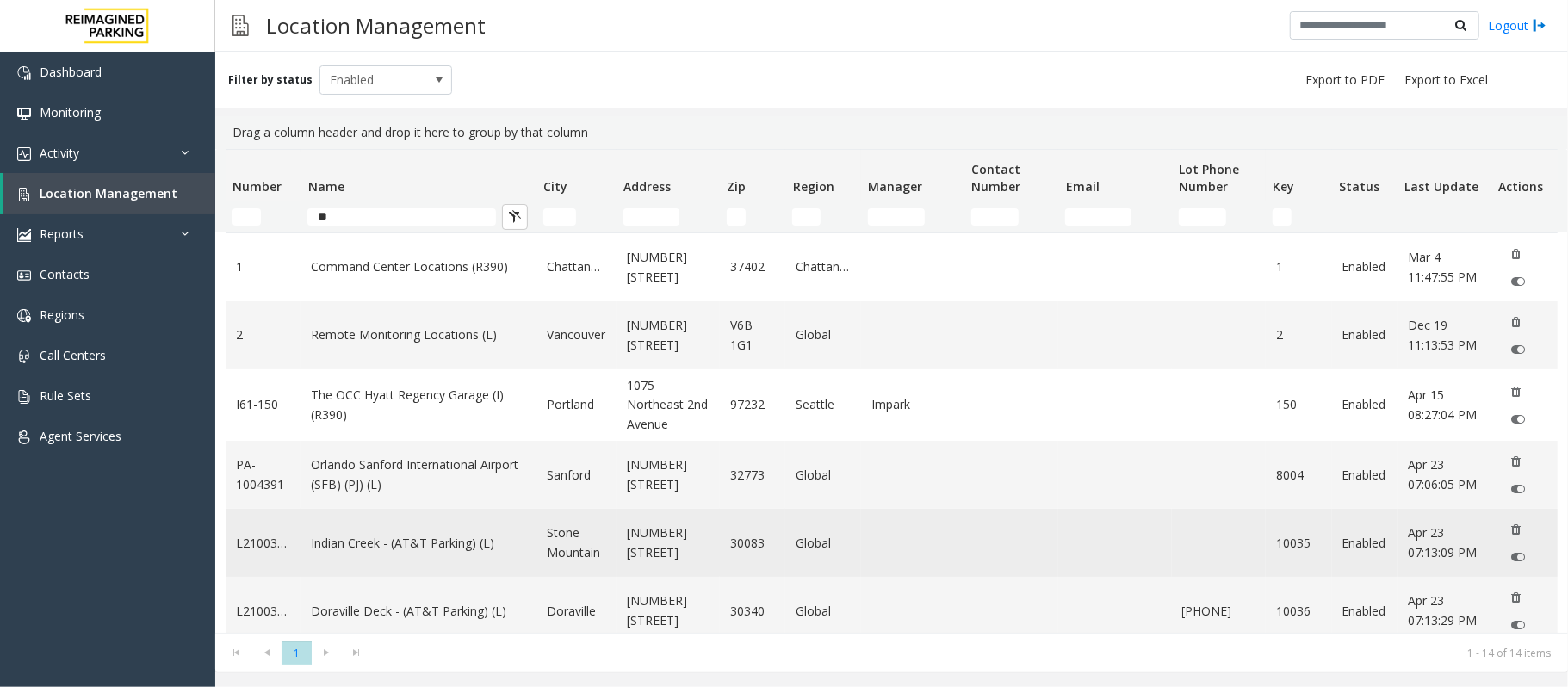 click on "Indian Creek - (AT&T Parking) (L)" 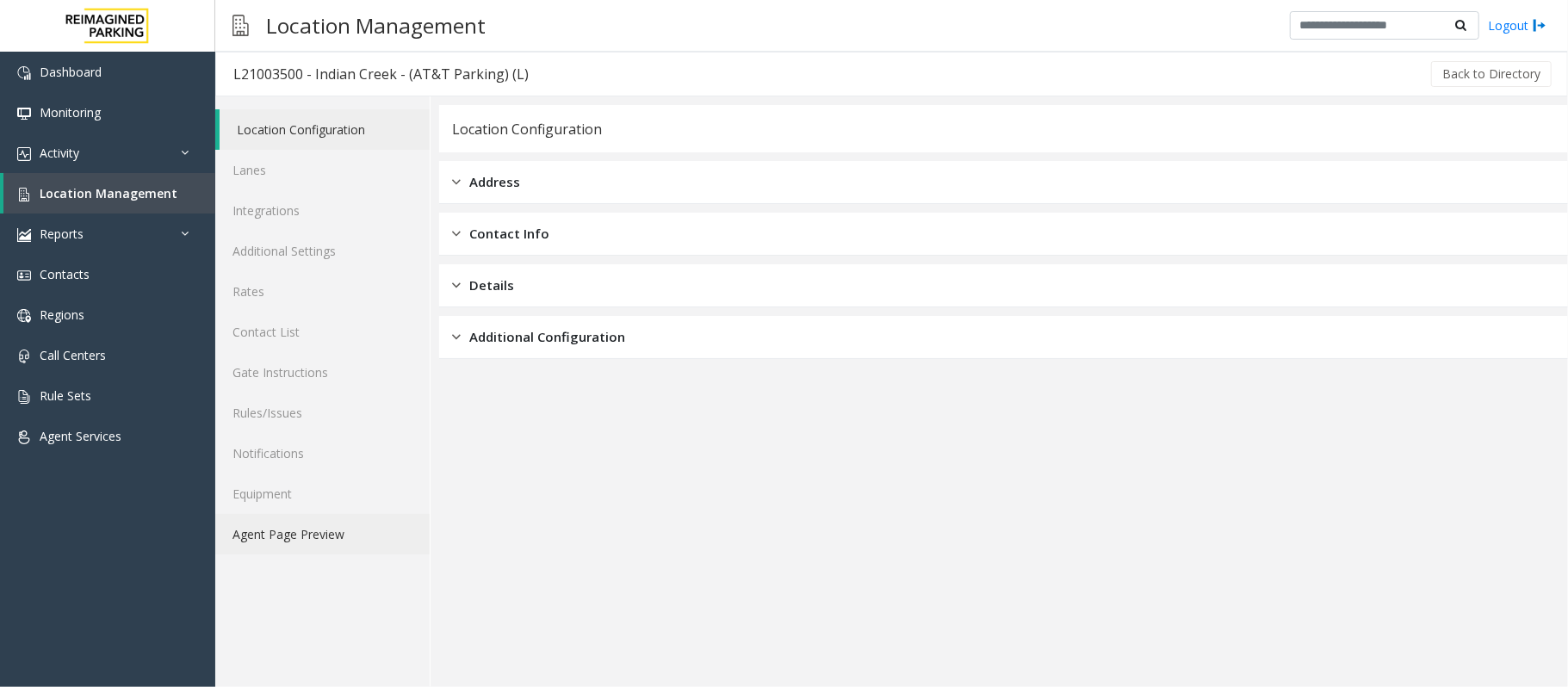 click on "Agent Page Preview" 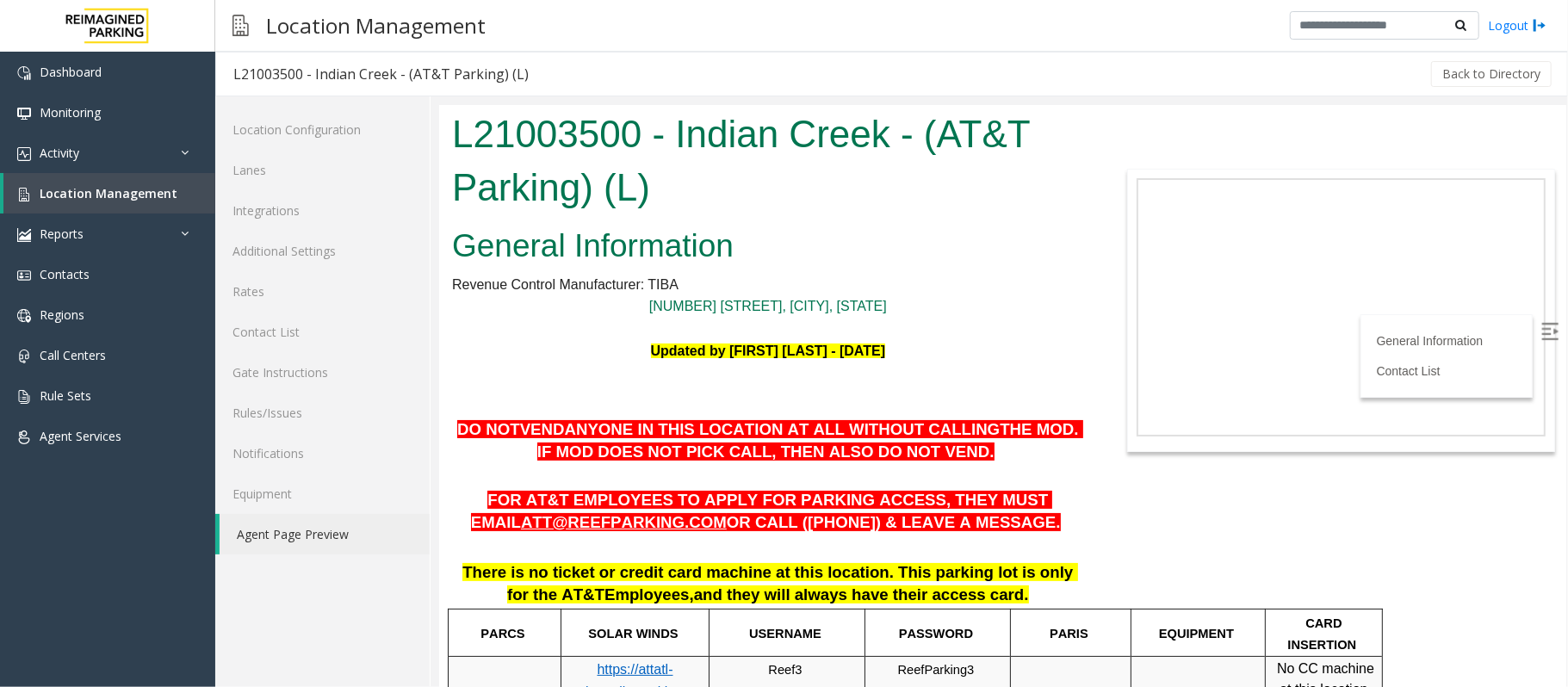 scroll, scrollTop: 0, scrollLeft: 0, axis: both 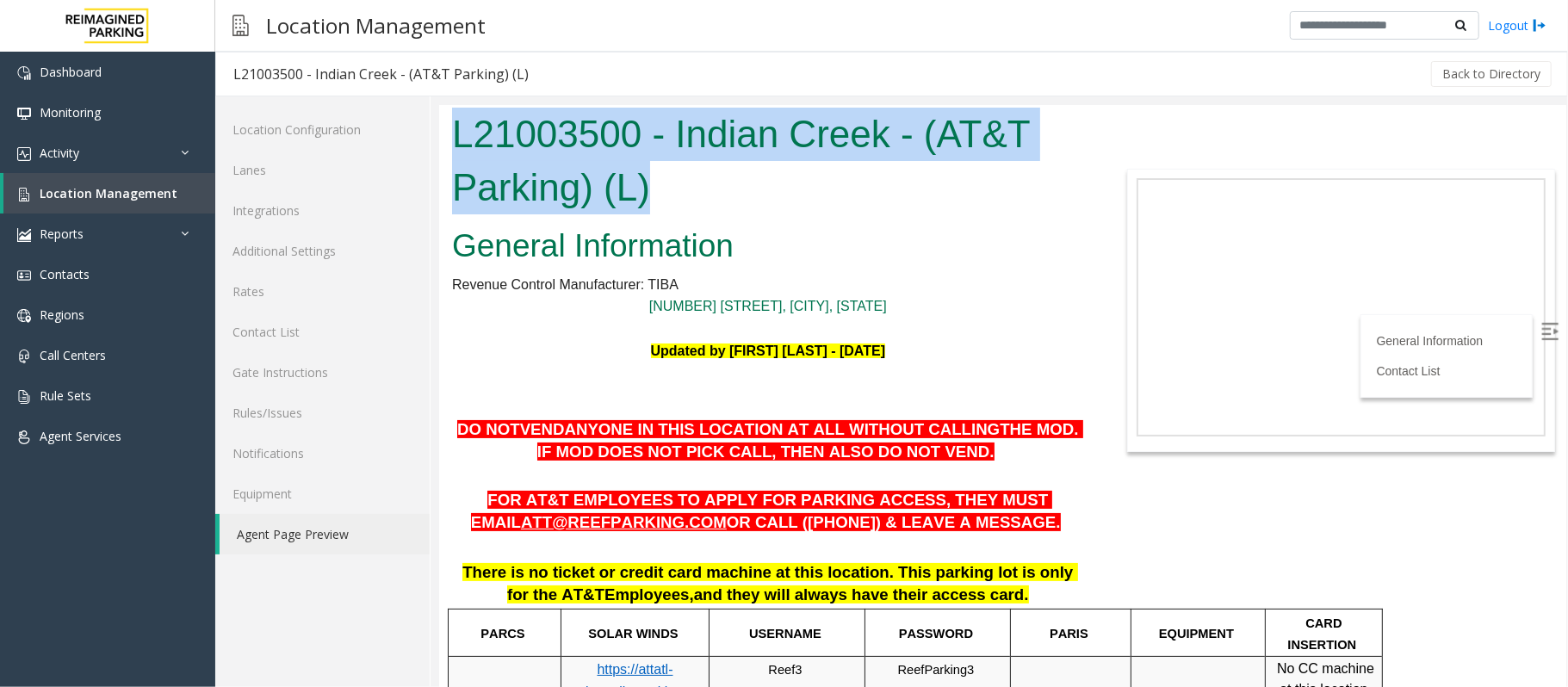 drag, startPoint x: 455, startPoint y: 136, endPoint x: 666, endPoint y: 170, distance: 213.72178 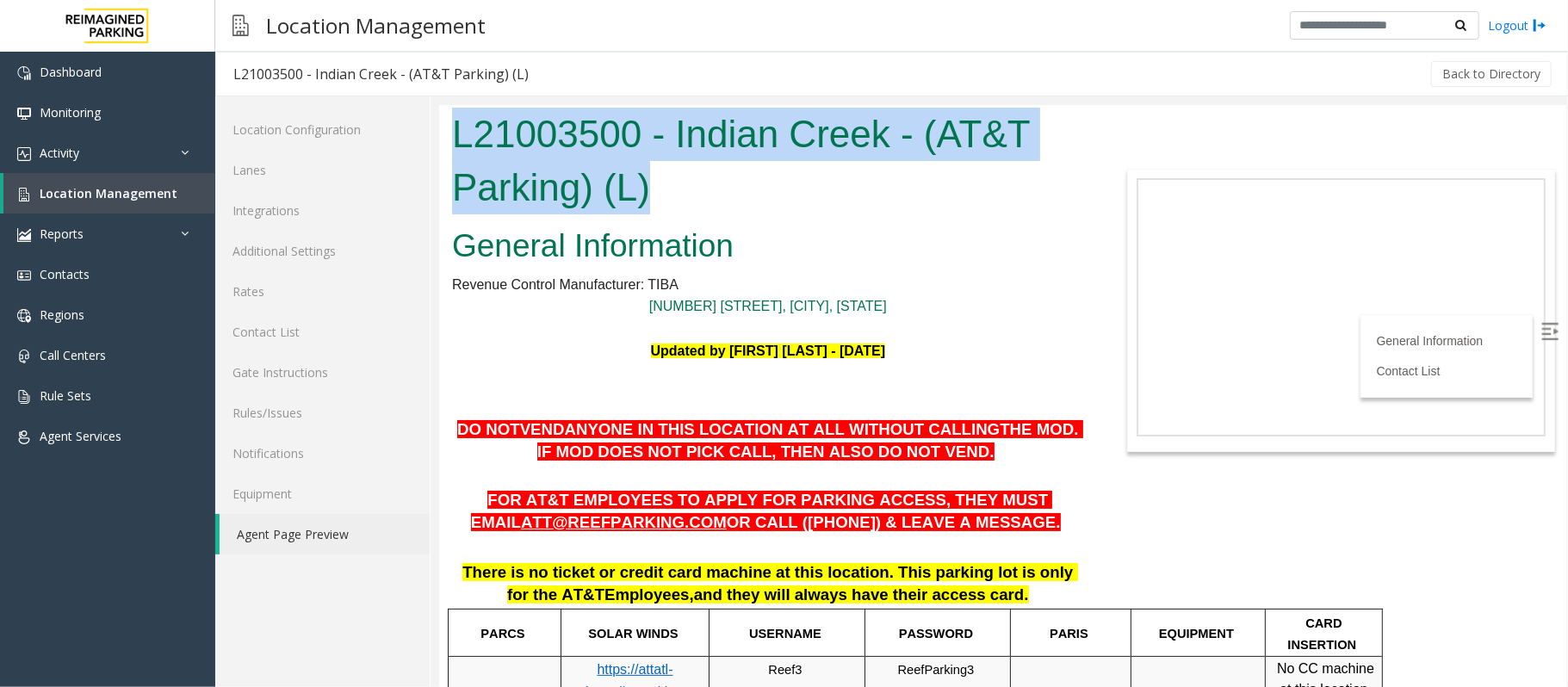 copy on "L21003500 - Indian Creek - (AT&T Parking) (L)" 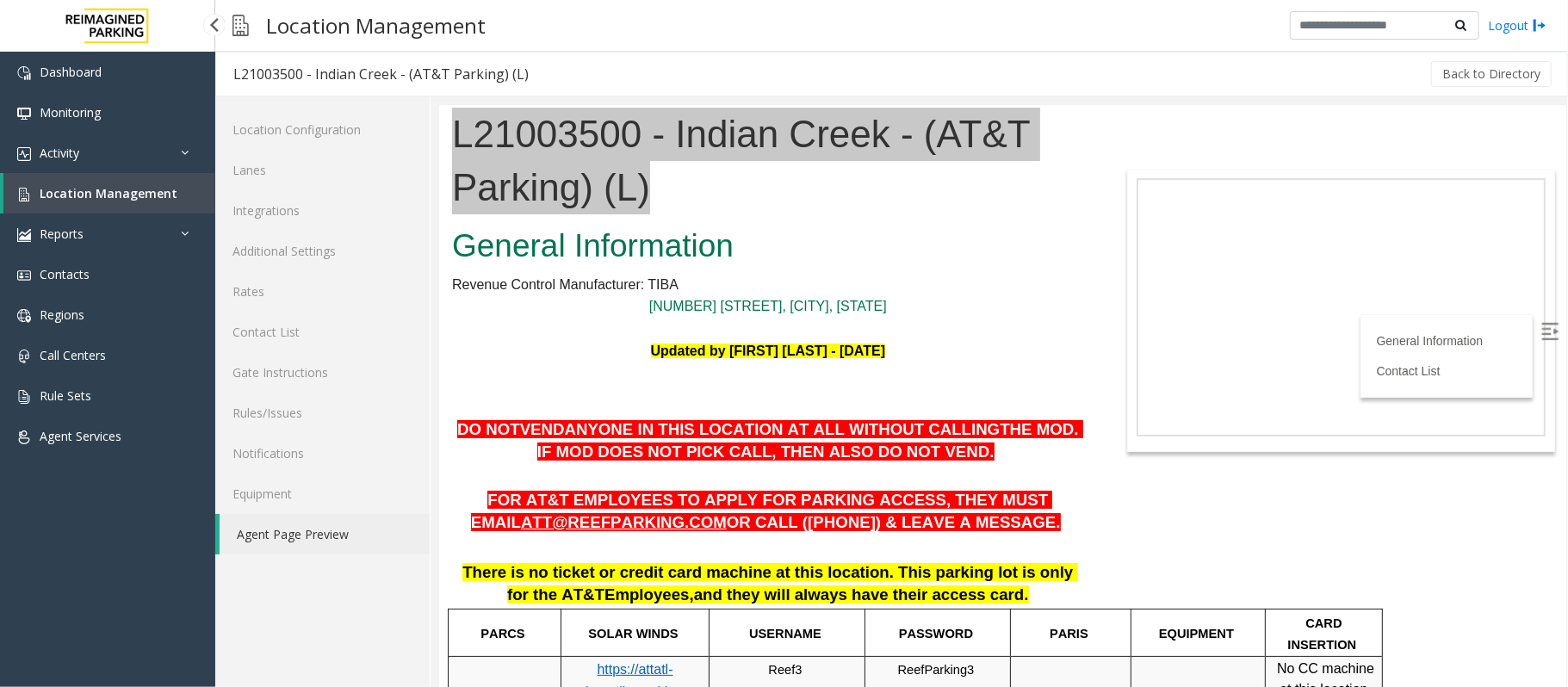 click on "Location Management" at bounding box center [108, 193] 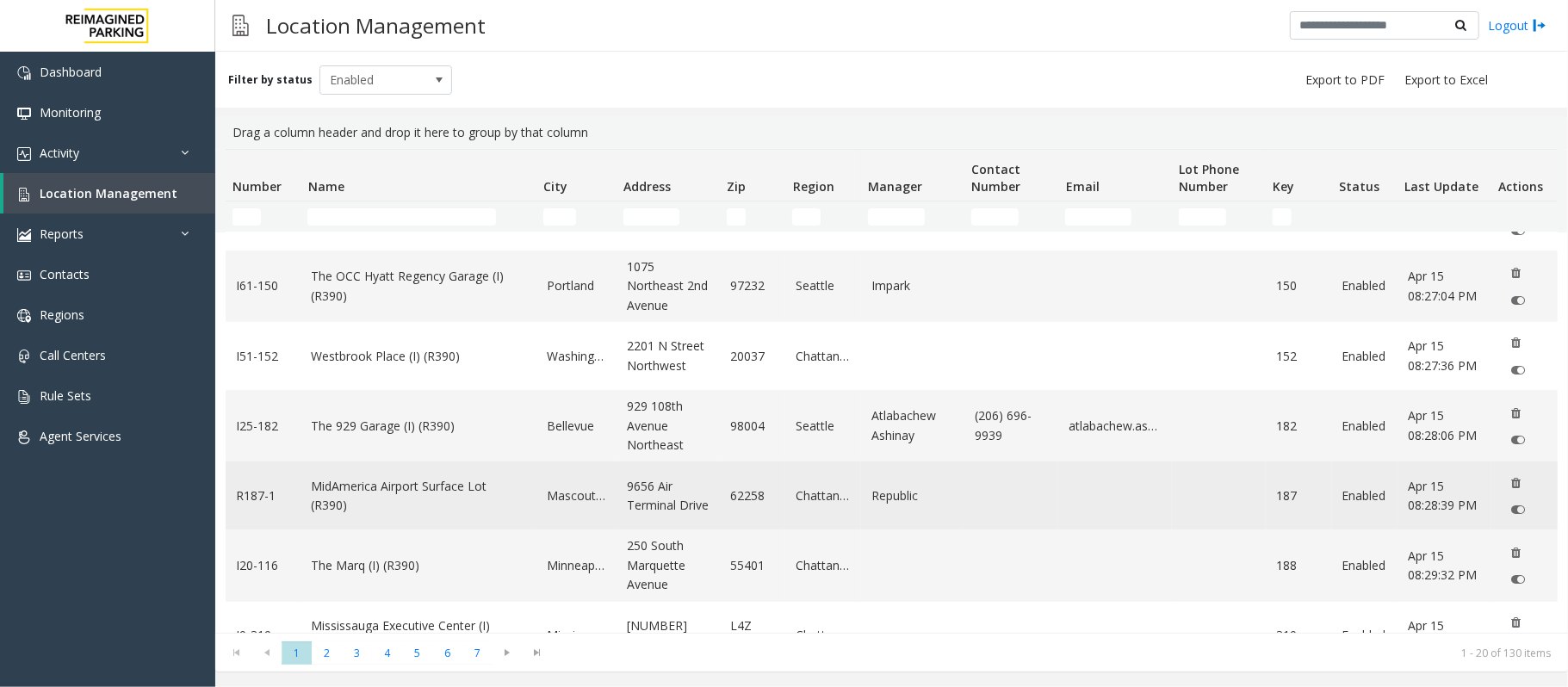scroll, scrollTop: 573, scrollLeft: 0, axis: vertical 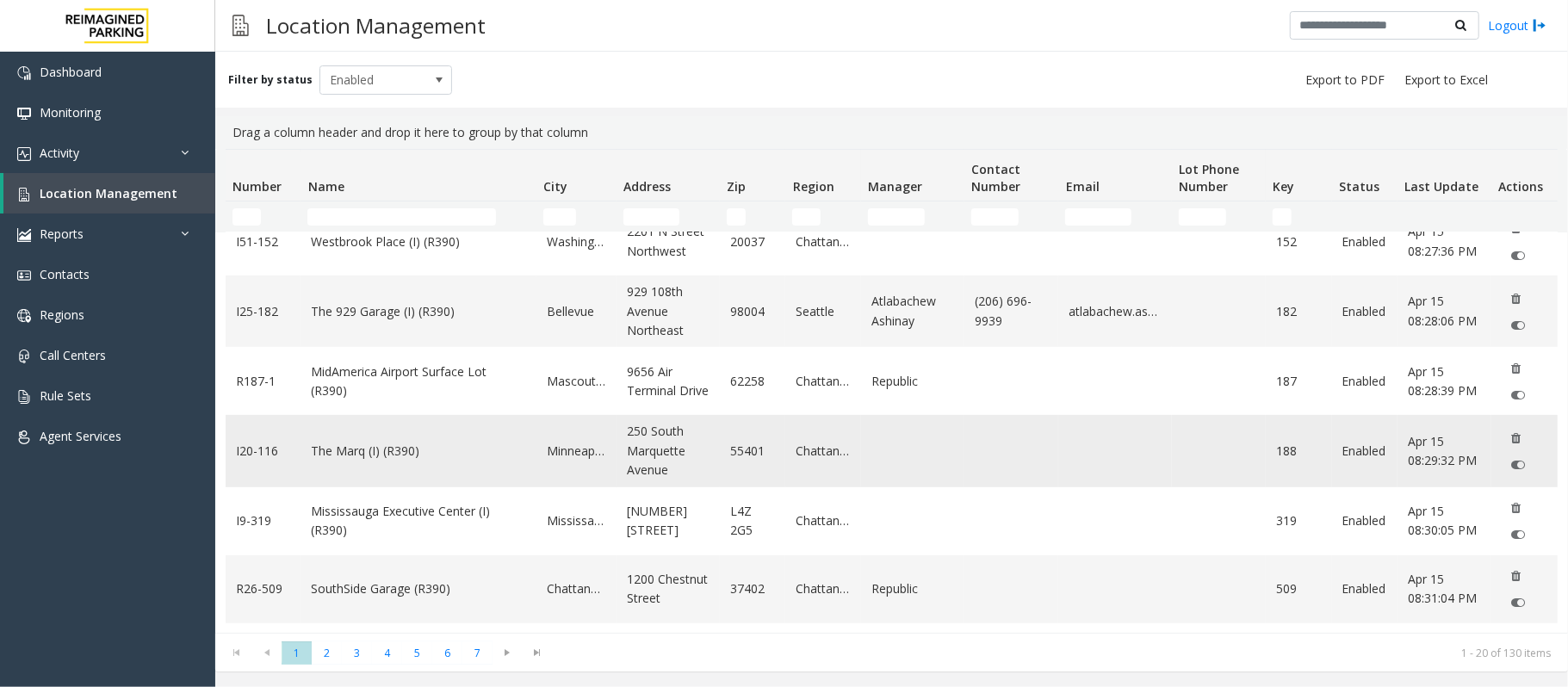 click on "The Marq (I) (R390)" 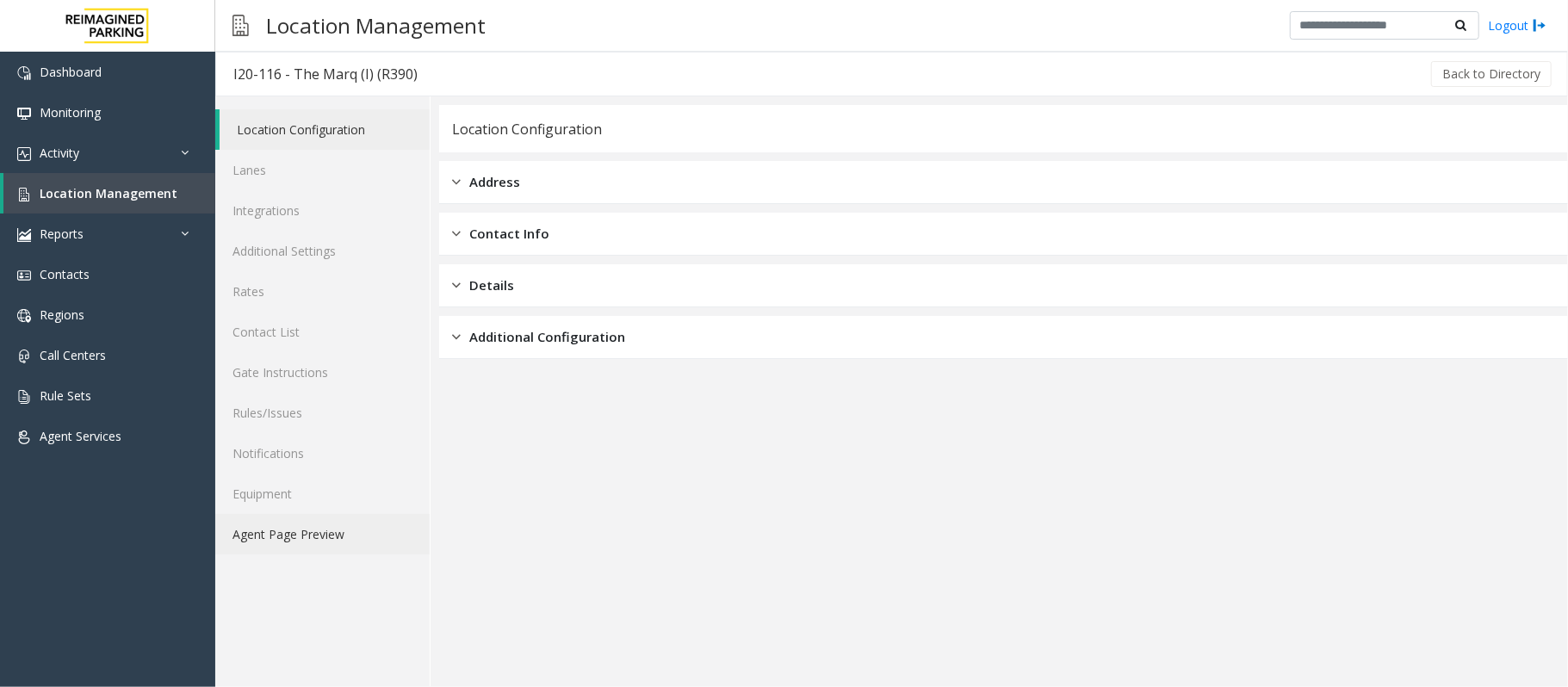 click on "Agent Page Preview" 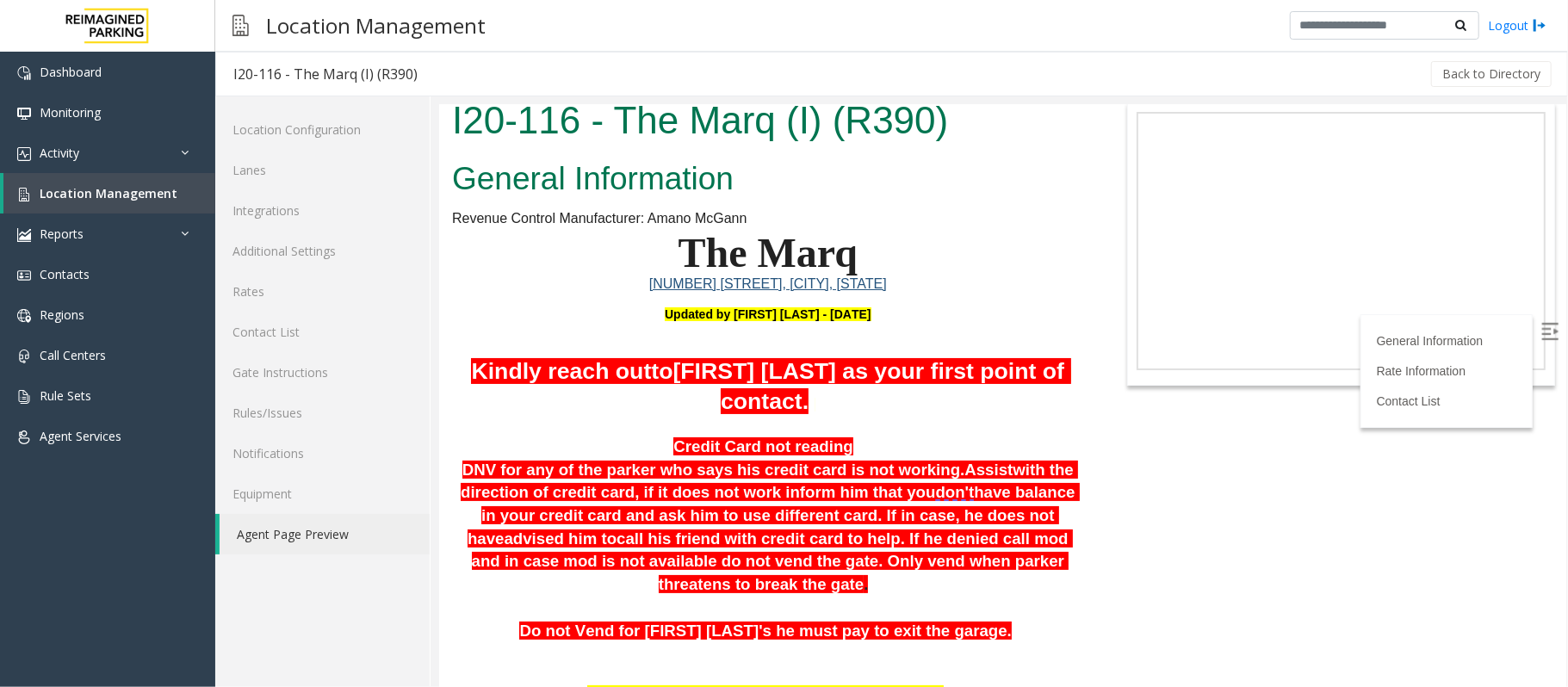 scroll, scrollTop: 0, scrollLeft: 0, axis: both 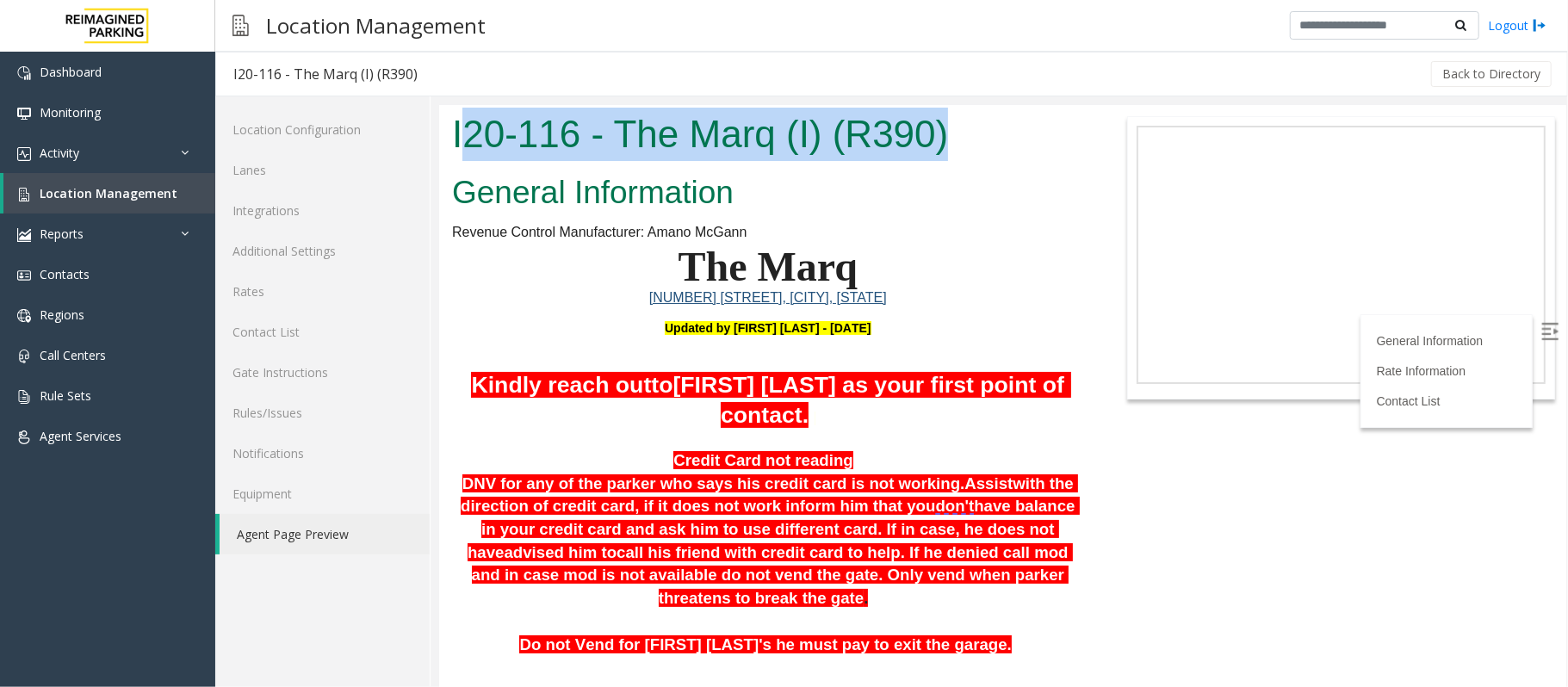drag, startPoint x: 456, startPoint y: 132, endPoint x: 947, endPoint y: 142, distance: 491.1018 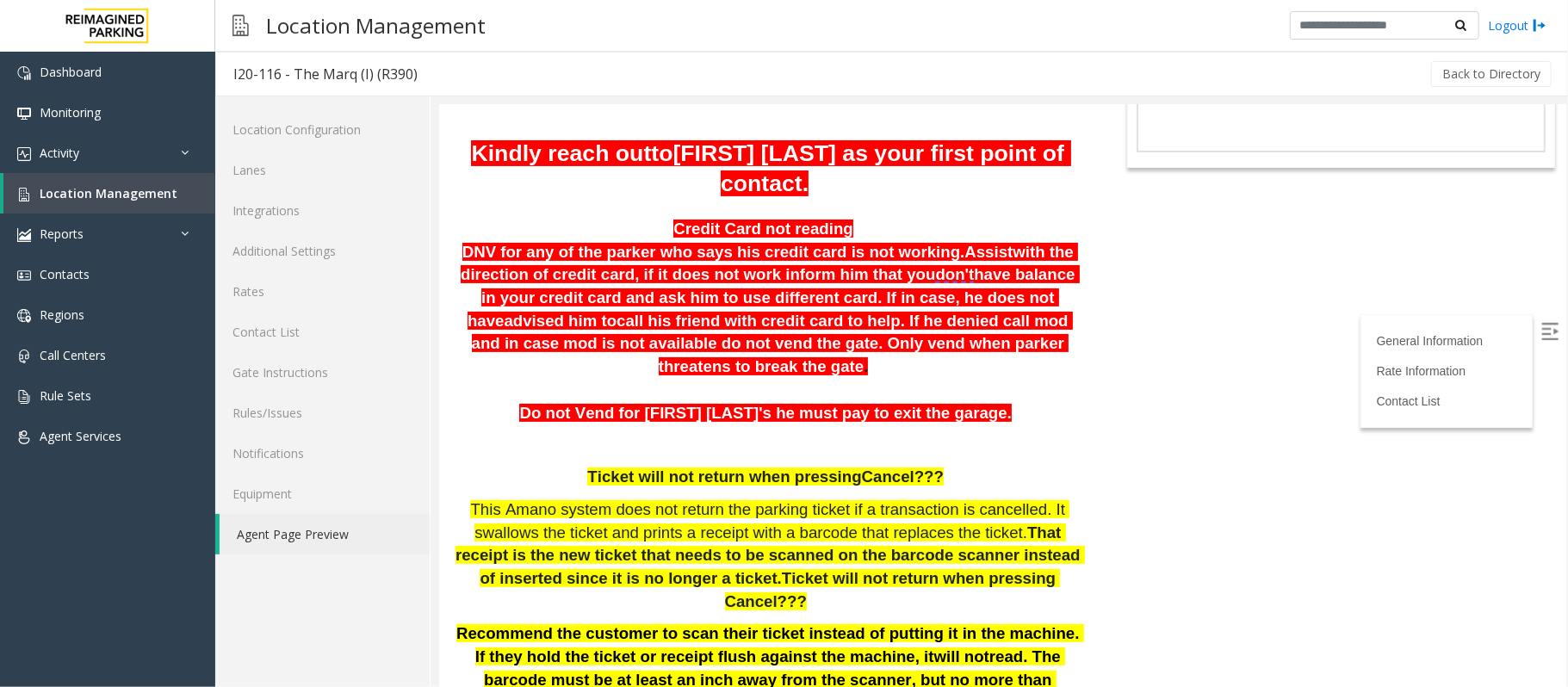 scroll, scrollTop: 0, scrollLeft: 0, axis: both 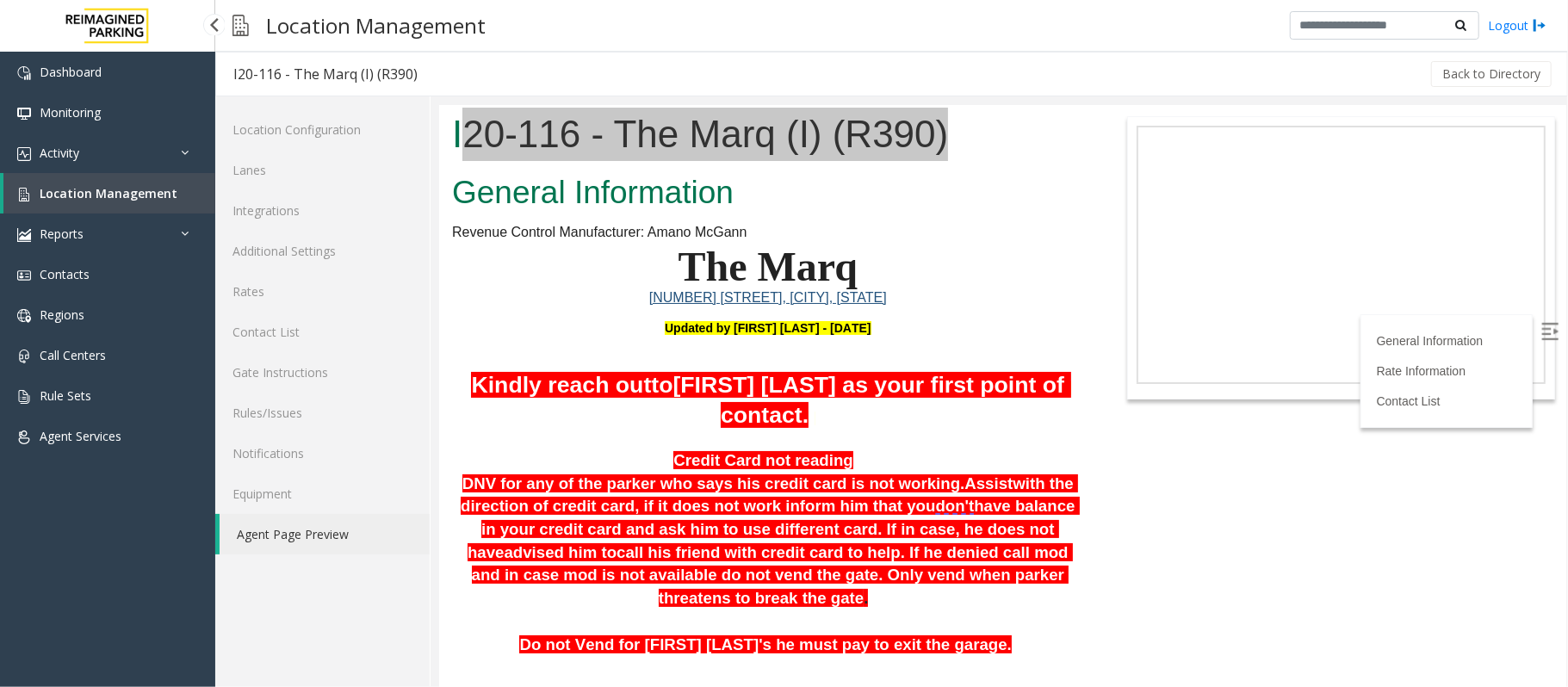click on "Location Management" at bounding box center (108, 193) 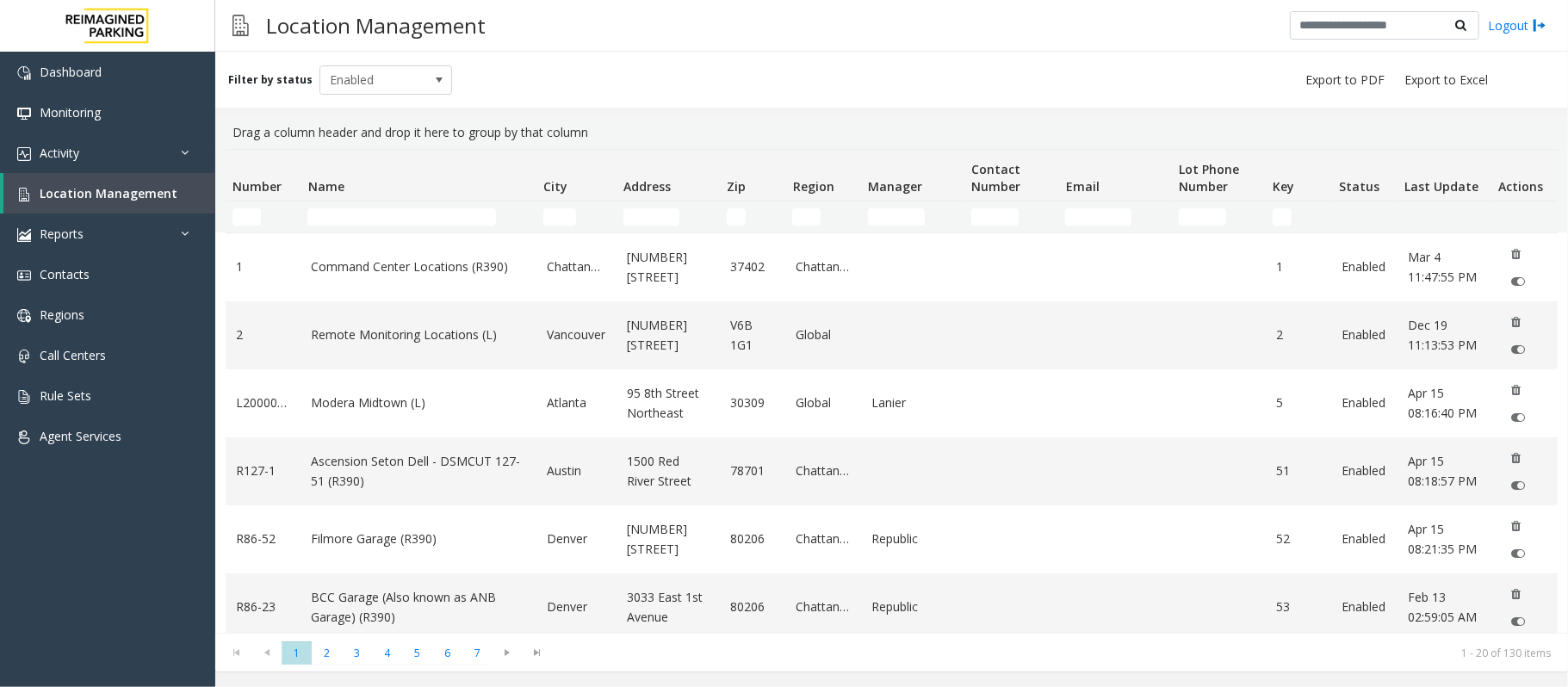click 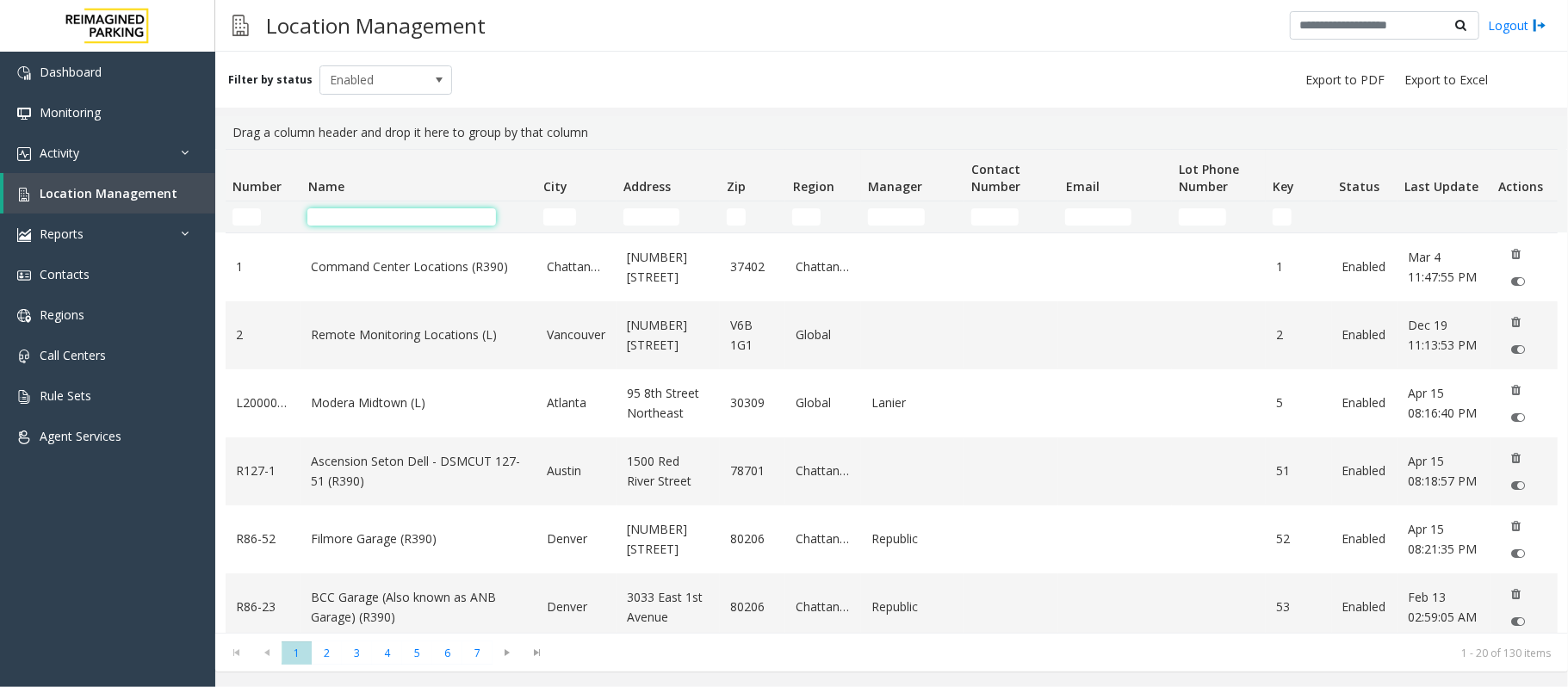 click 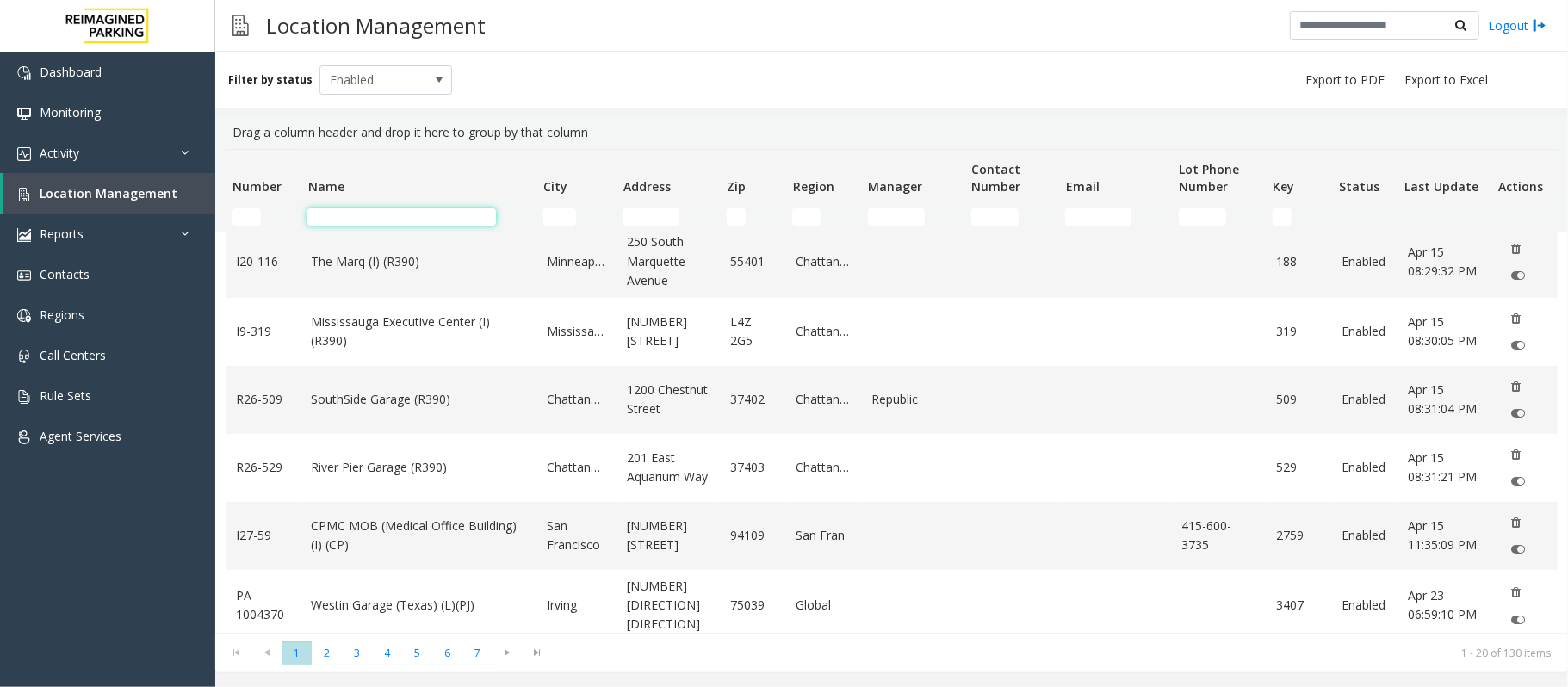 scroll, scrollTop: 803, scrollLeft: 0, axis: vertical 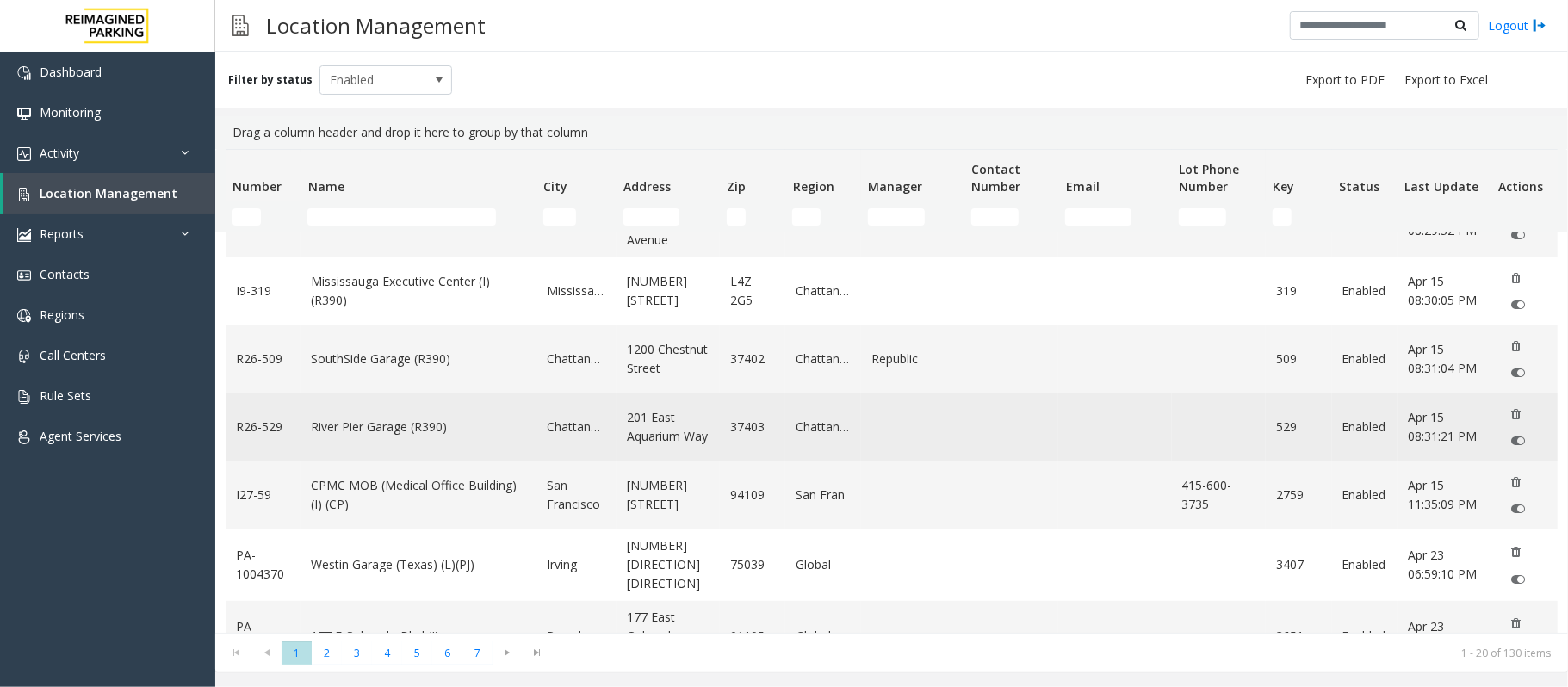 click on "River Pier Garage (R390)" 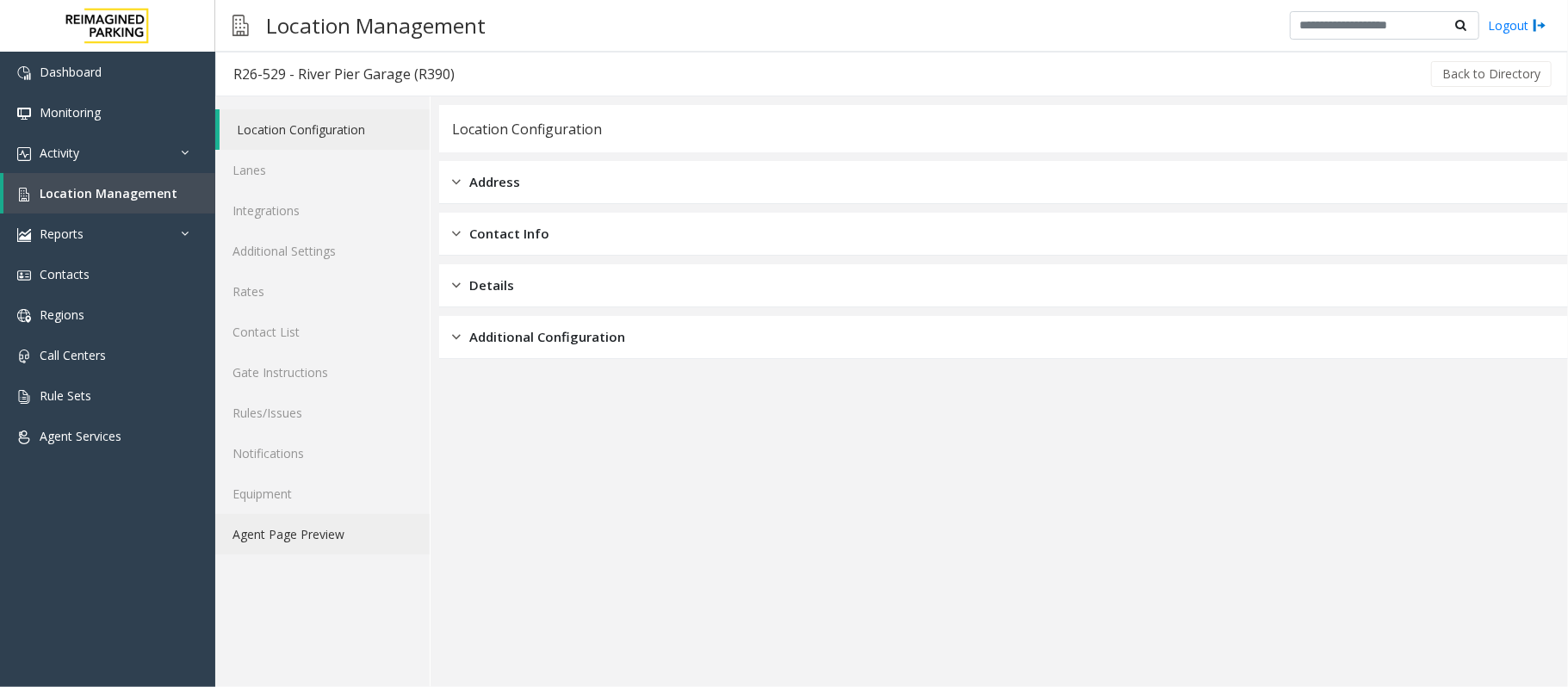 click on "Agent Page Preview" 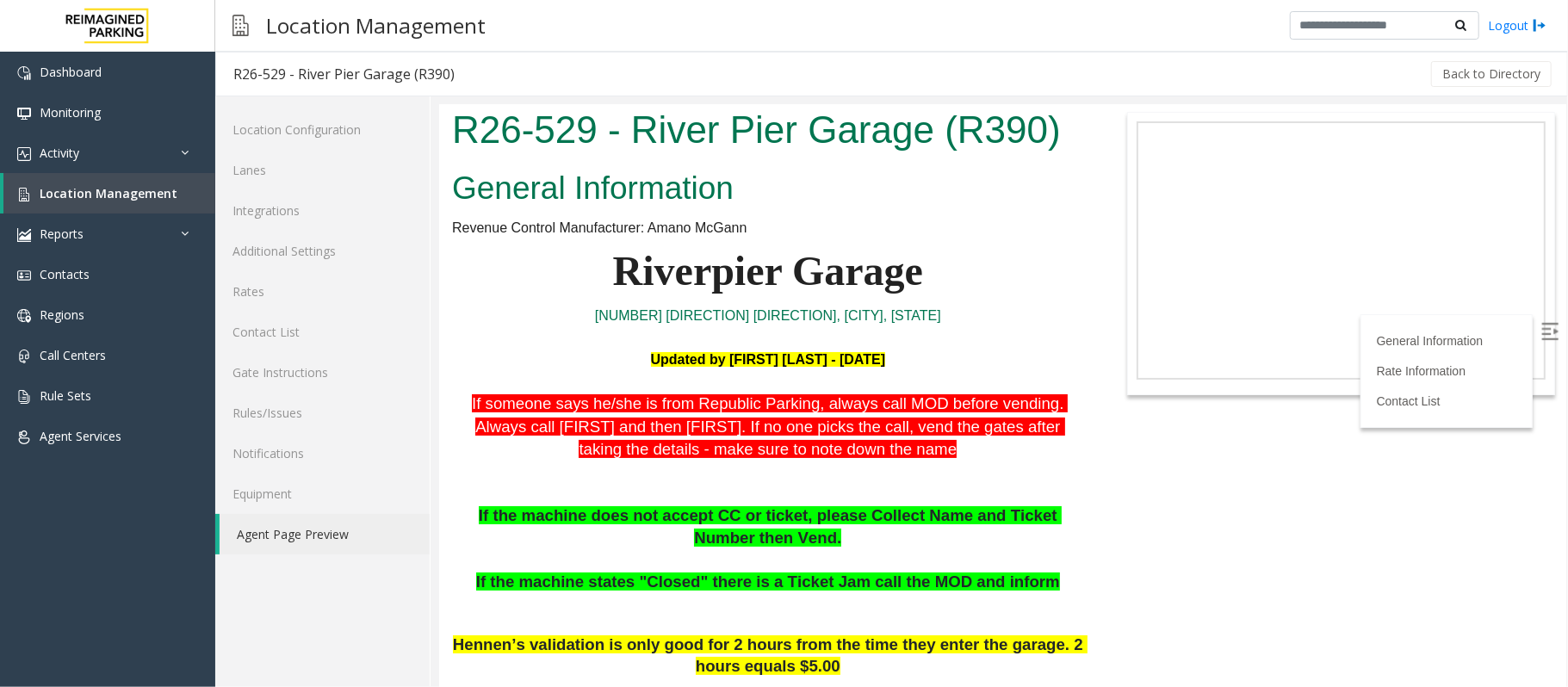scroll, scrollTop: 0, scrollLeft: 0, axis: both 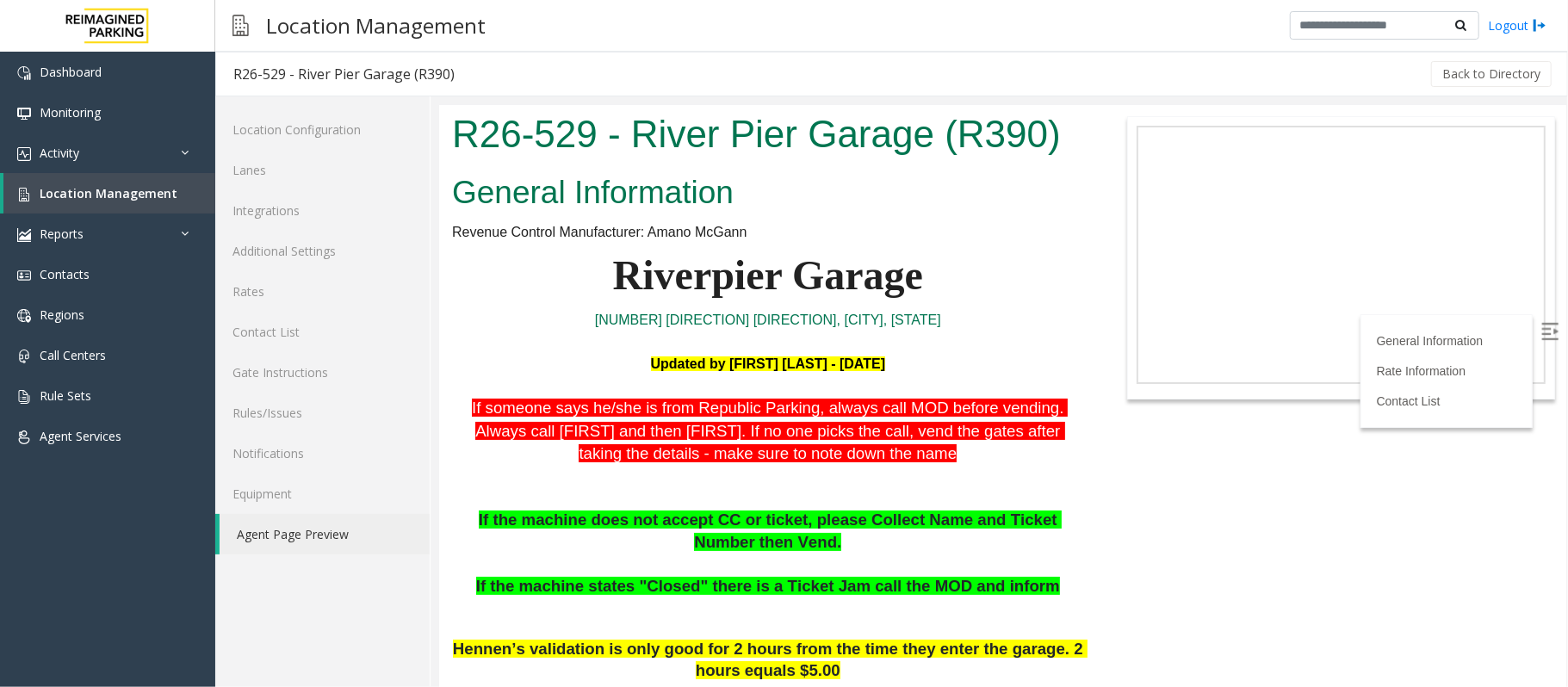 click on "Agent Page Preview" 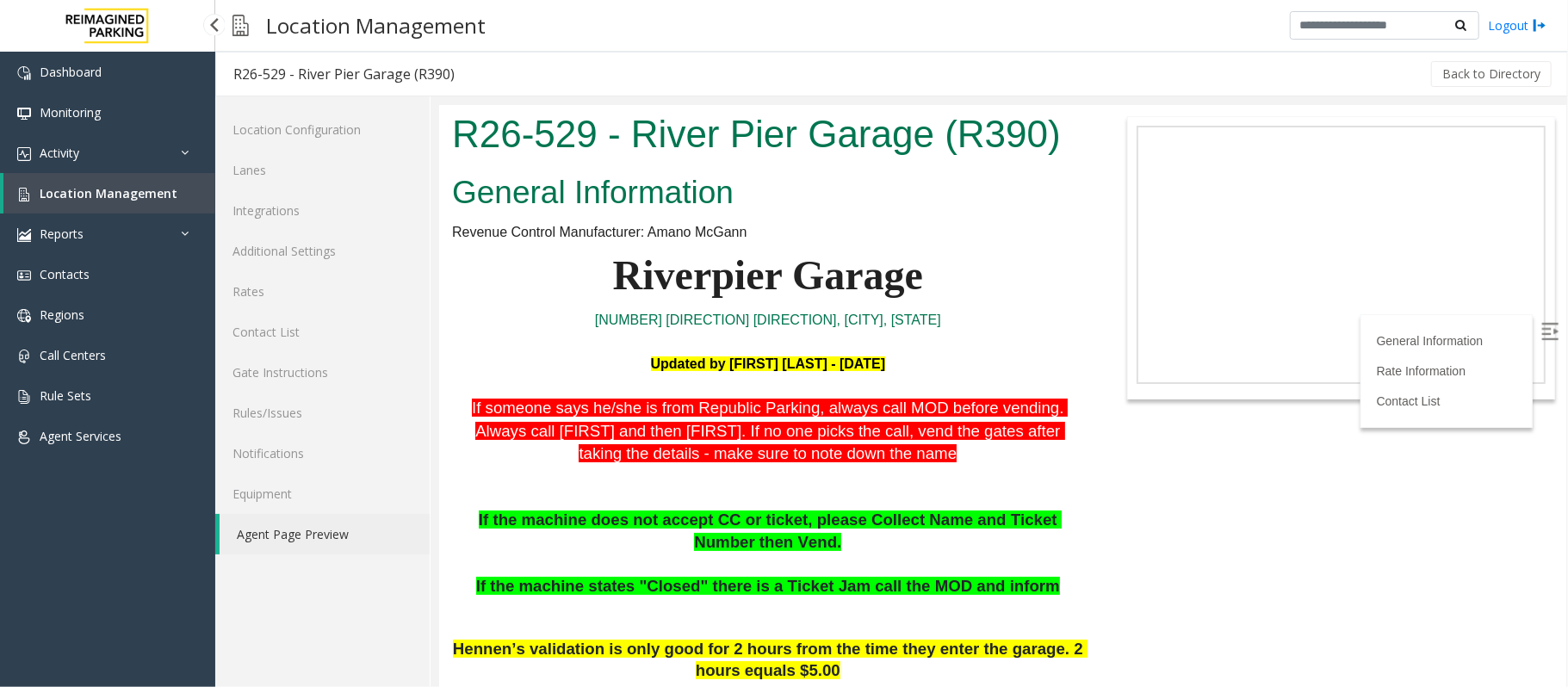 click on "Location Management" at bounding box center [108, 193] 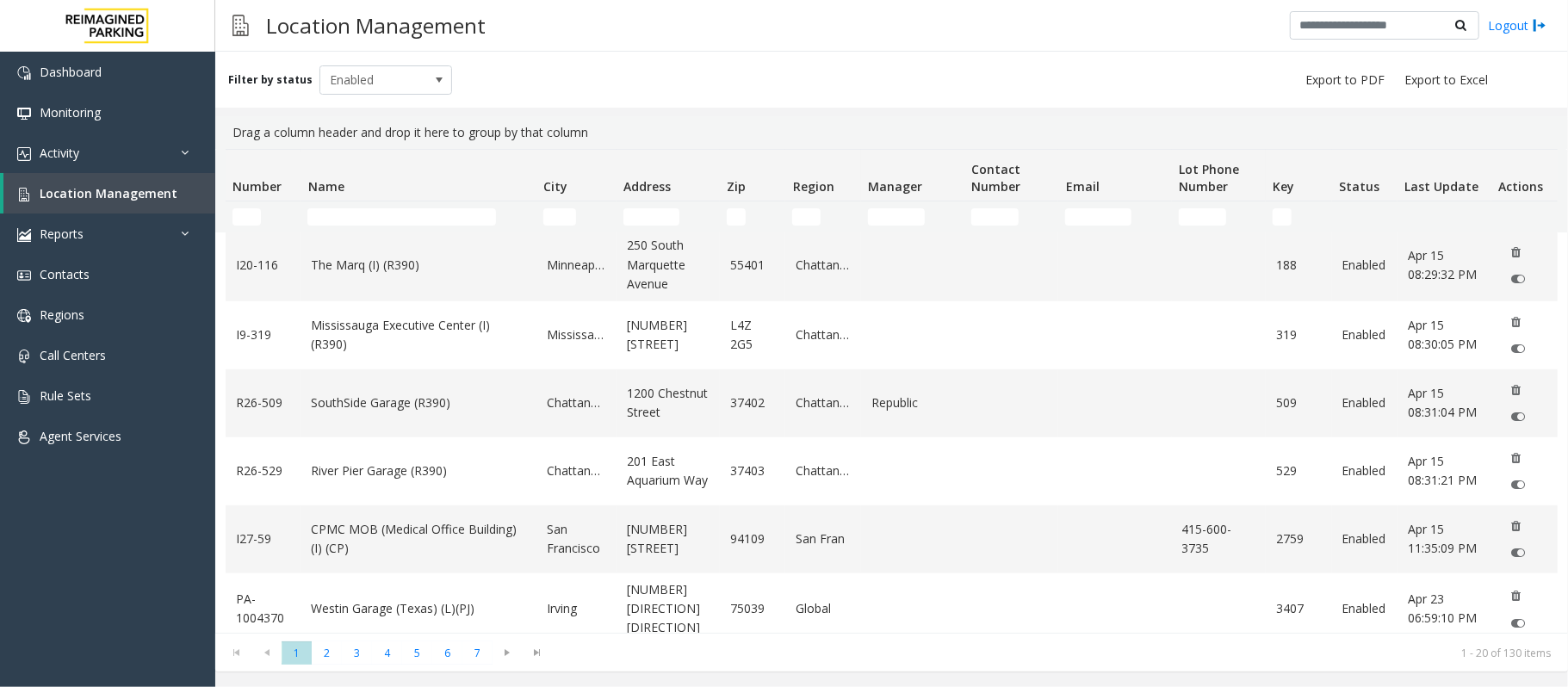 scroll, scrollTop: 918, scrollLeft: 0, axis: vertical 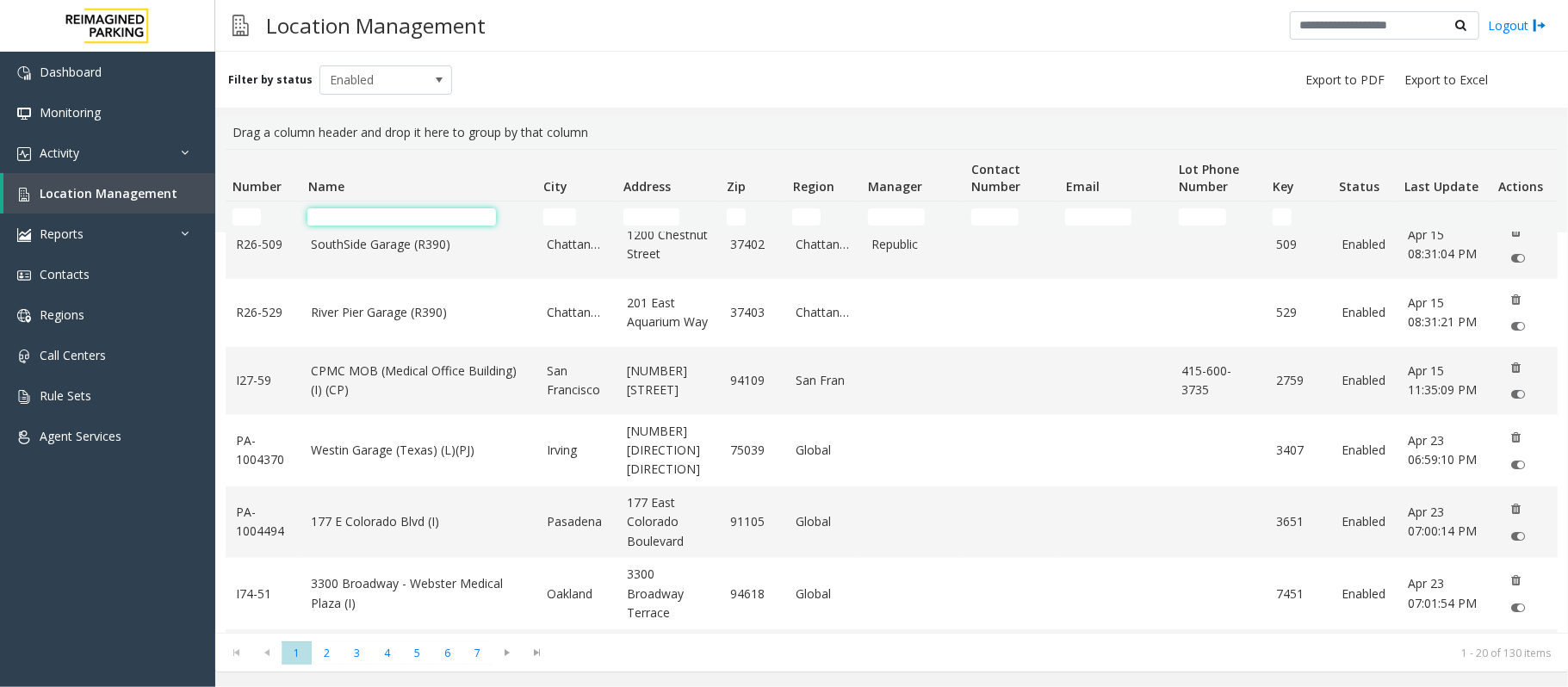 click 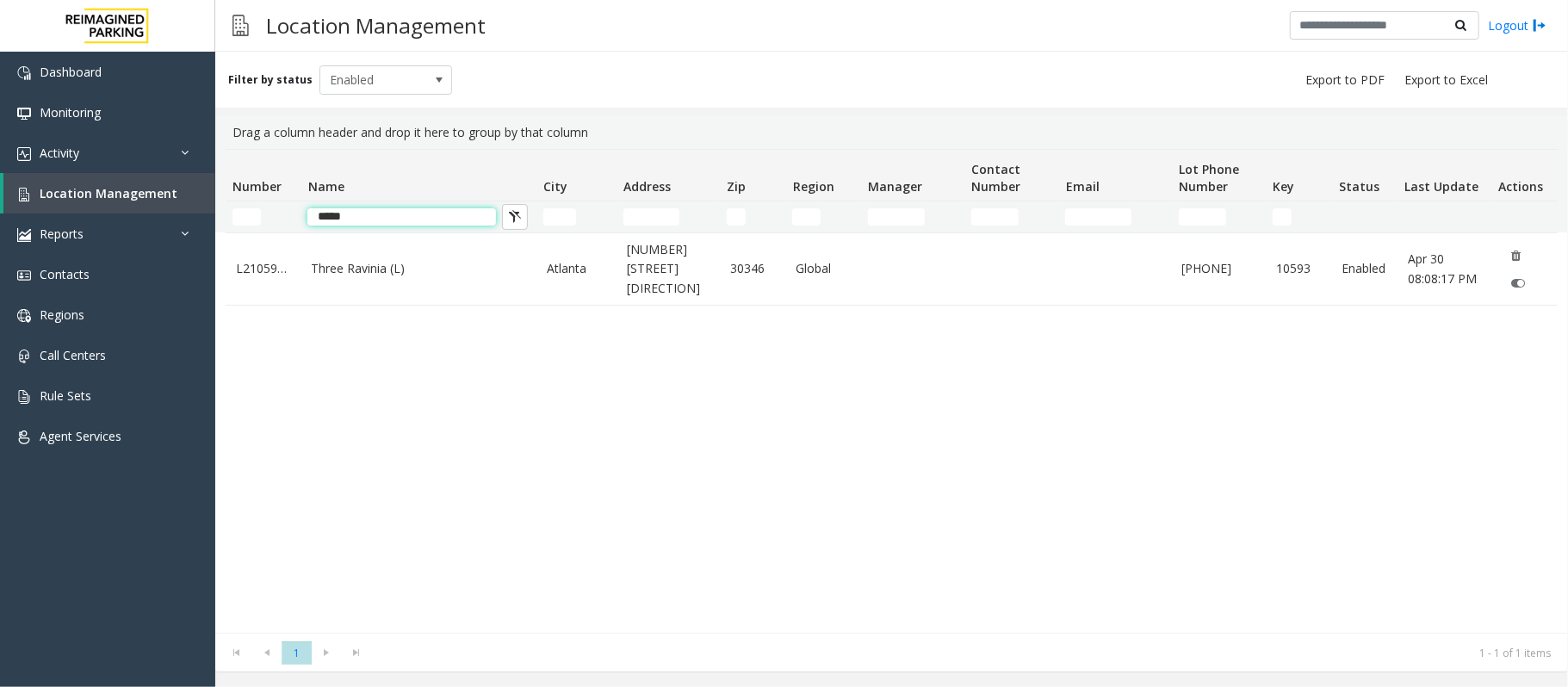 scroll, scrollTop: 0, scrollLeft: 0, axis: both 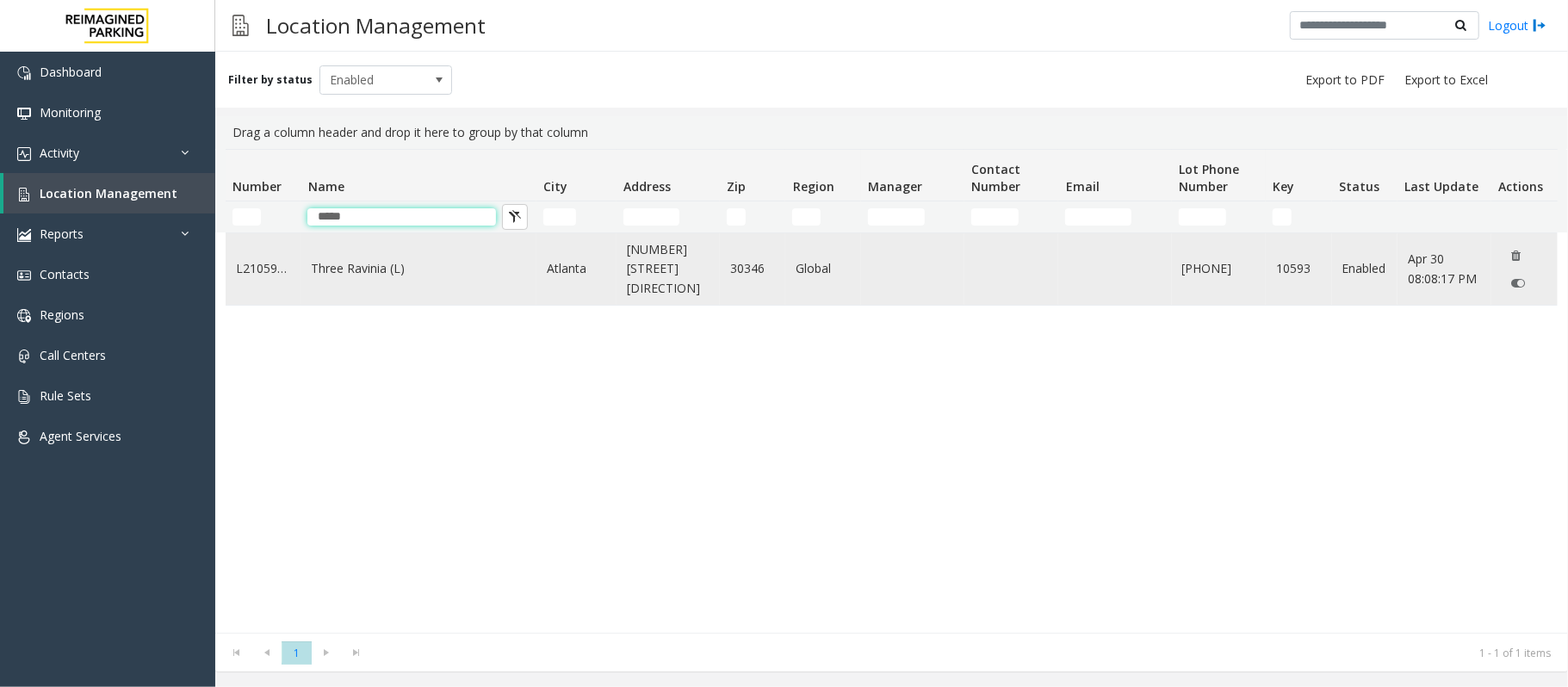 type on "*****" 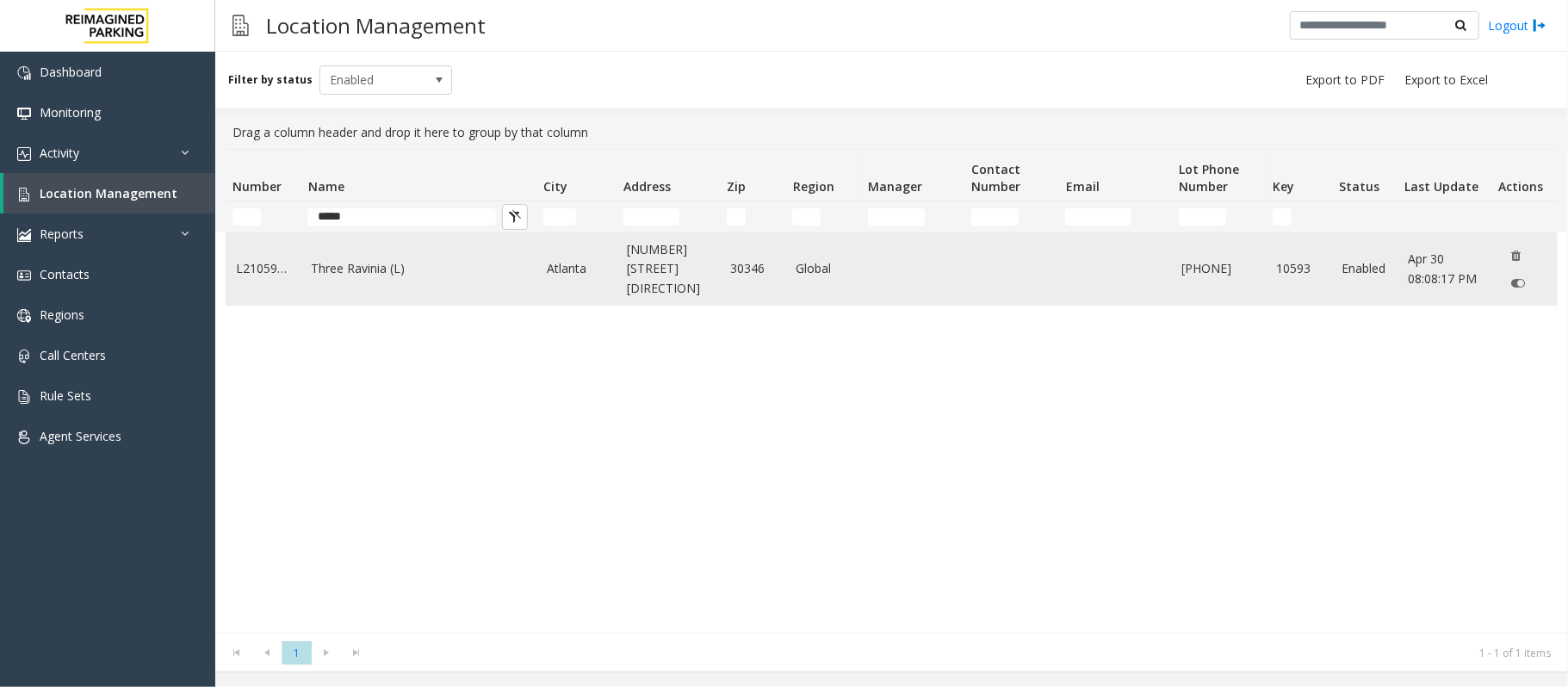 click on "Three Ravinia (L)" 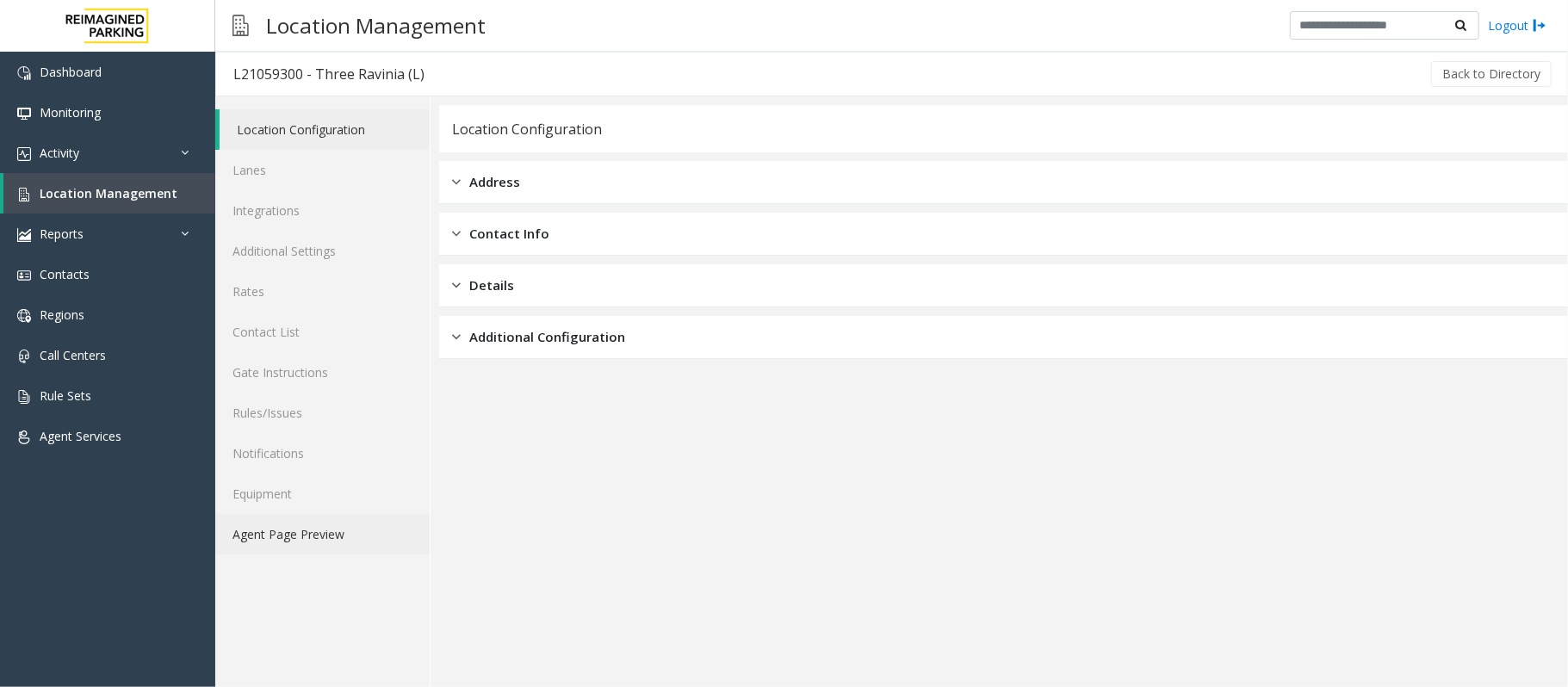 click on "Agent Page Preview" 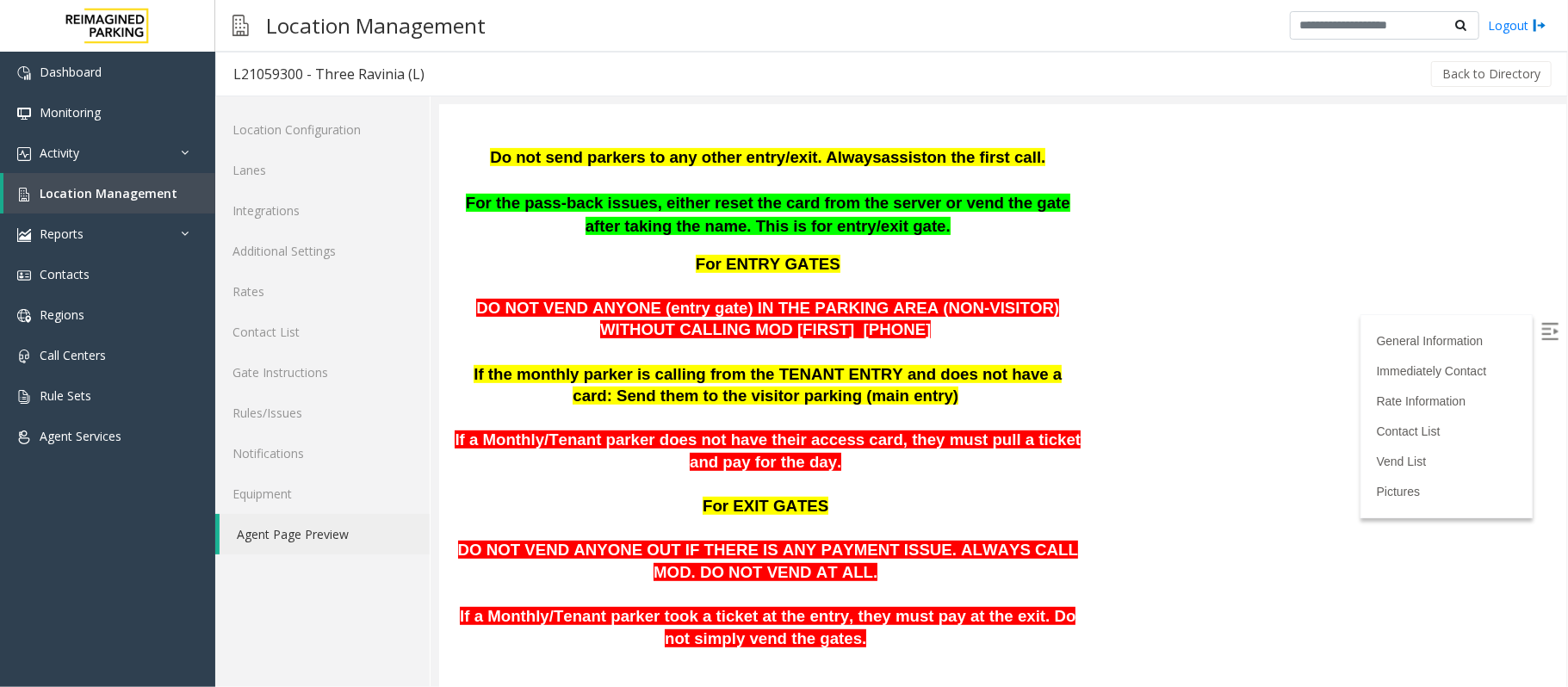 scroll, scrollTop: 0, scrollLeft: 0, axis: both 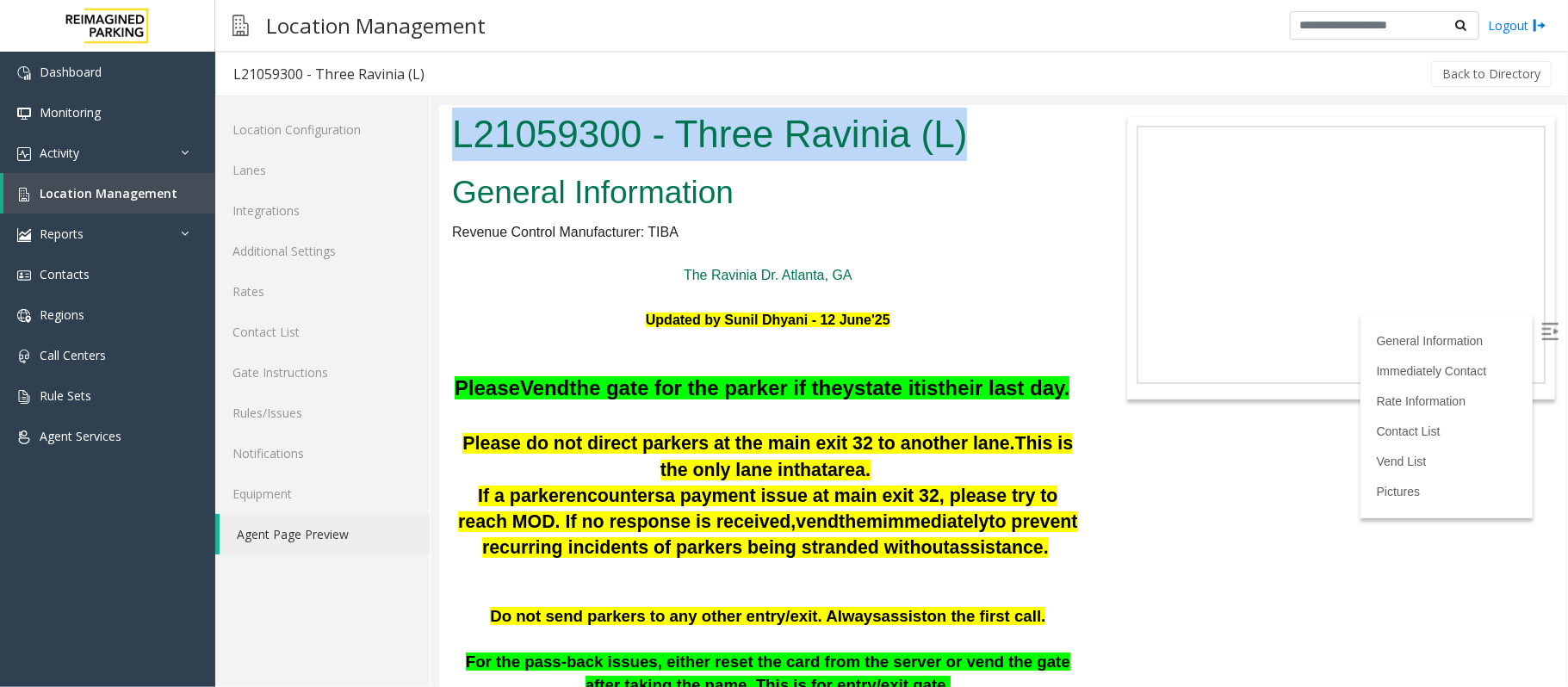 drag, startPoint x: 456, startPoint y: 129, endPoint x: 1000, endPoint y: 150, distance: 544.4052 